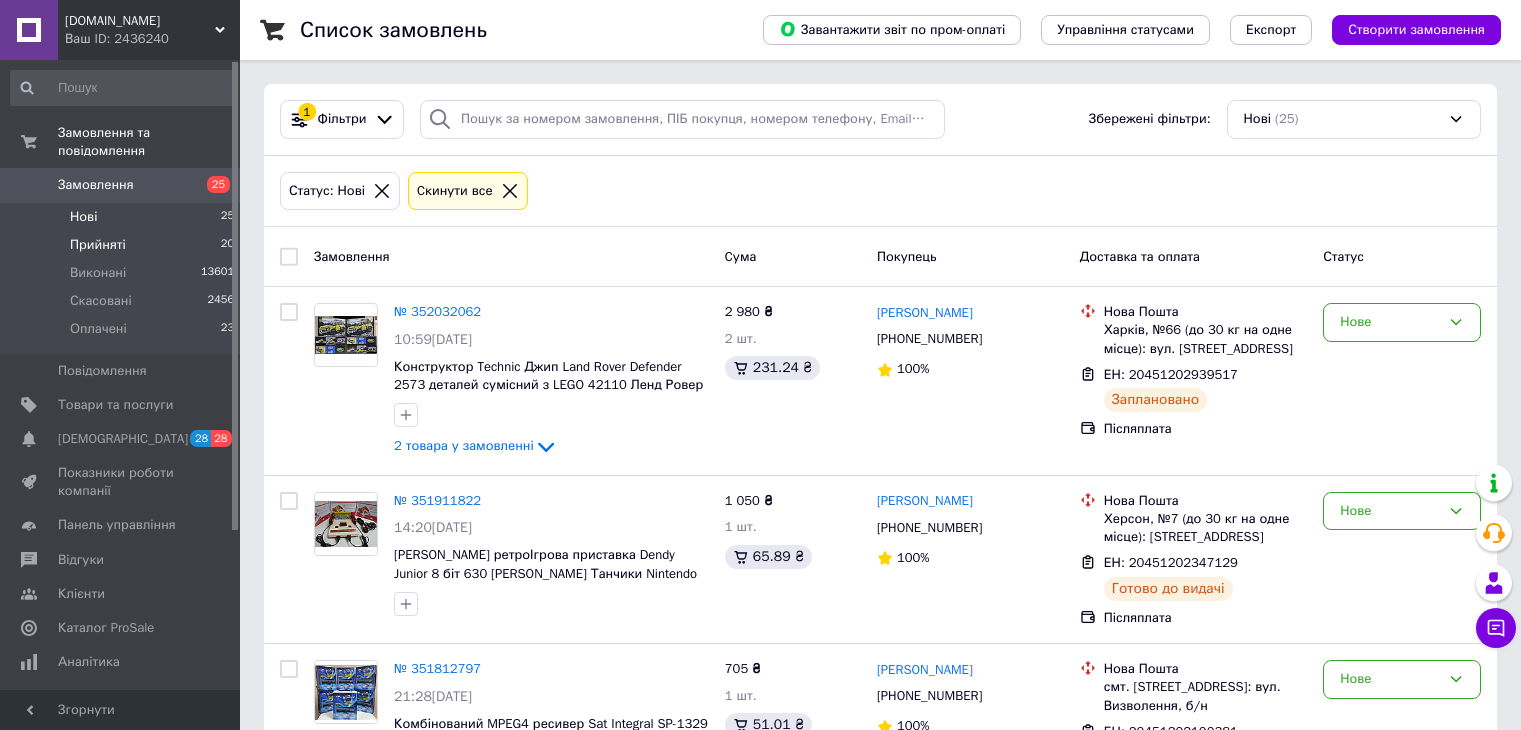 scroll, scrollTop: 0, scrollLeft: 0, axis: both 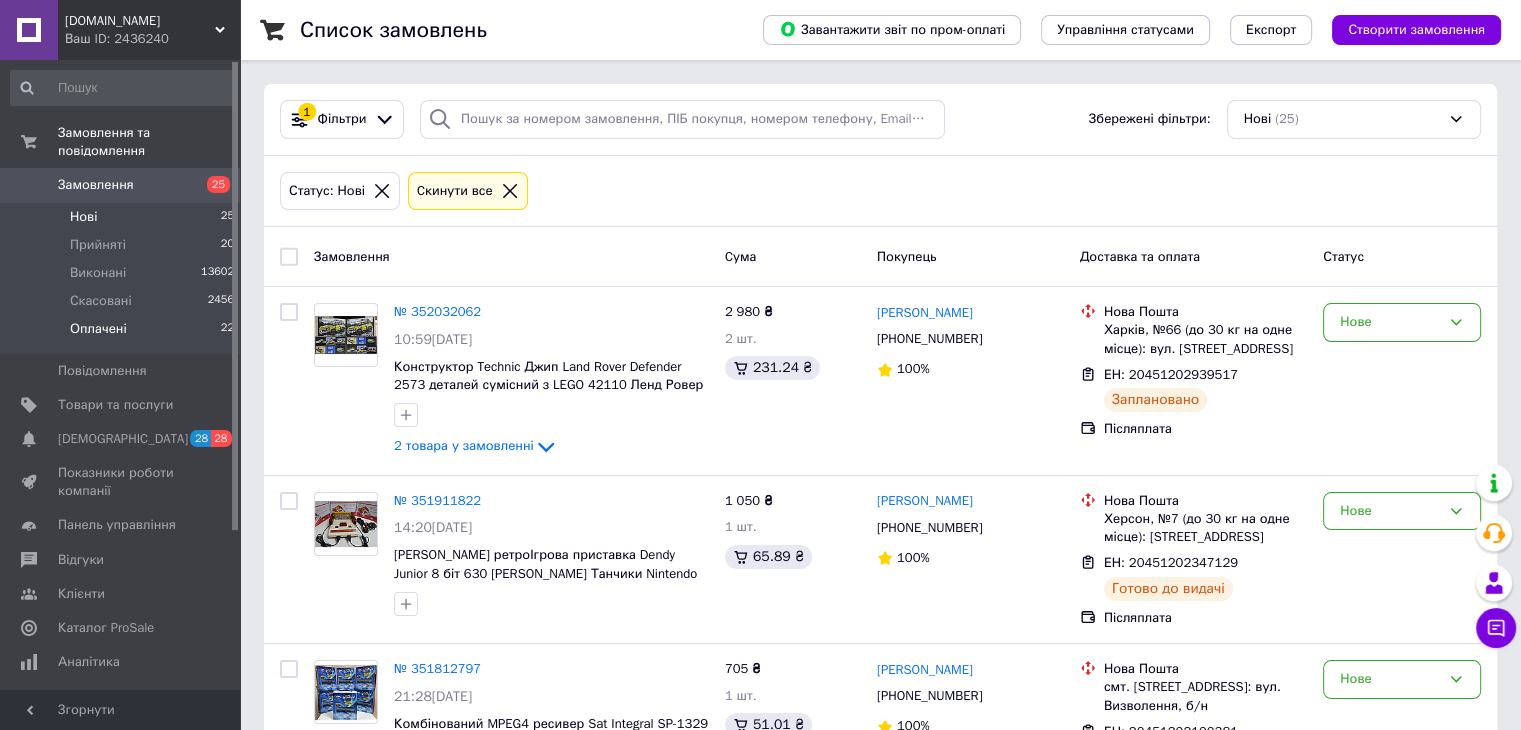 click on "Оплачені" at bounding box center (98, 329) 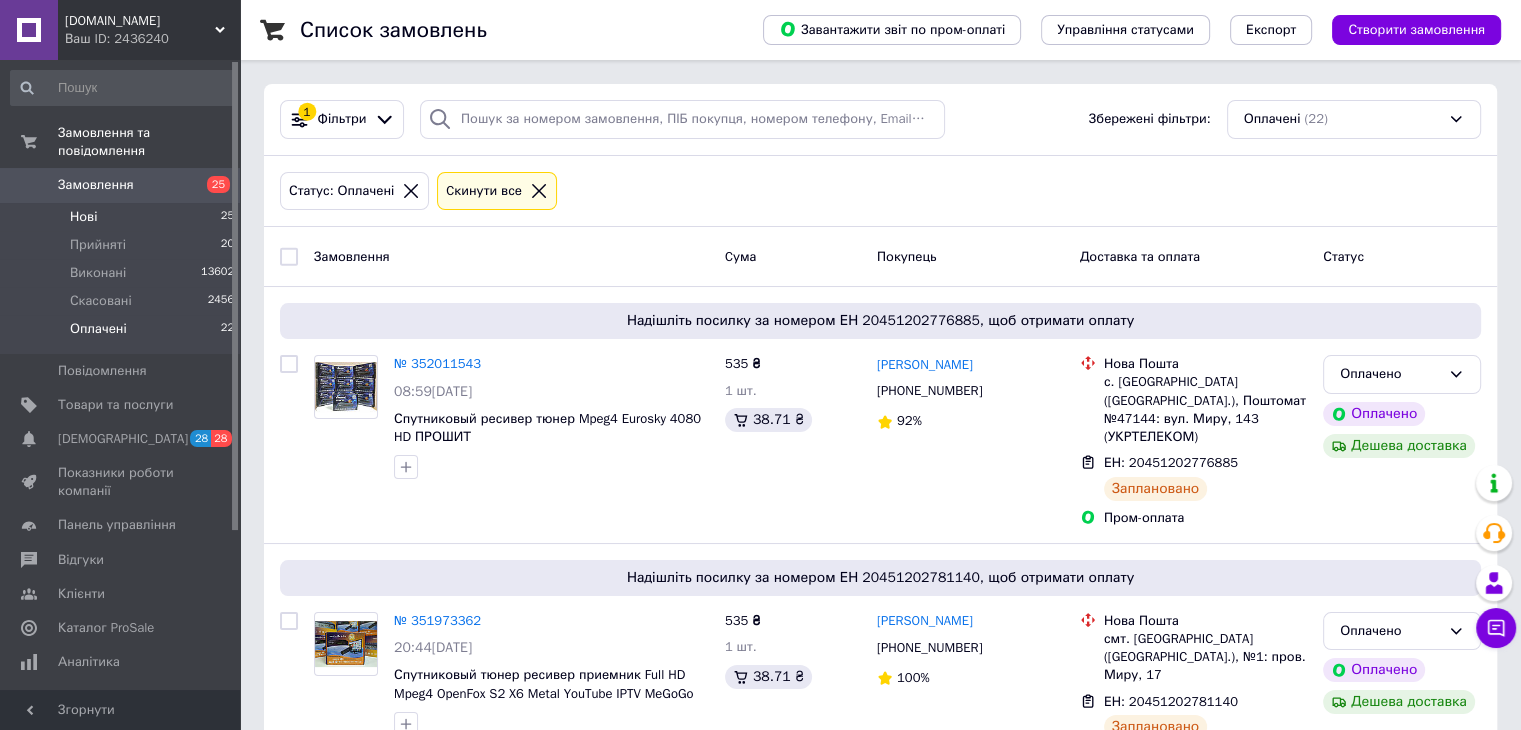 click on "Нові" at bounding box center [83, 217] 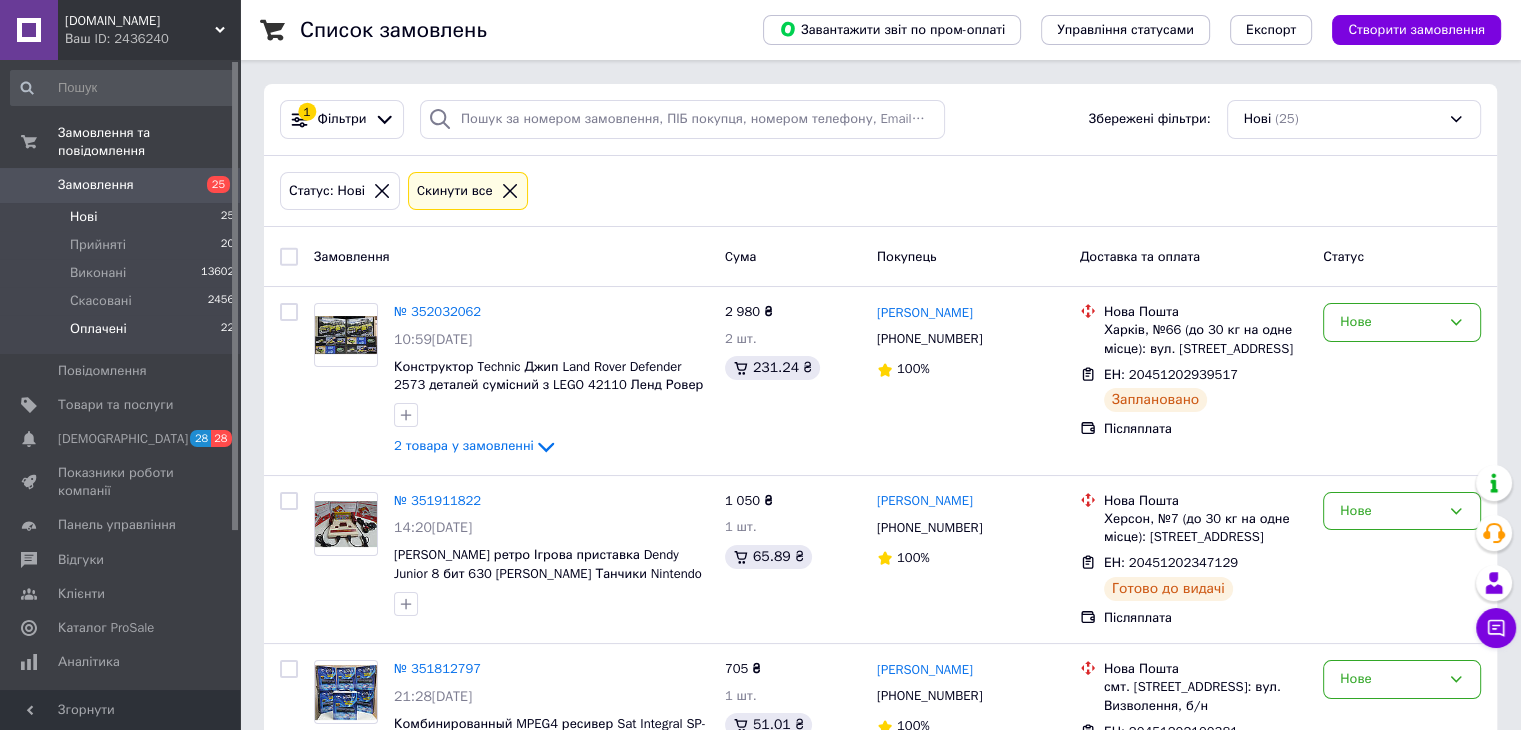 click on "Оплачені" at bounding box center [98, 329] 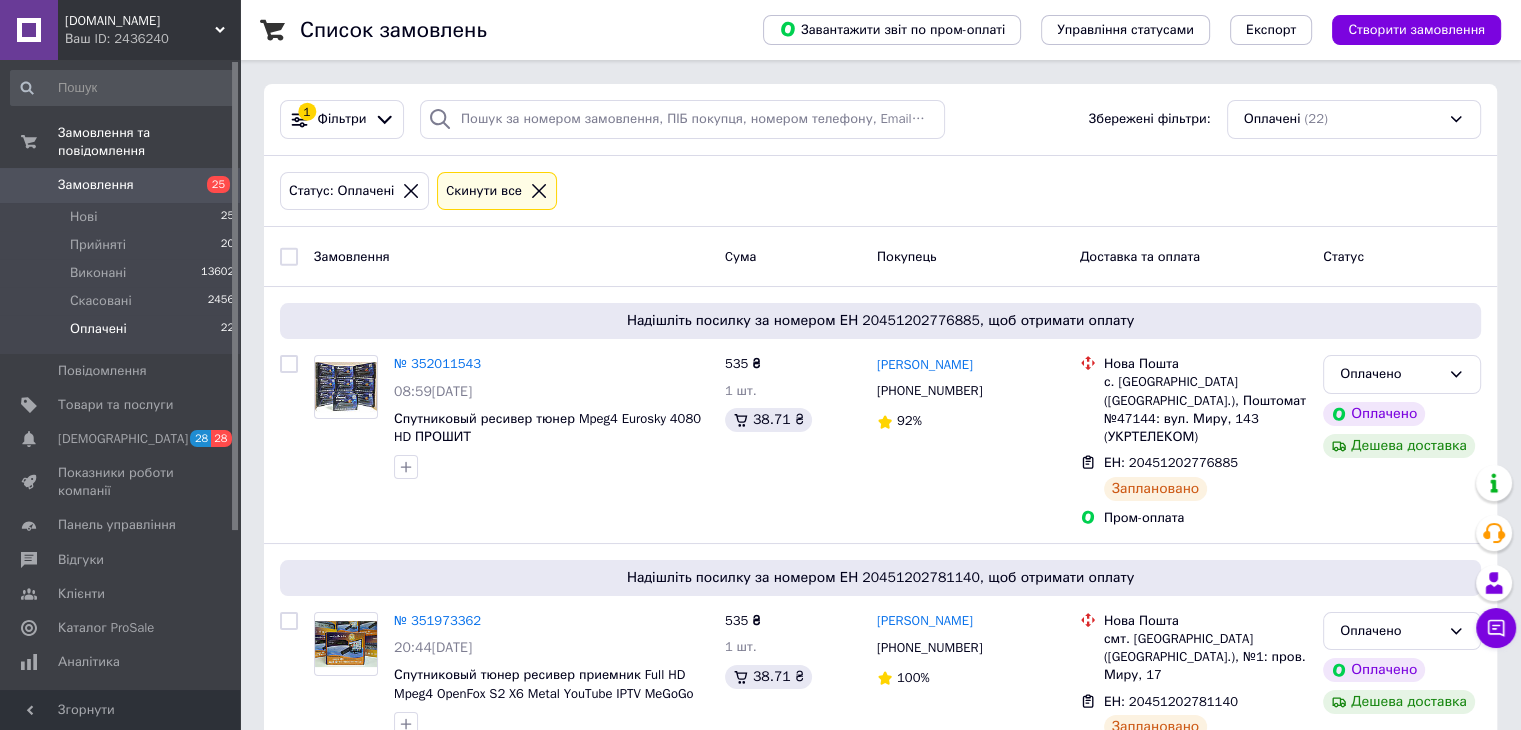 click on "Замовлення 25" at bounding box center [123, 185] 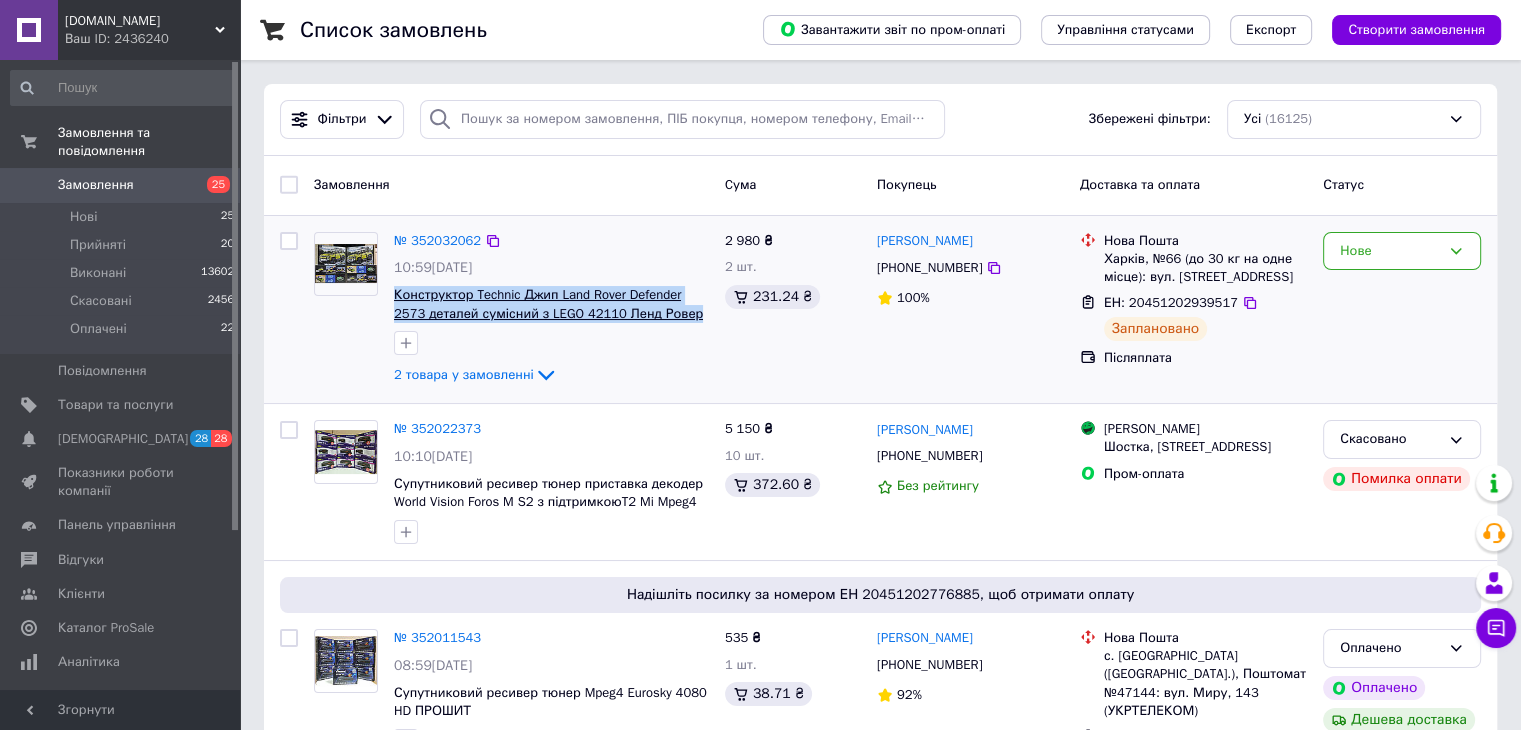 drag, startPoint x: 664, startPoint y: 311, endPoint x: 396, endPoint y: 296, distance: 268.41943 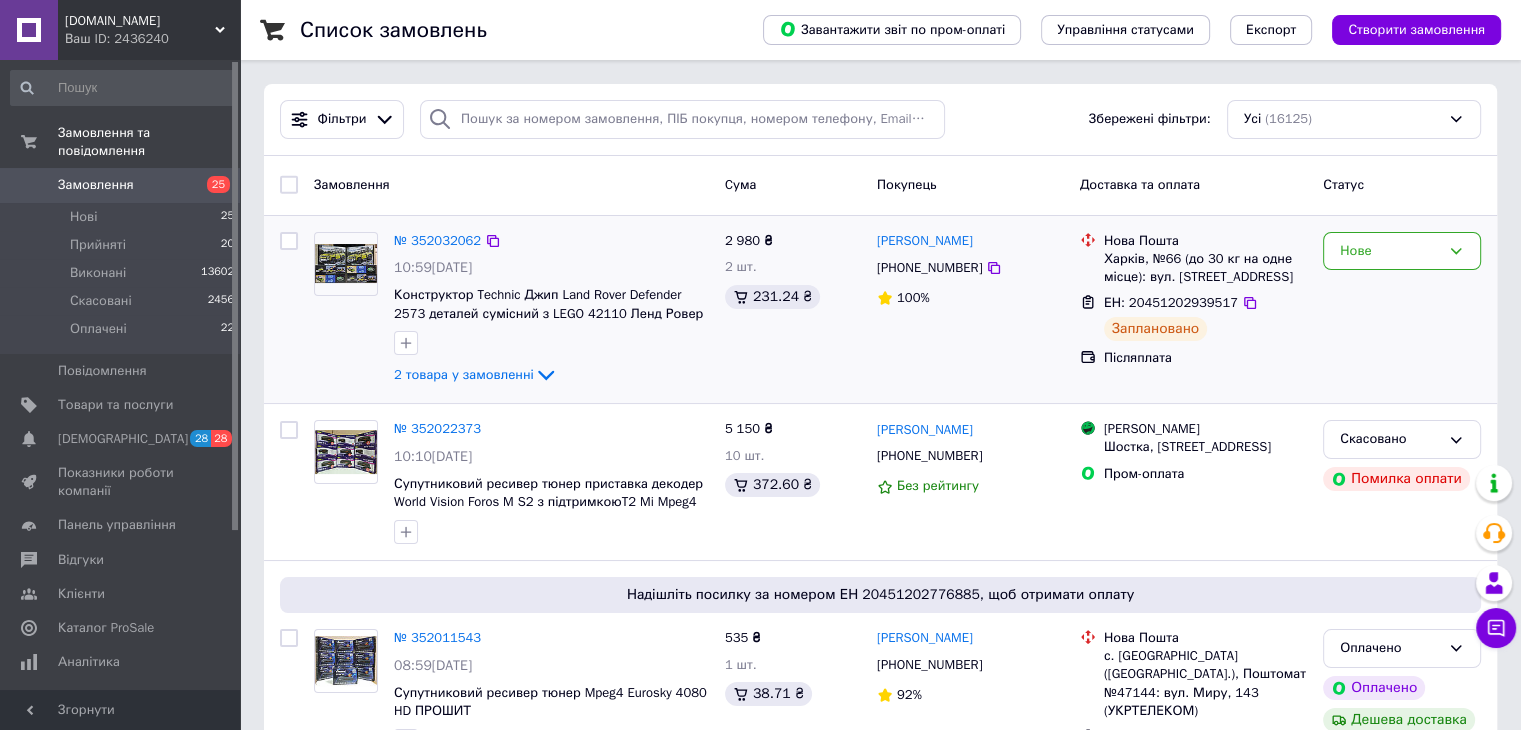 click at bounding box center [551, 343] 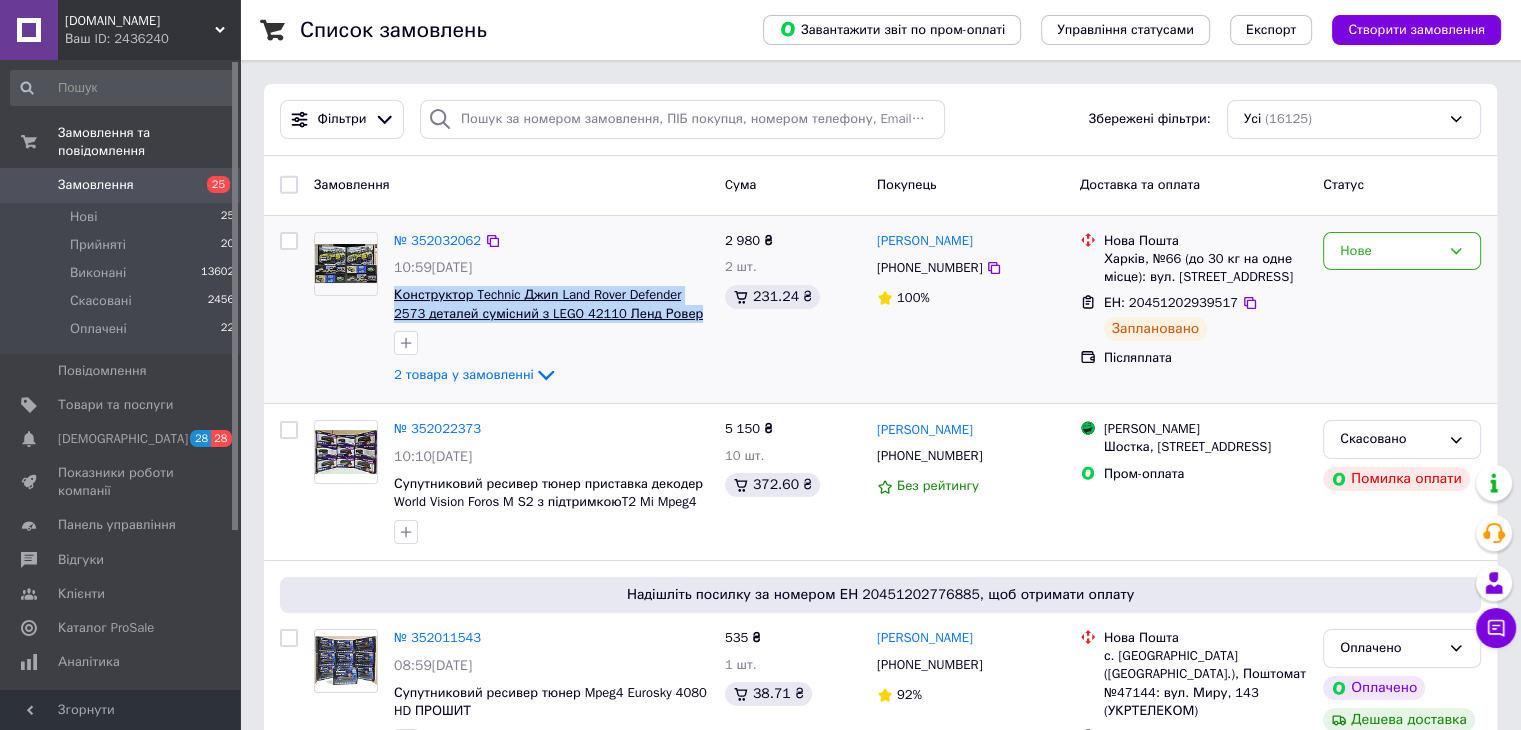 drag, startPoint x: 675, startPoint y: 309, endPoint x: 393, endPoint y: 300, distance: 282.1436 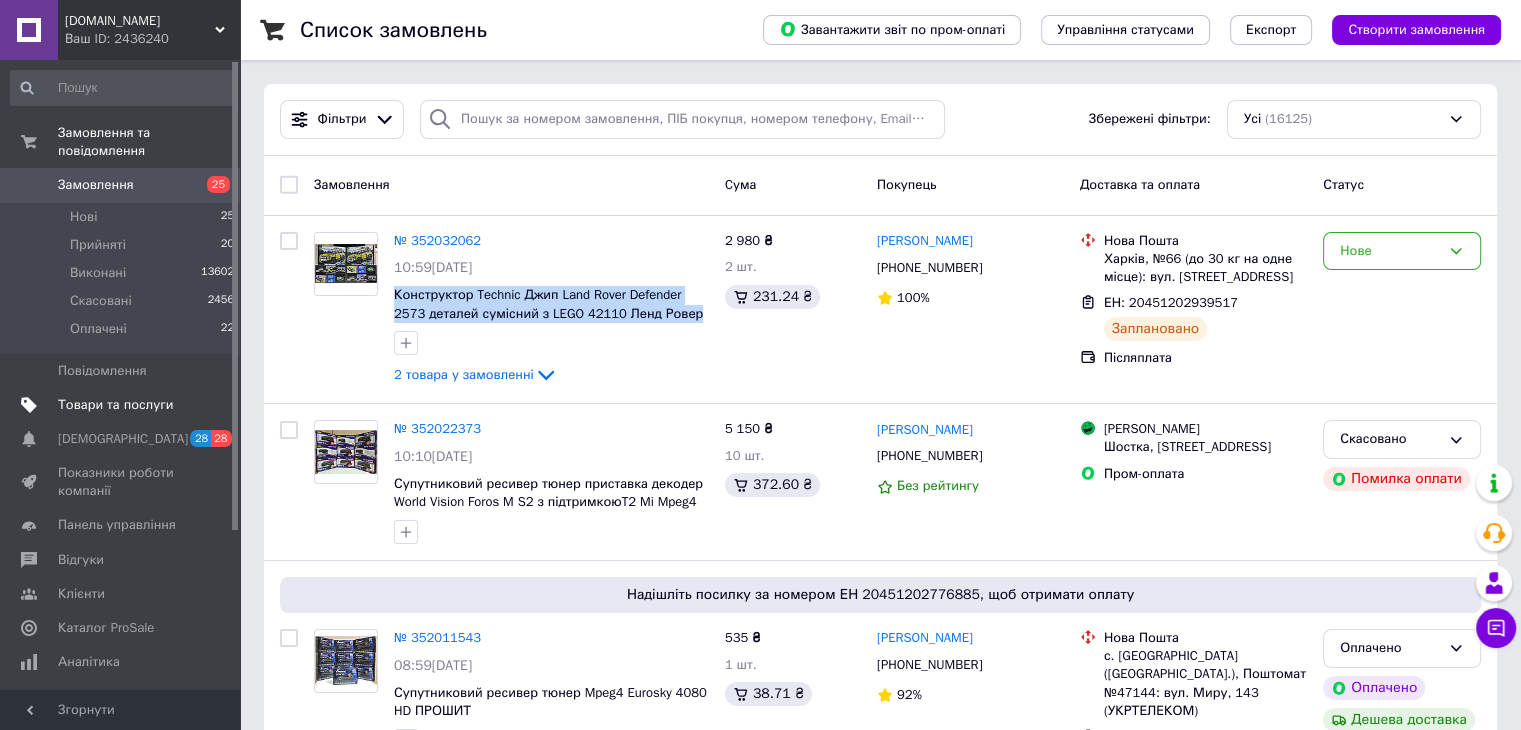 click on "Товари та послуги" at bounding box center (115, 405) 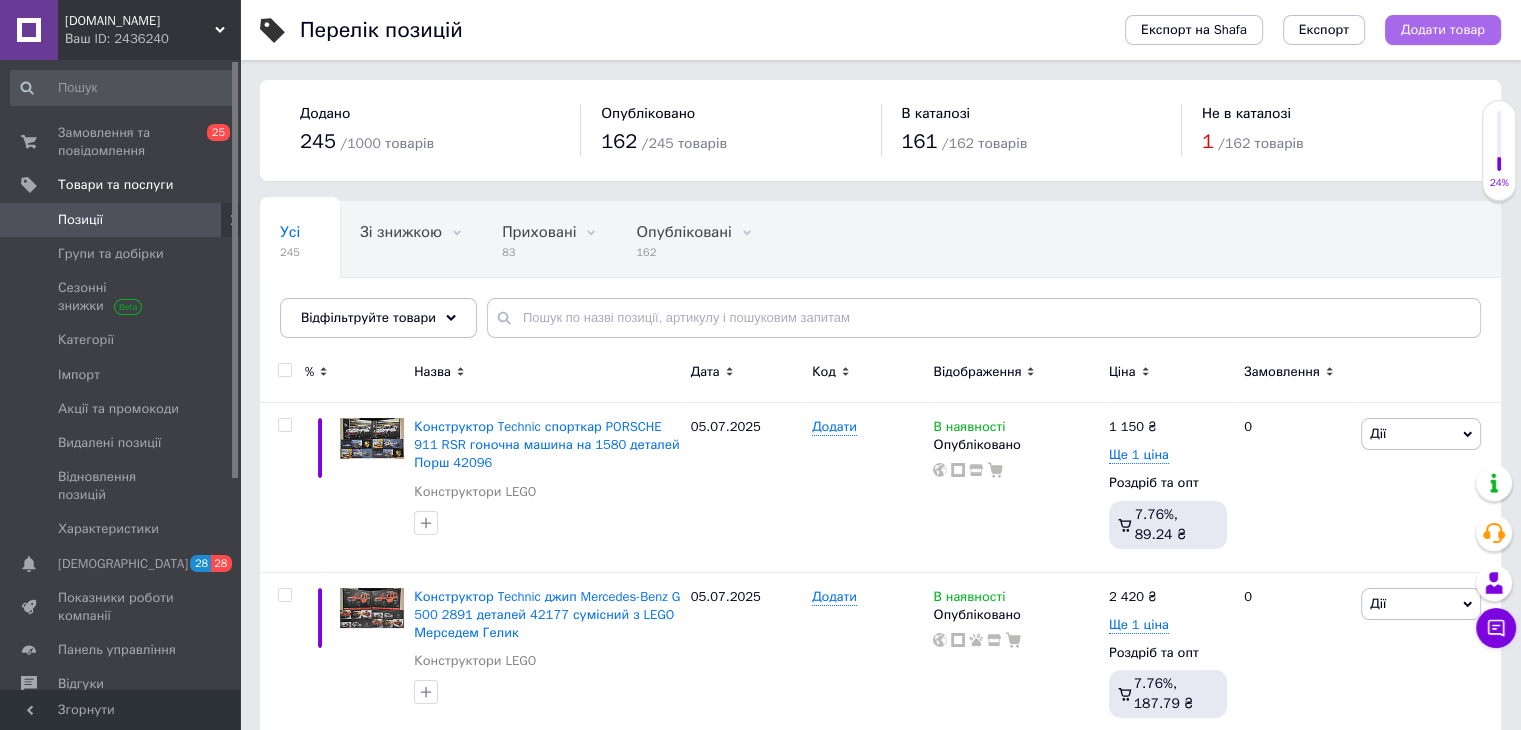 click on "Додати товар" at bounding box center [1443, 30] 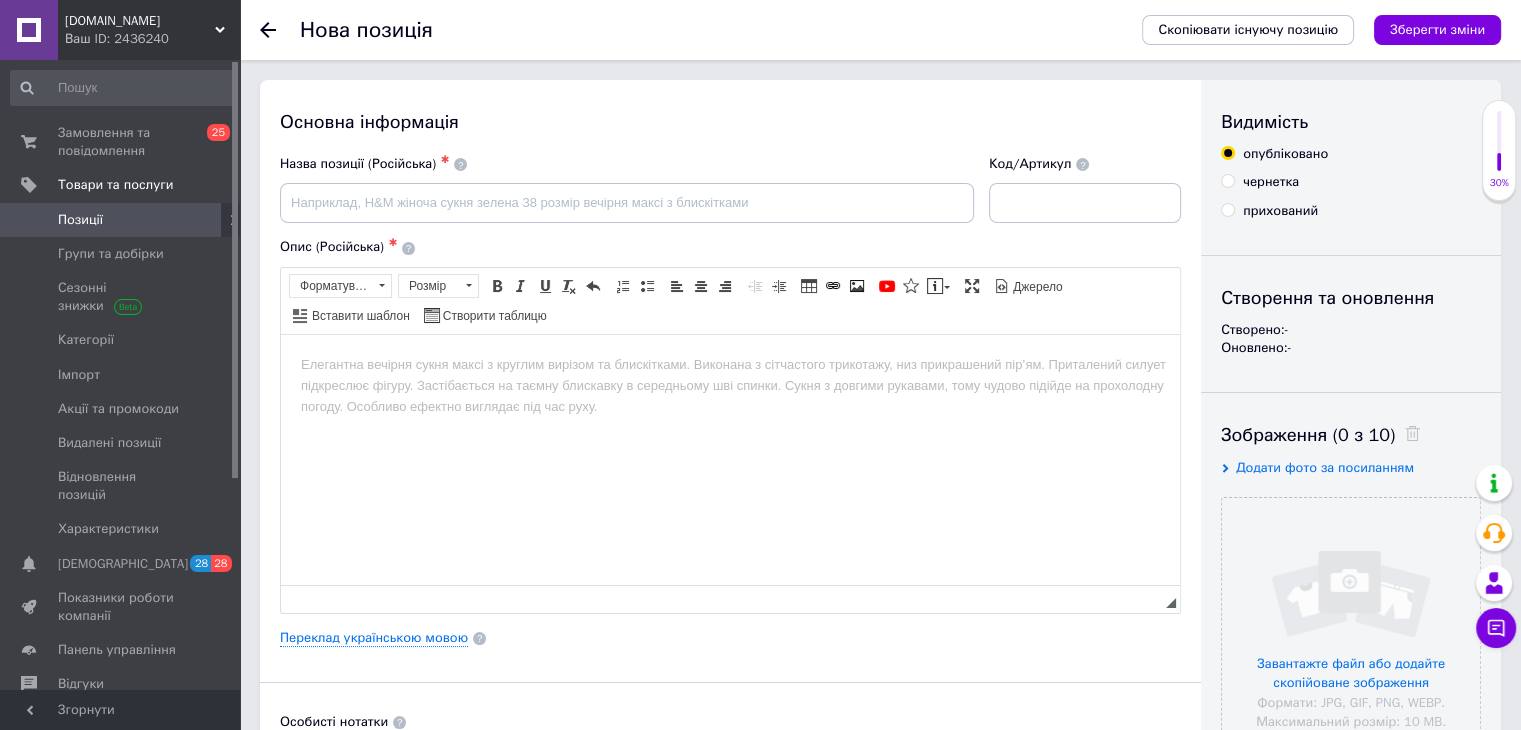 scroll, scrollTop: 0, scrollLeft: 0, axis: both 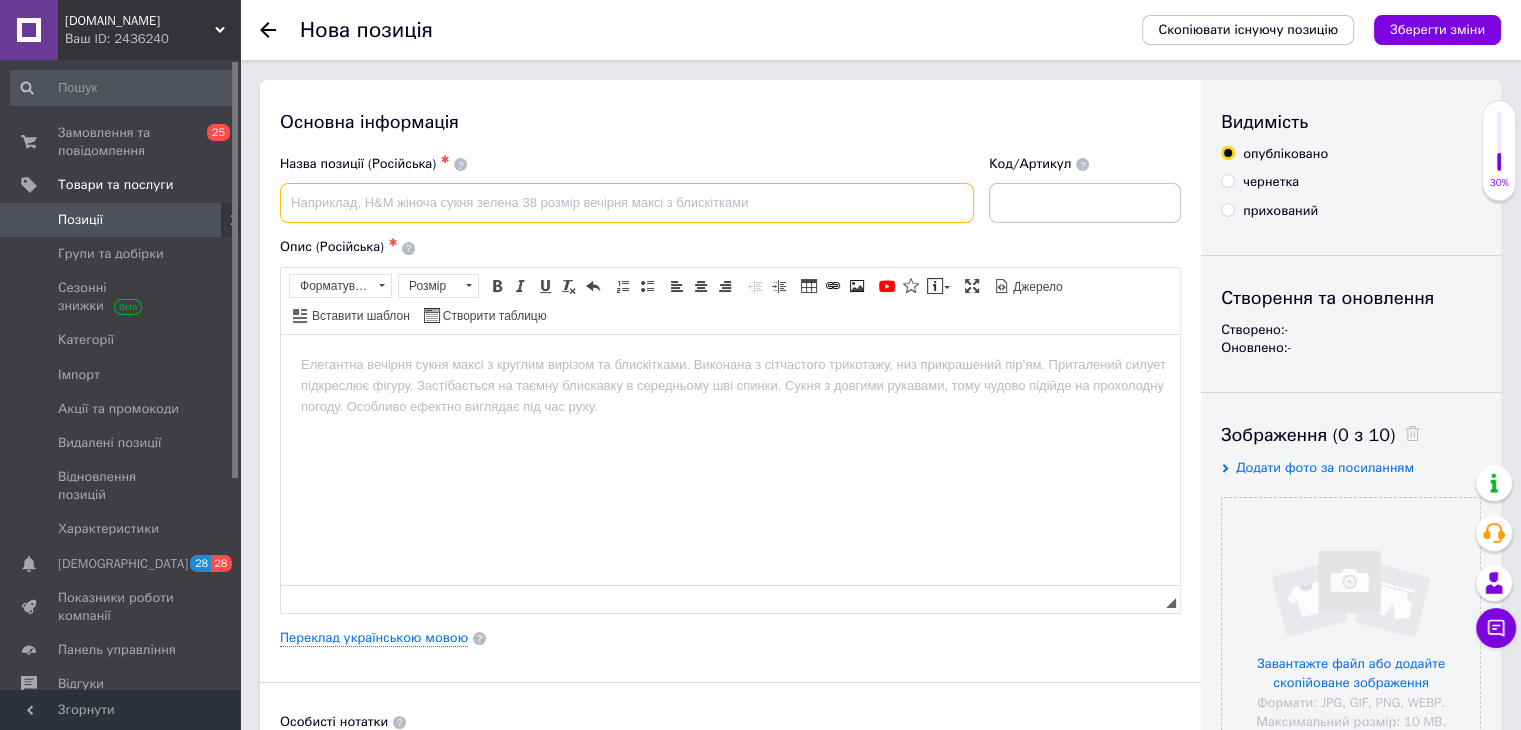 click at bounding box center [627, 203] 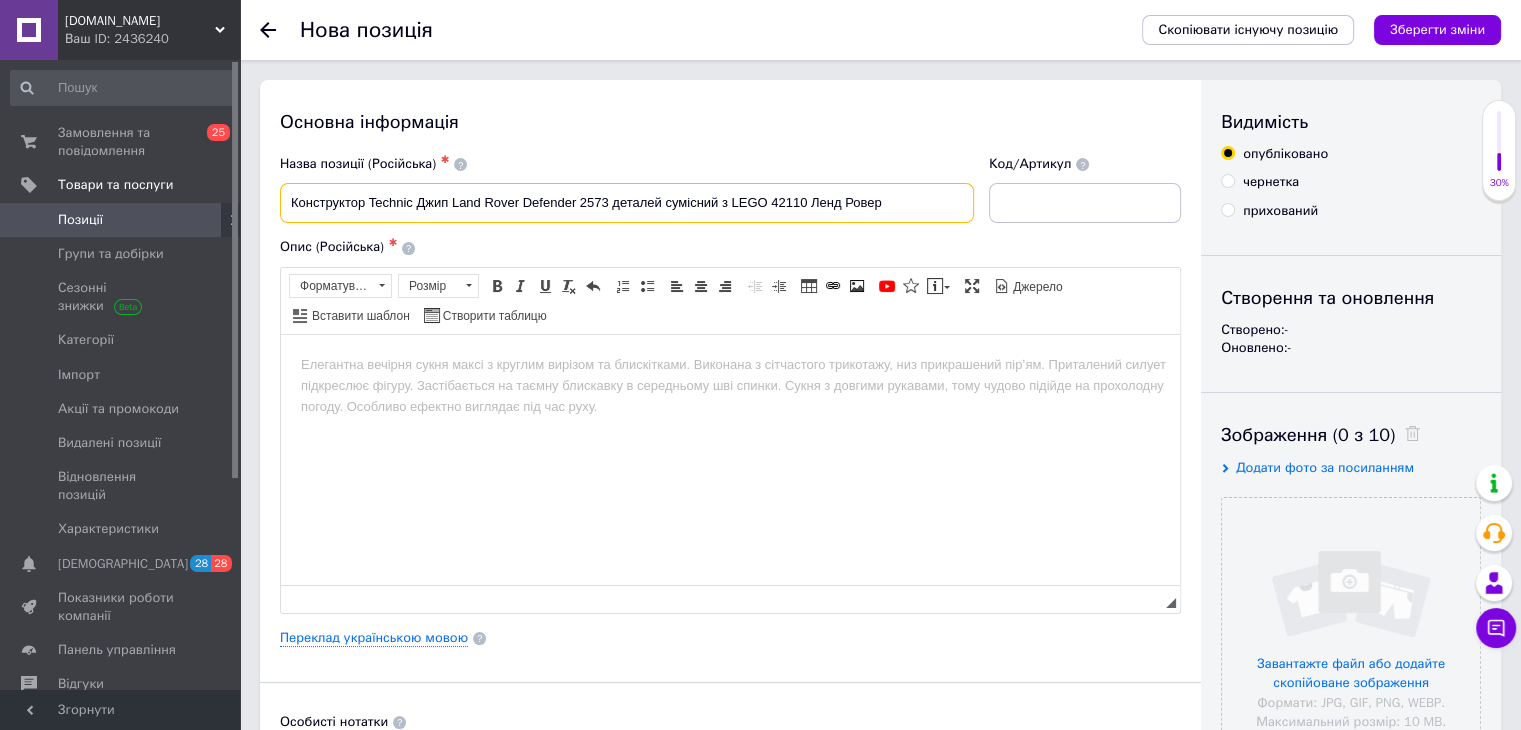 drag, startPoint x: 660, startPoint y: 196, endPoint x: 417, endPoint y: 195, distance: 243.00206 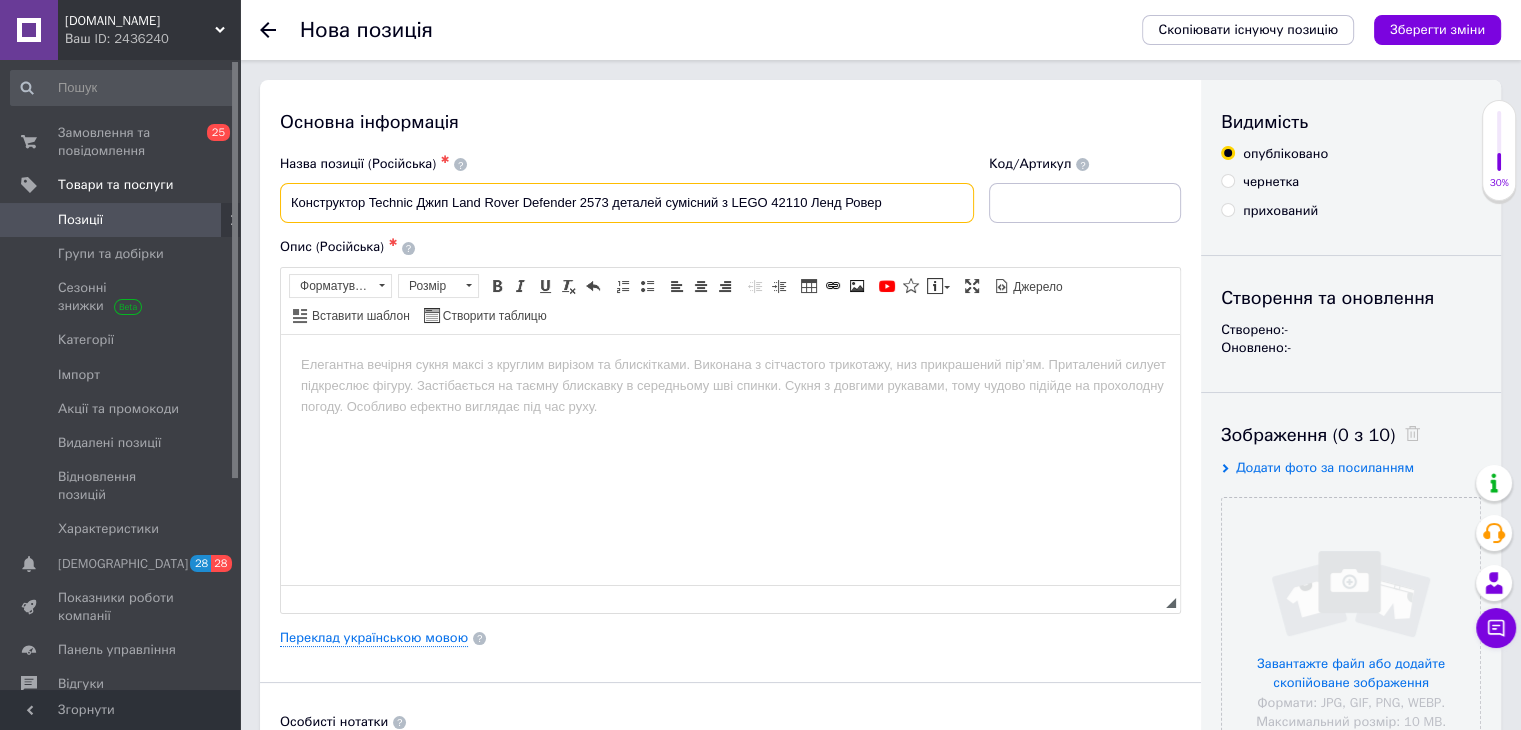 click on "Конструктор Technic Джип Land Rover Defender 2573 деталей сумісний з LEGO 42110 Ленд Ровер" at bounding box center [627, 203] 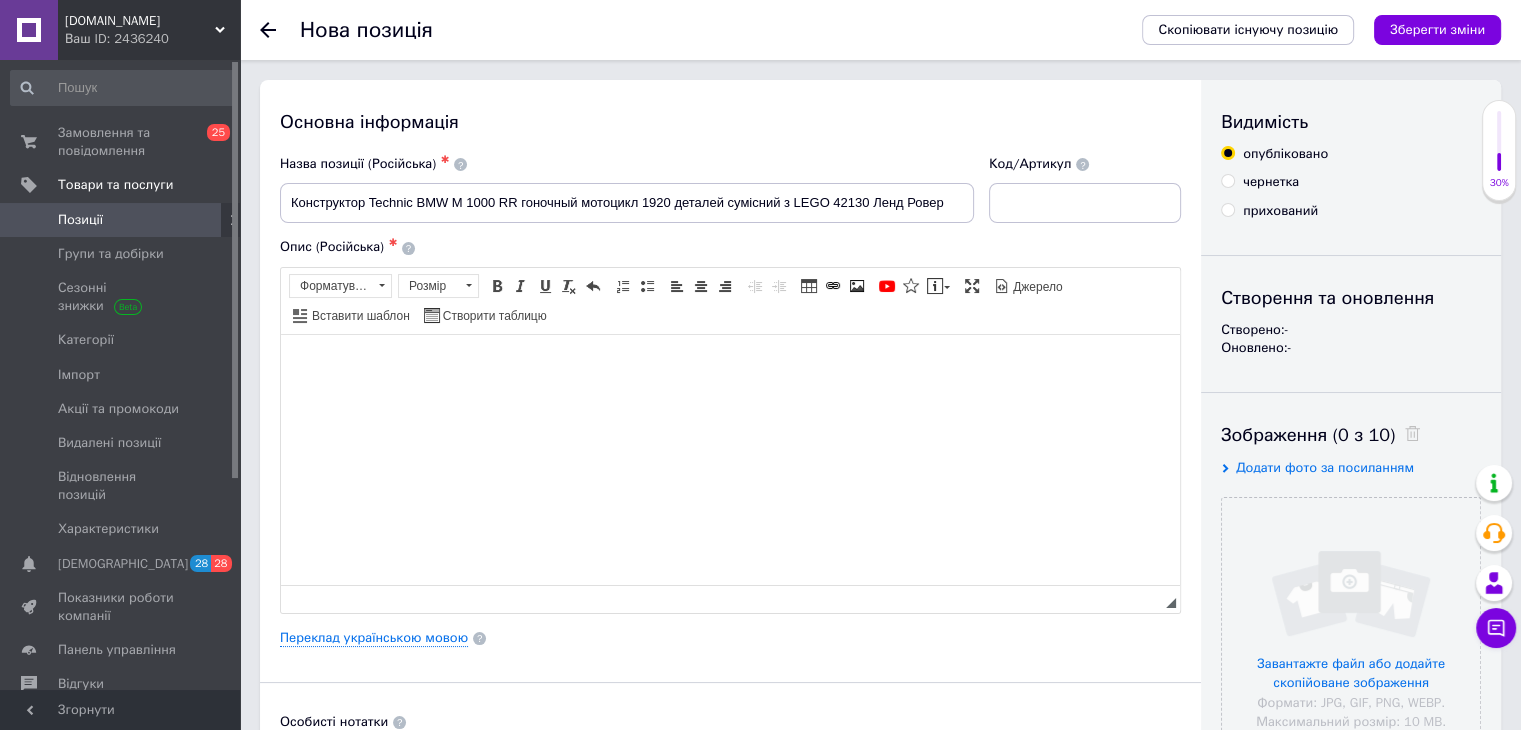 click at bounding box center [730, 364] 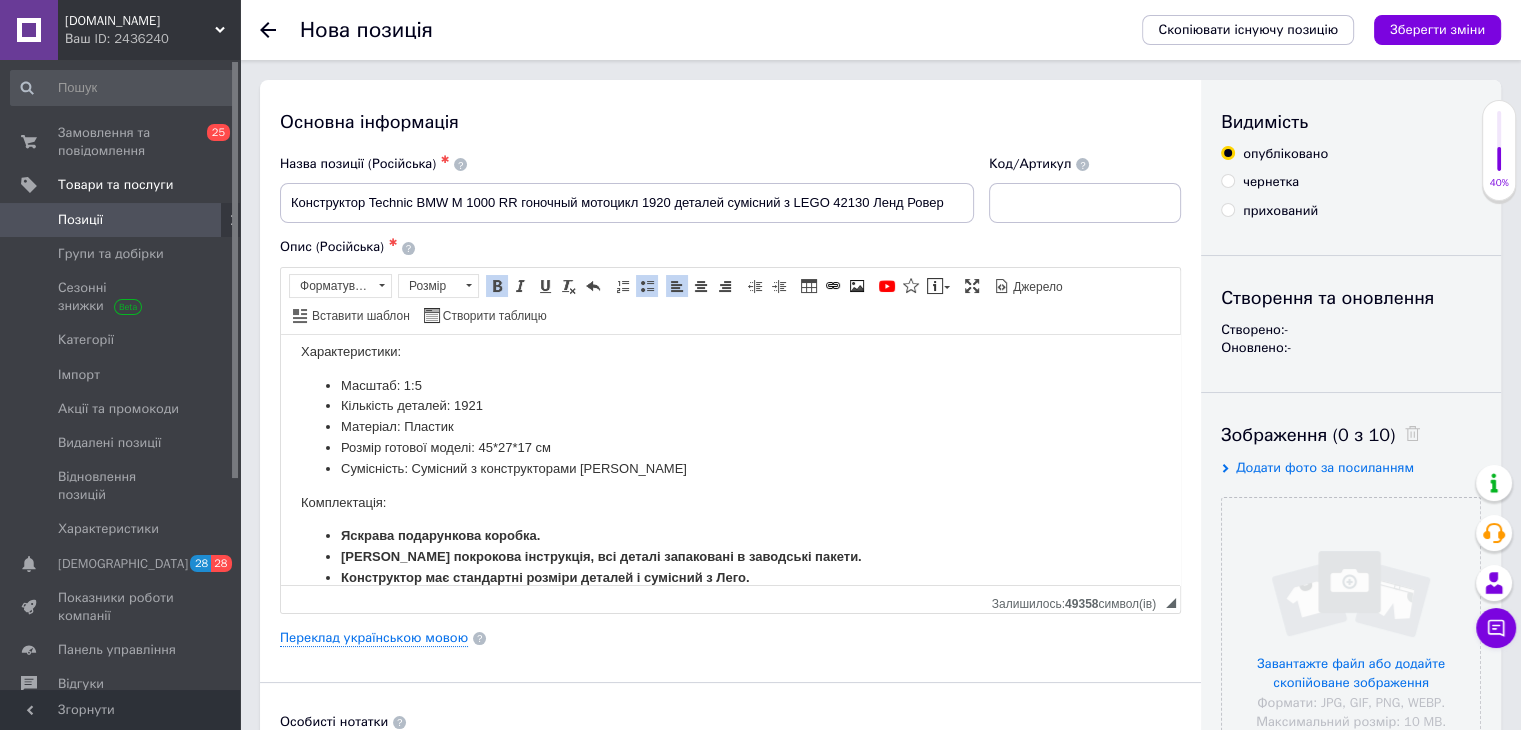 scroll, scrollTop: 184, scrollLeft: 0, axis: vertical 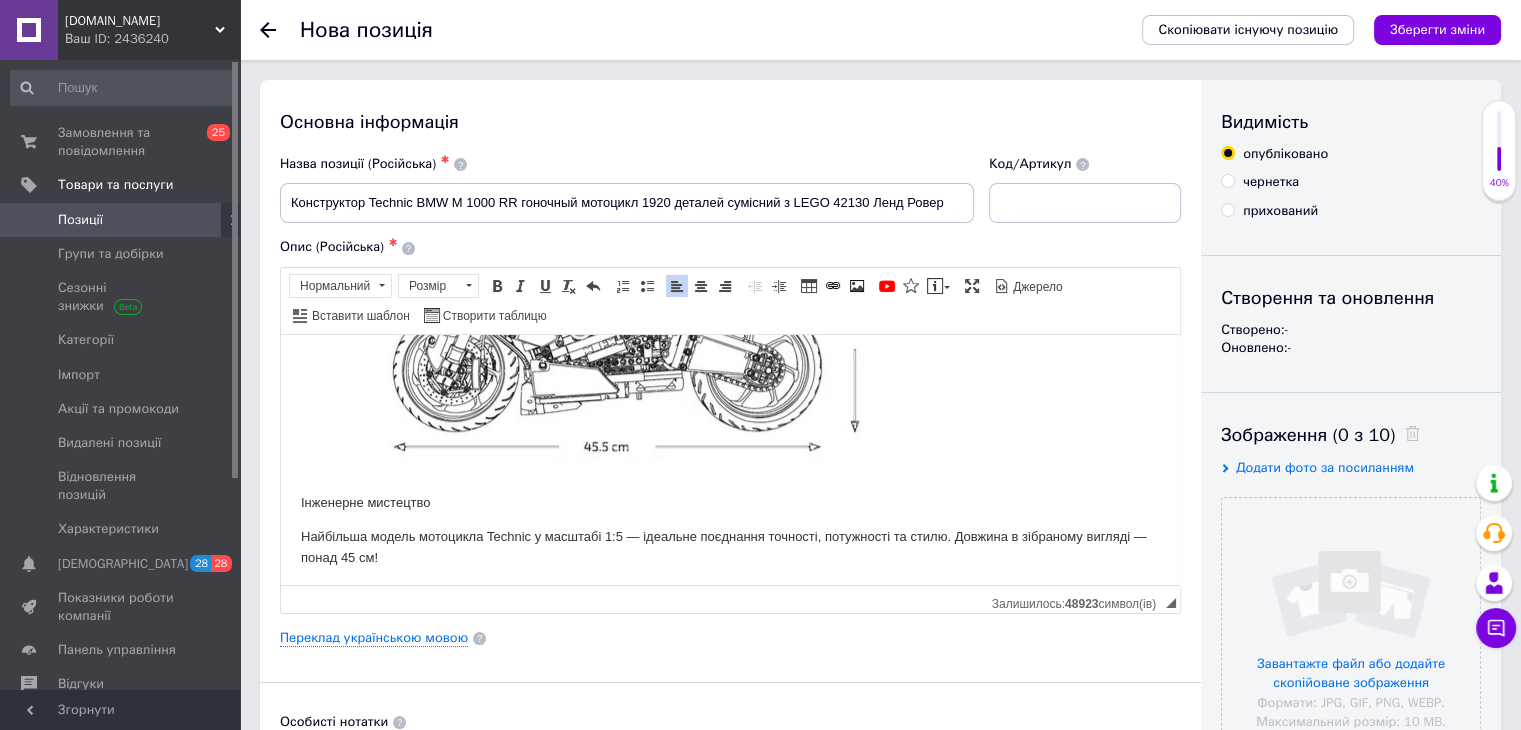 drag, startPoint x: 1173, startPoint y: 514, endPoint x: 1455, endPoint y: 929, distance: 501.74594 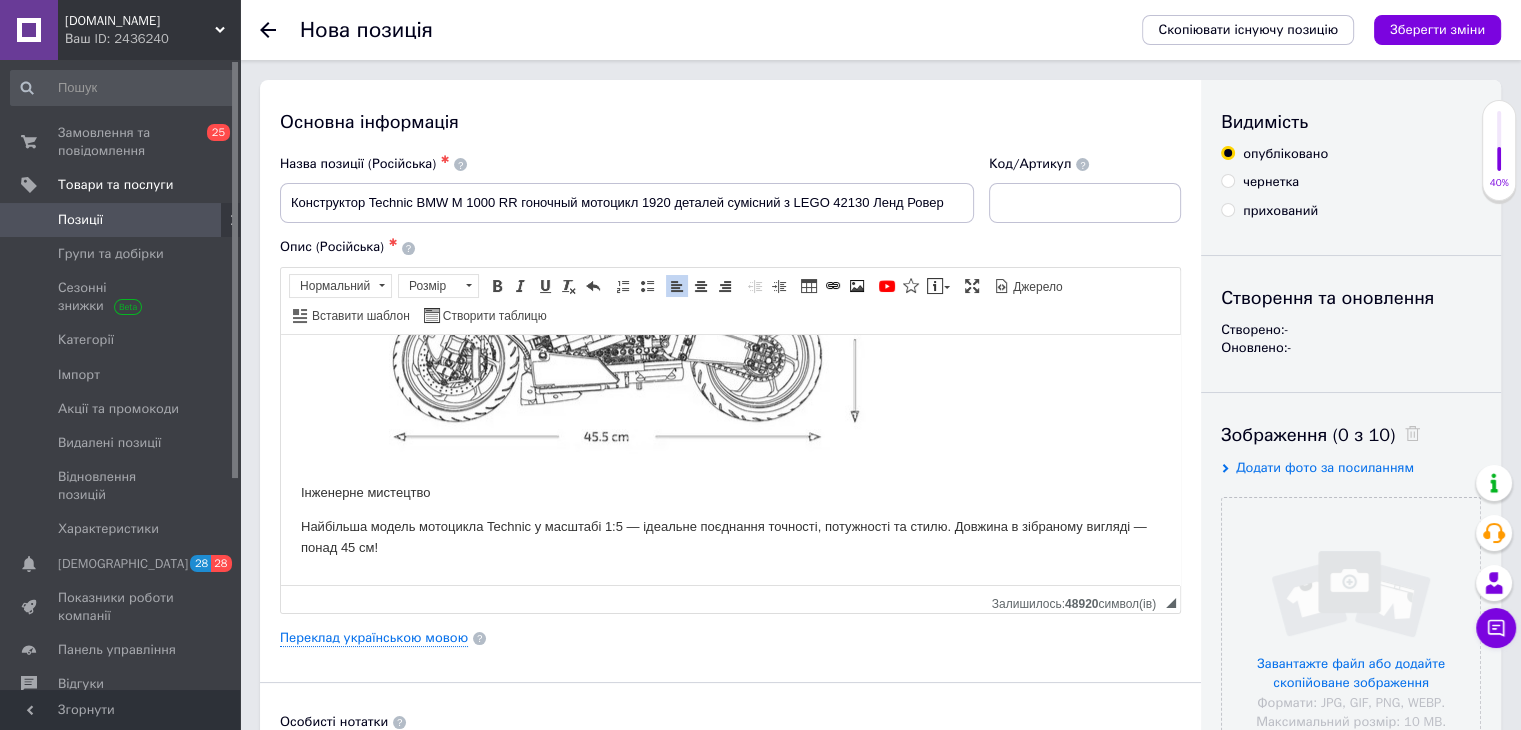 scroll, scrollTop: 1663, scrollLeft: 0, axis: vertical 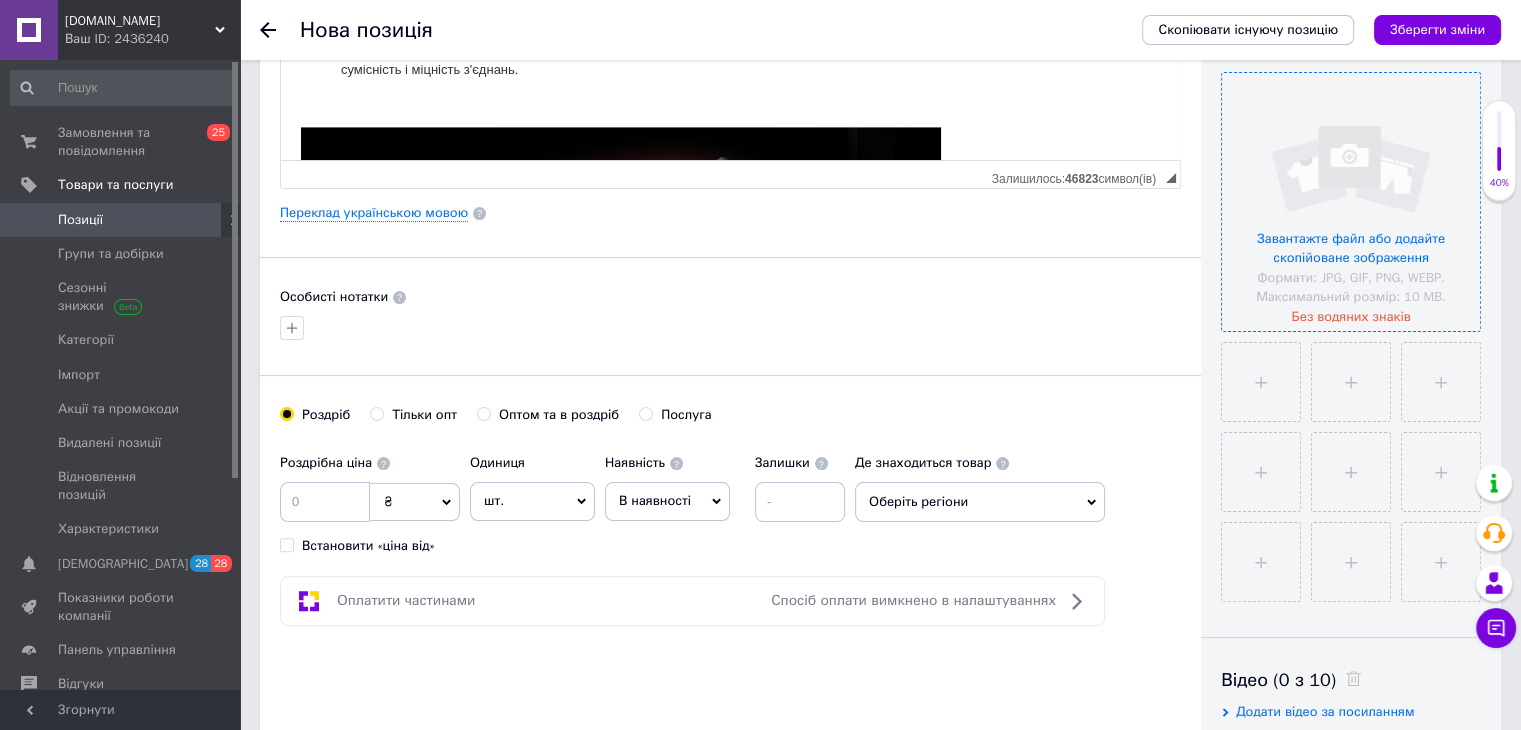 click at bounding box center (1351, 202) 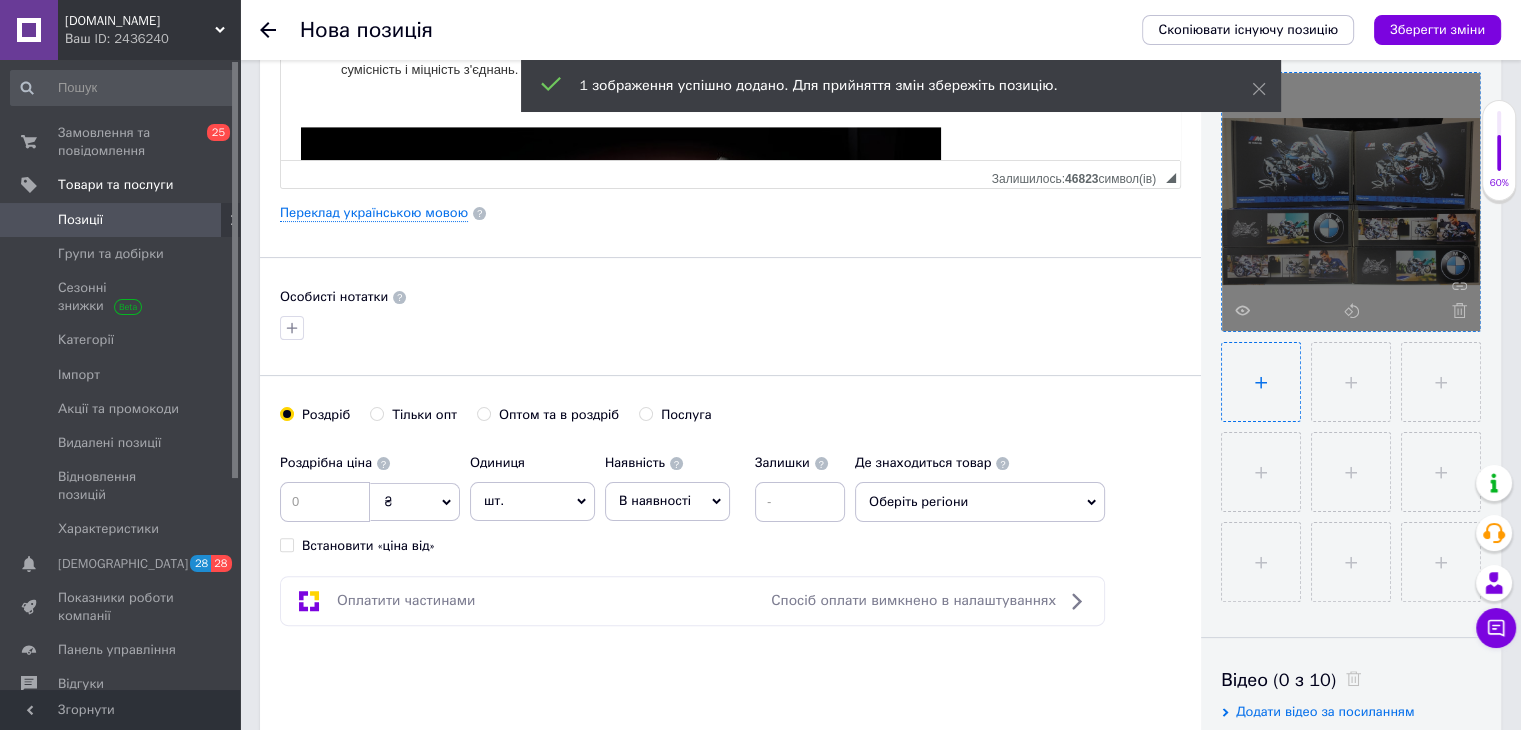 click at bounding box center [1261, 382] 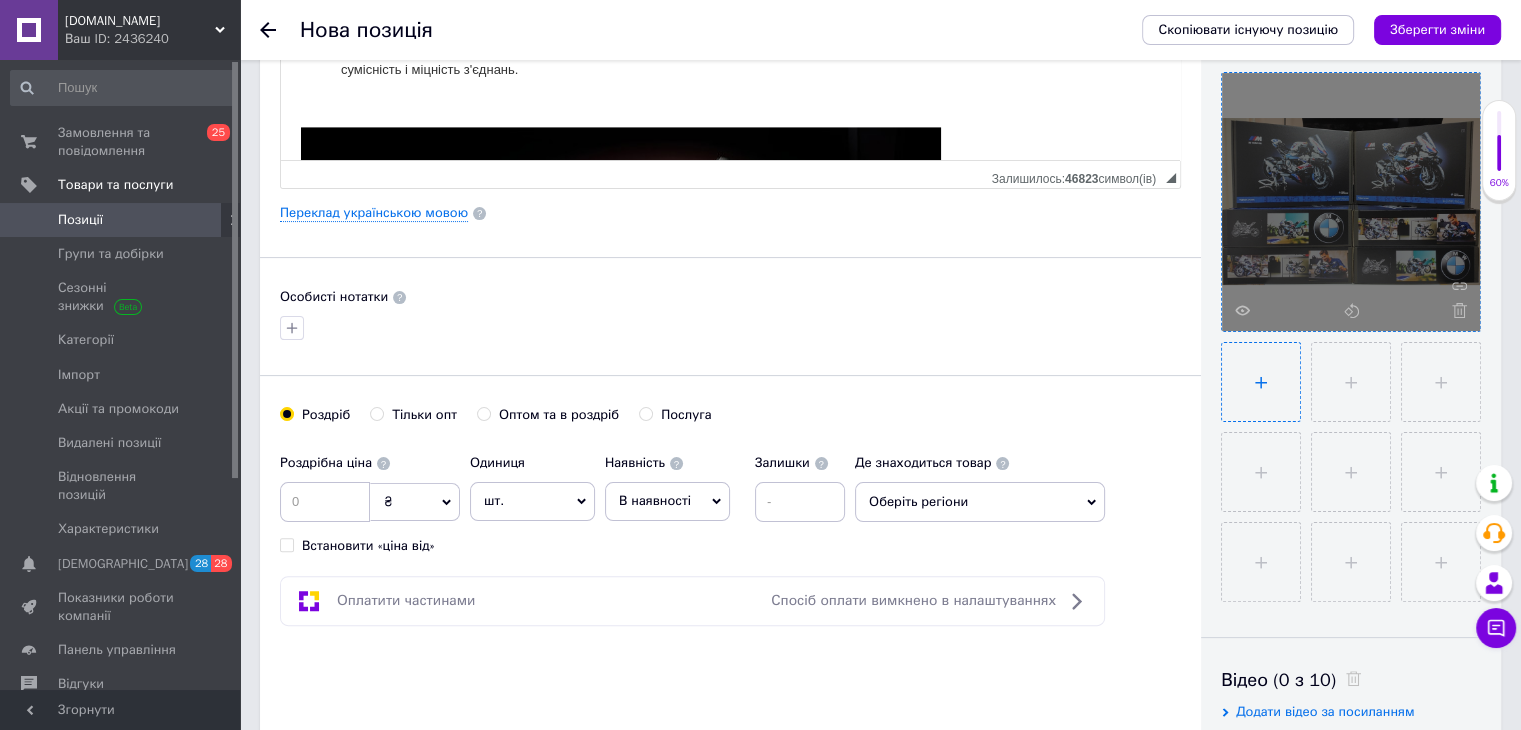 type on "C:\fakepath\2.jpg" 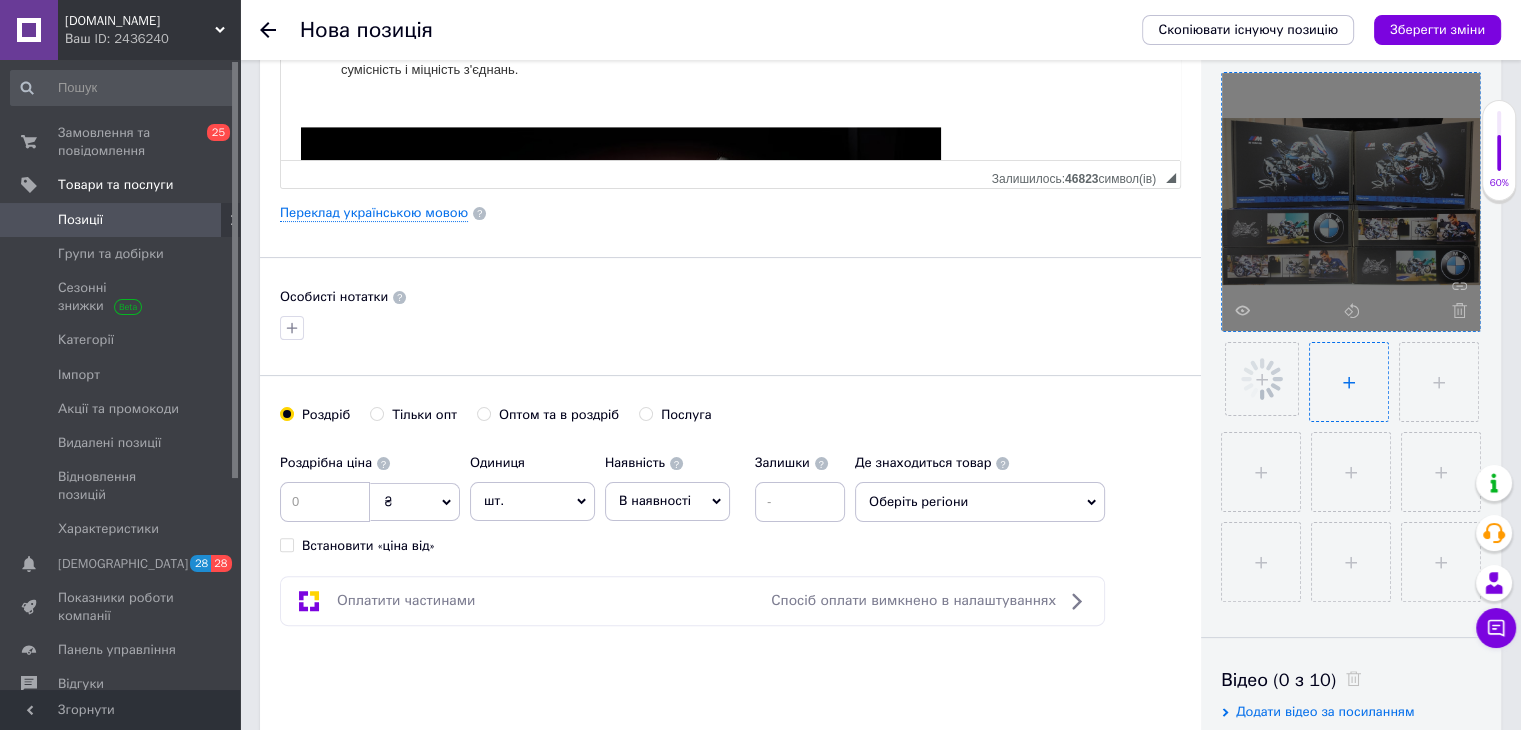 click at bounding box center [1349, 382] 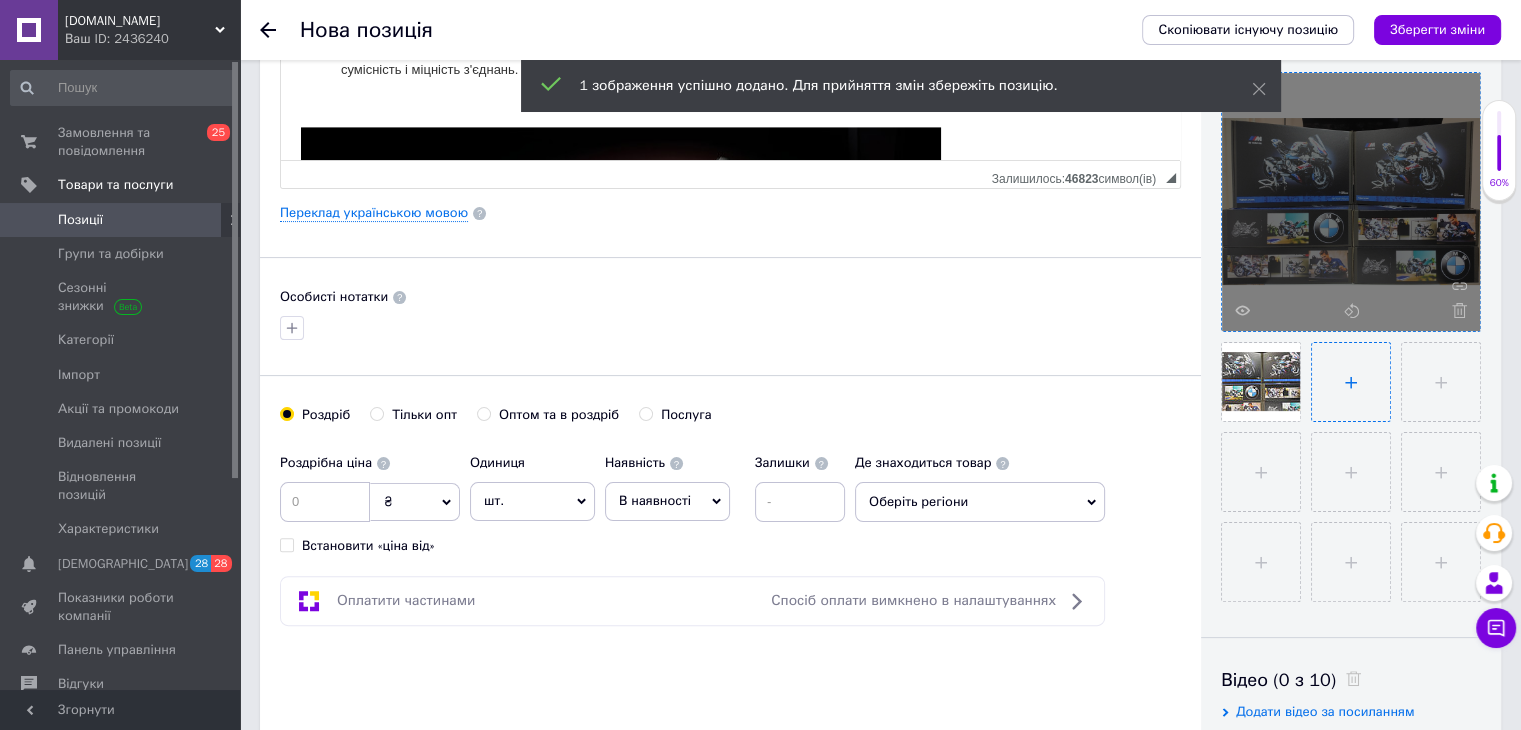 type on "C:\fakepath\3.jpg" 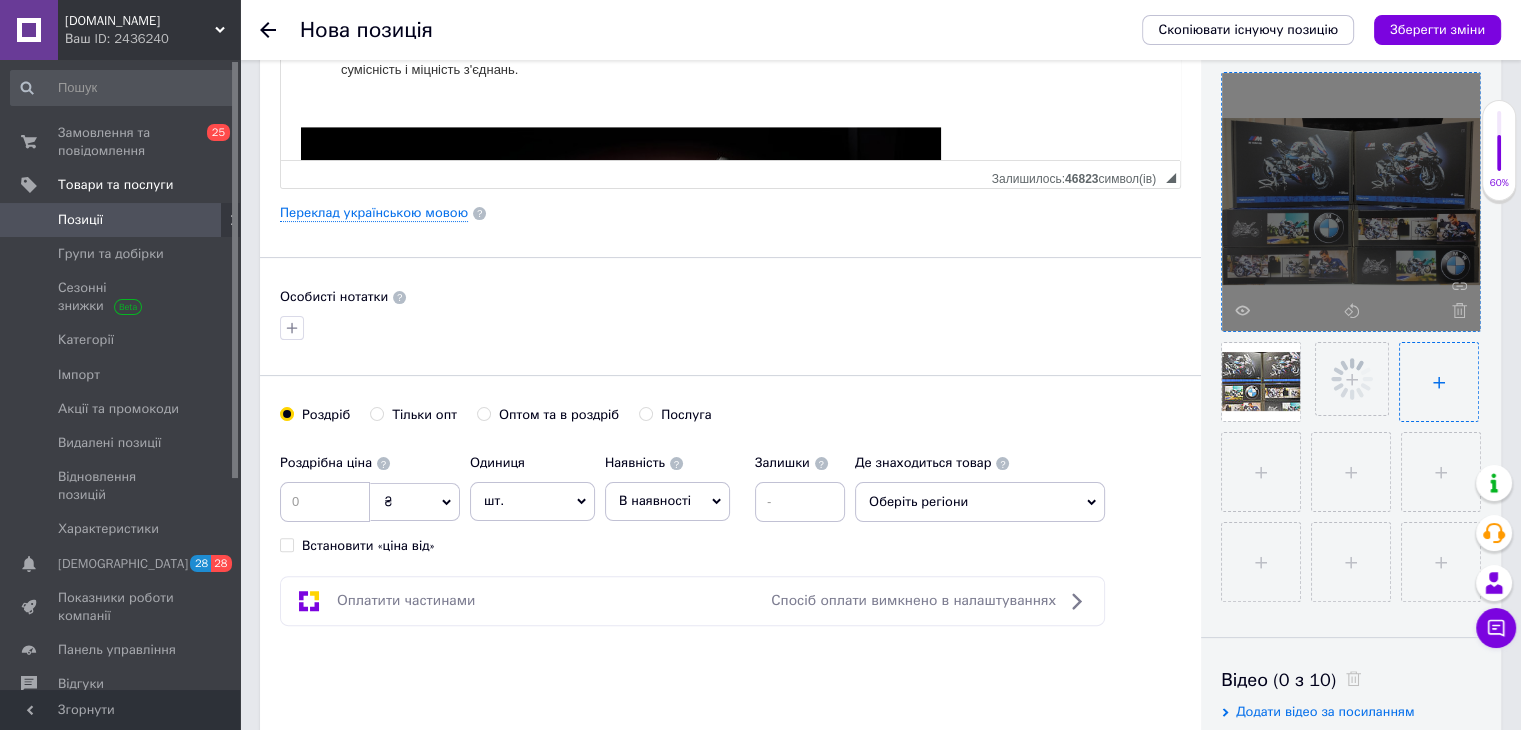 click at bounding box center (1439, 382) 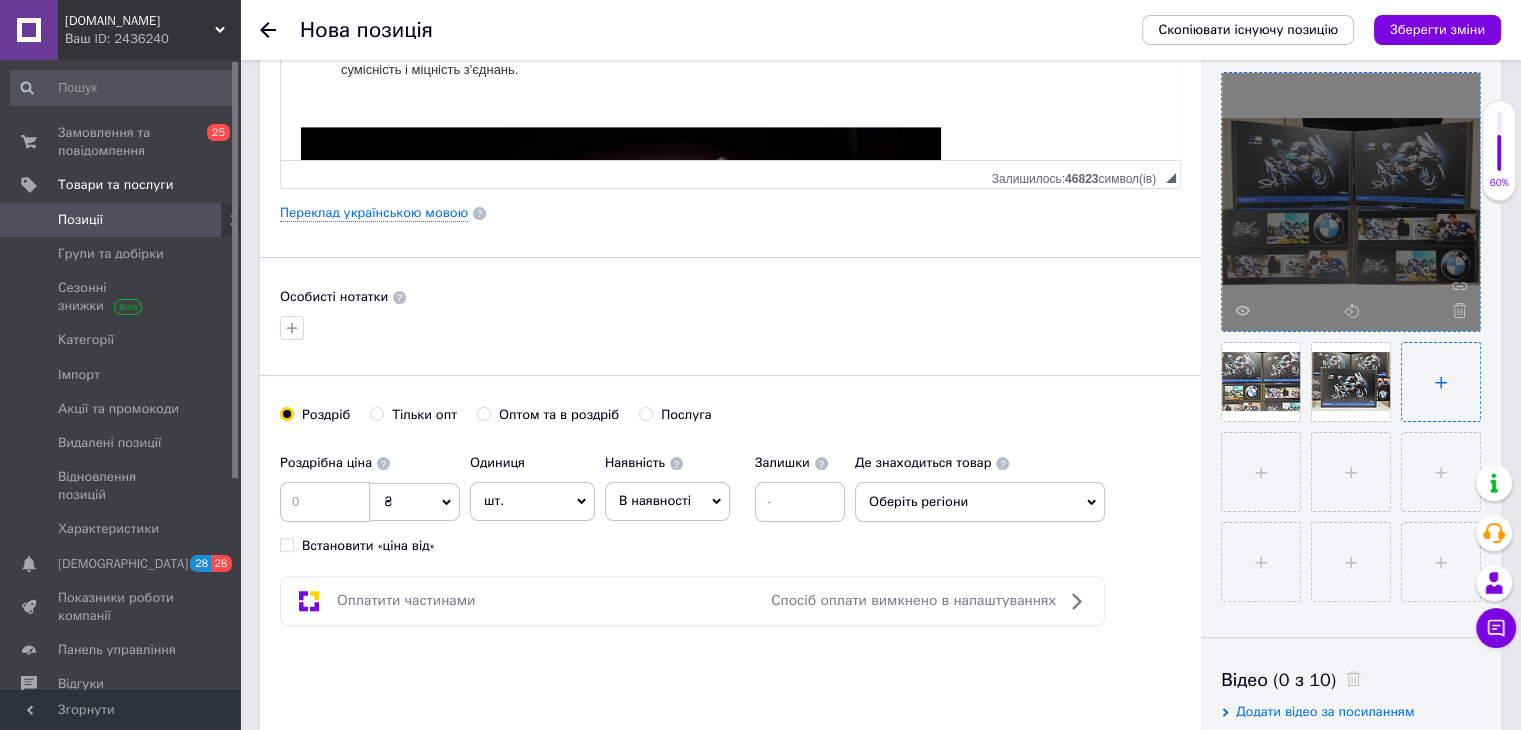 type on "C:\fakepath\4.jpg" 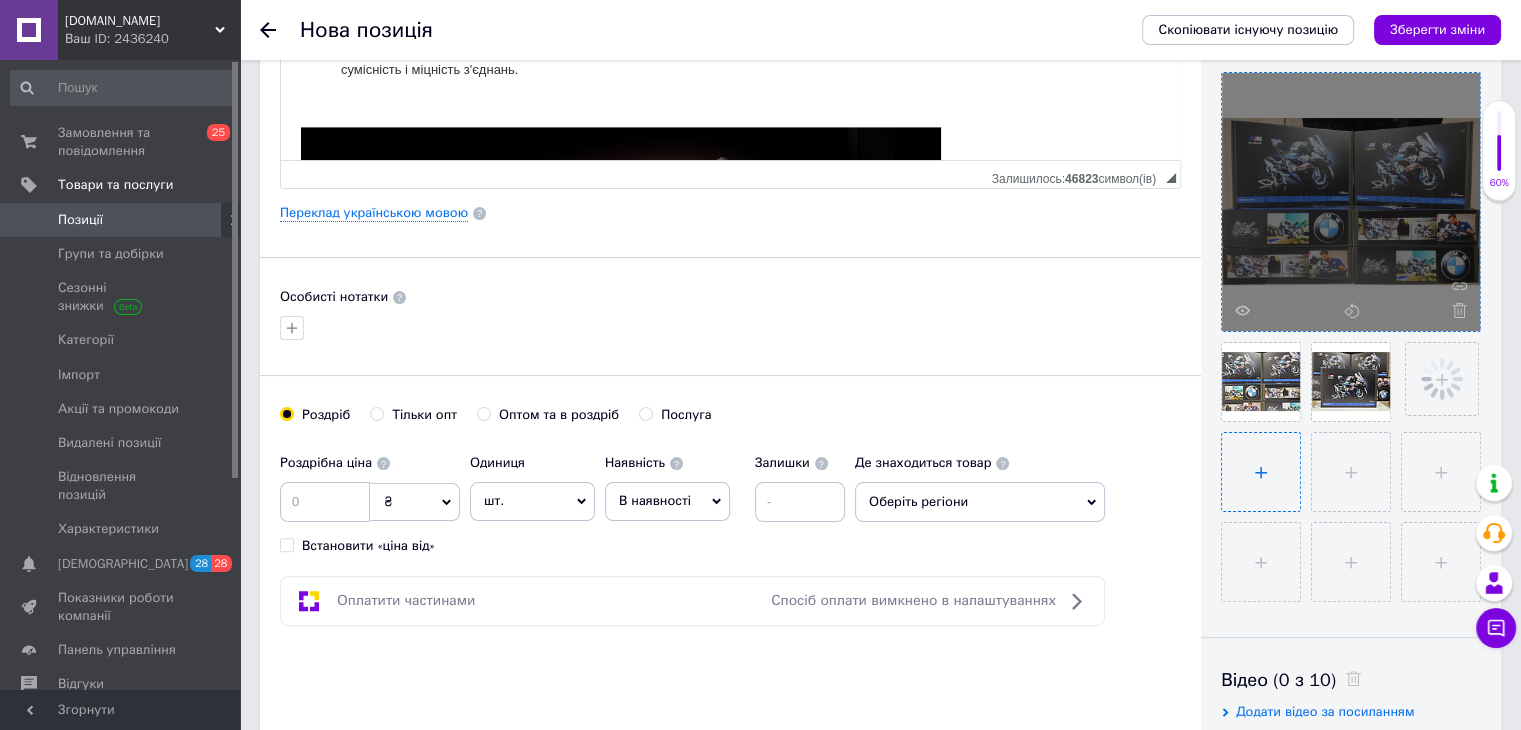 click at bounding box center [1261, 472] 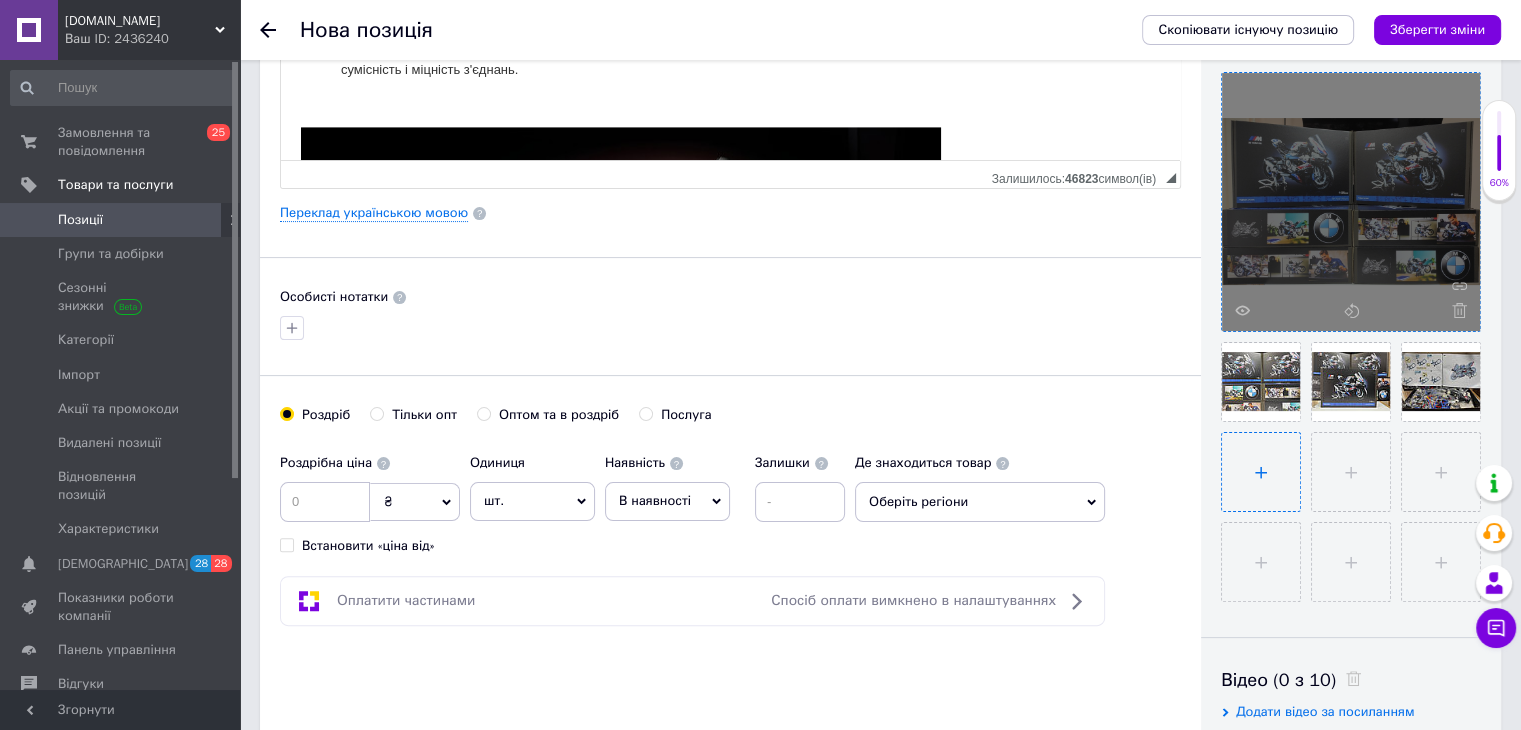 type on "C:\fakepath\5.jpg" 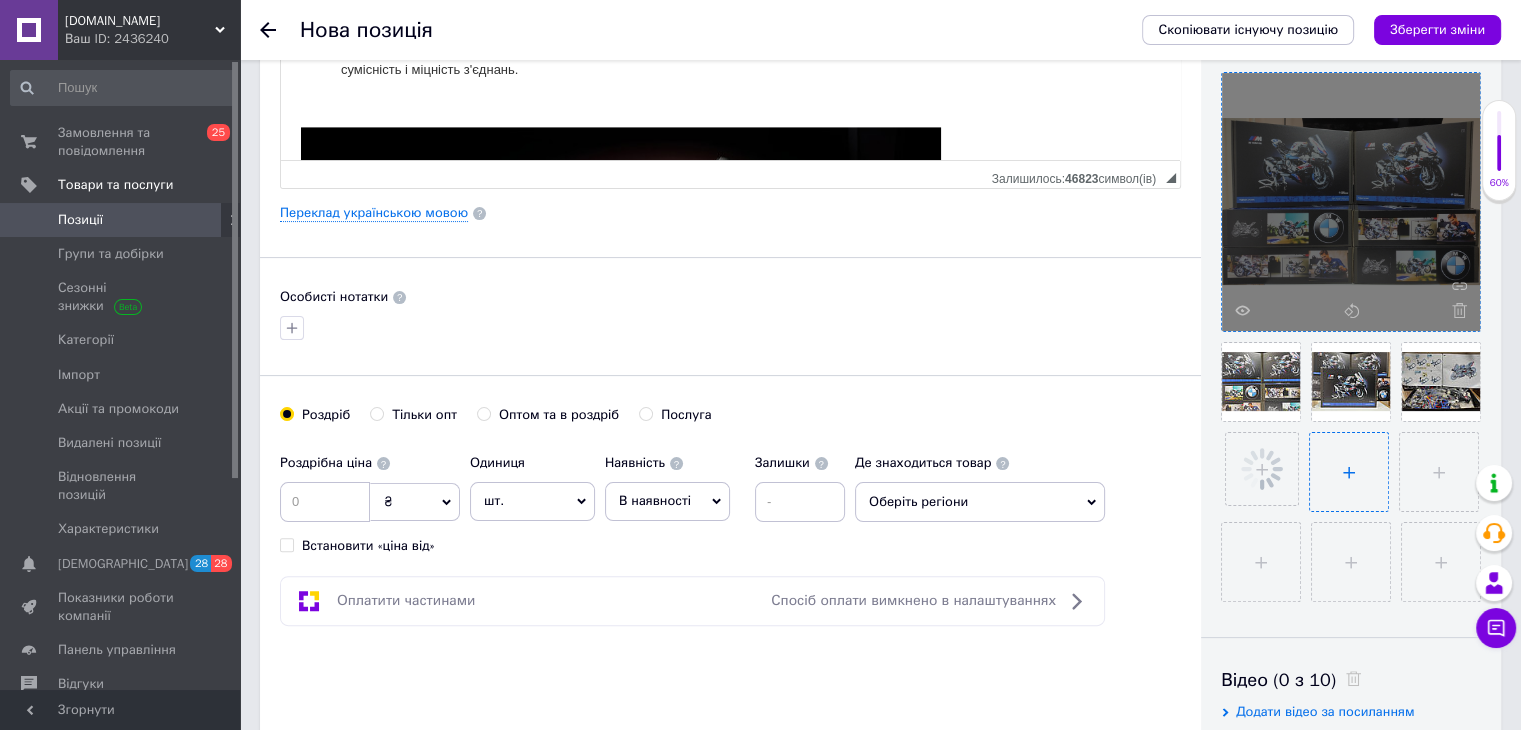 click at bounding box center (1349, 472) 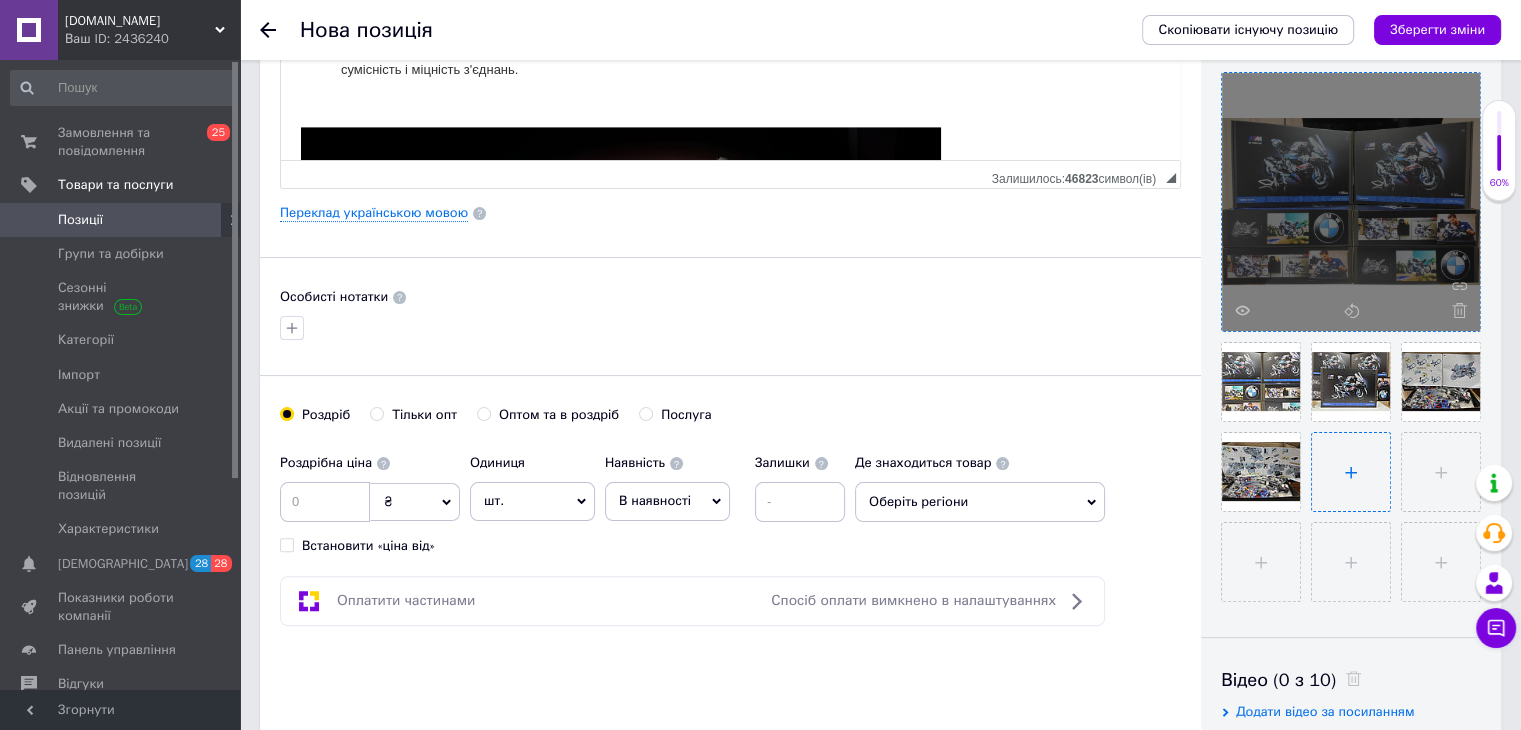 type on "C:\fakepath\6.jpg" 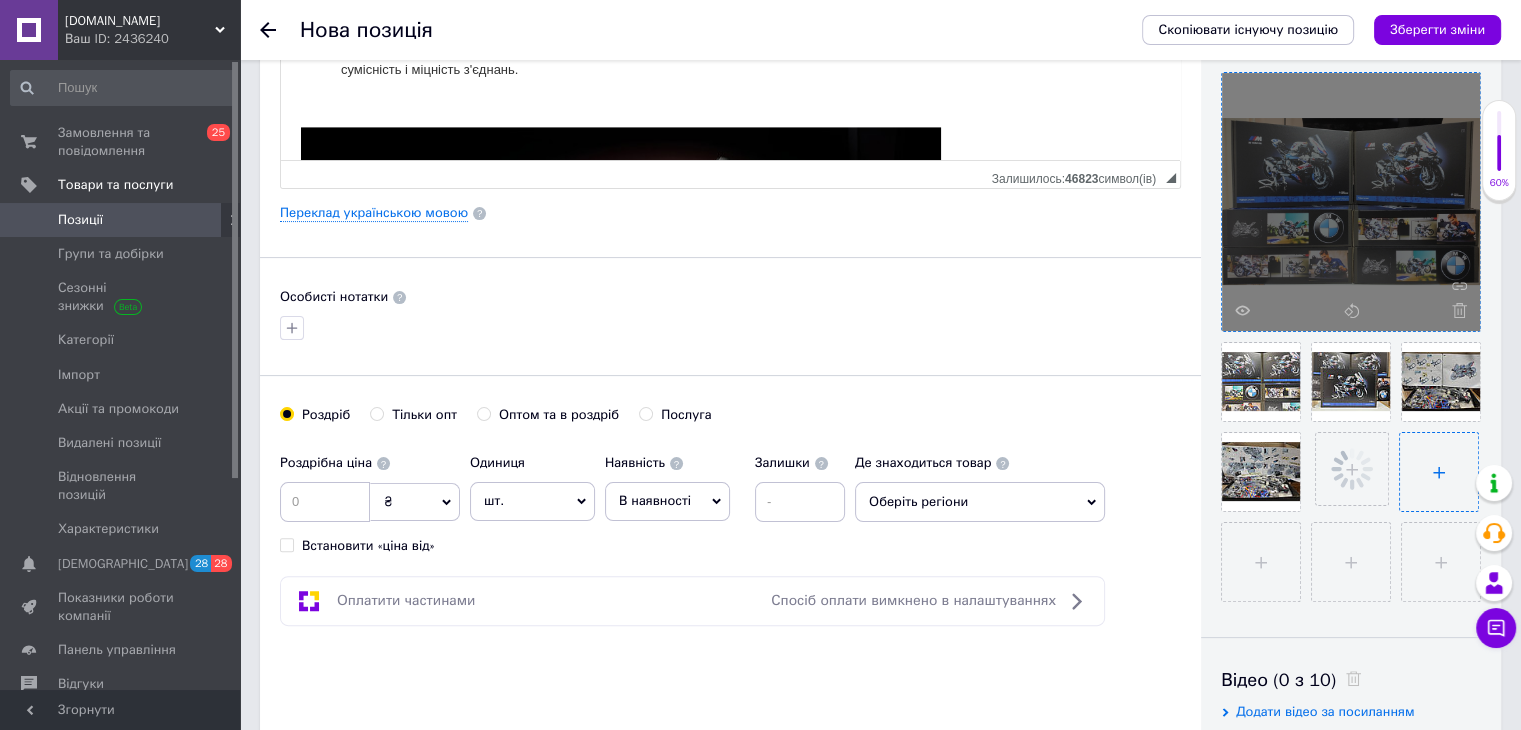 click at bounding box center [1439, 472] 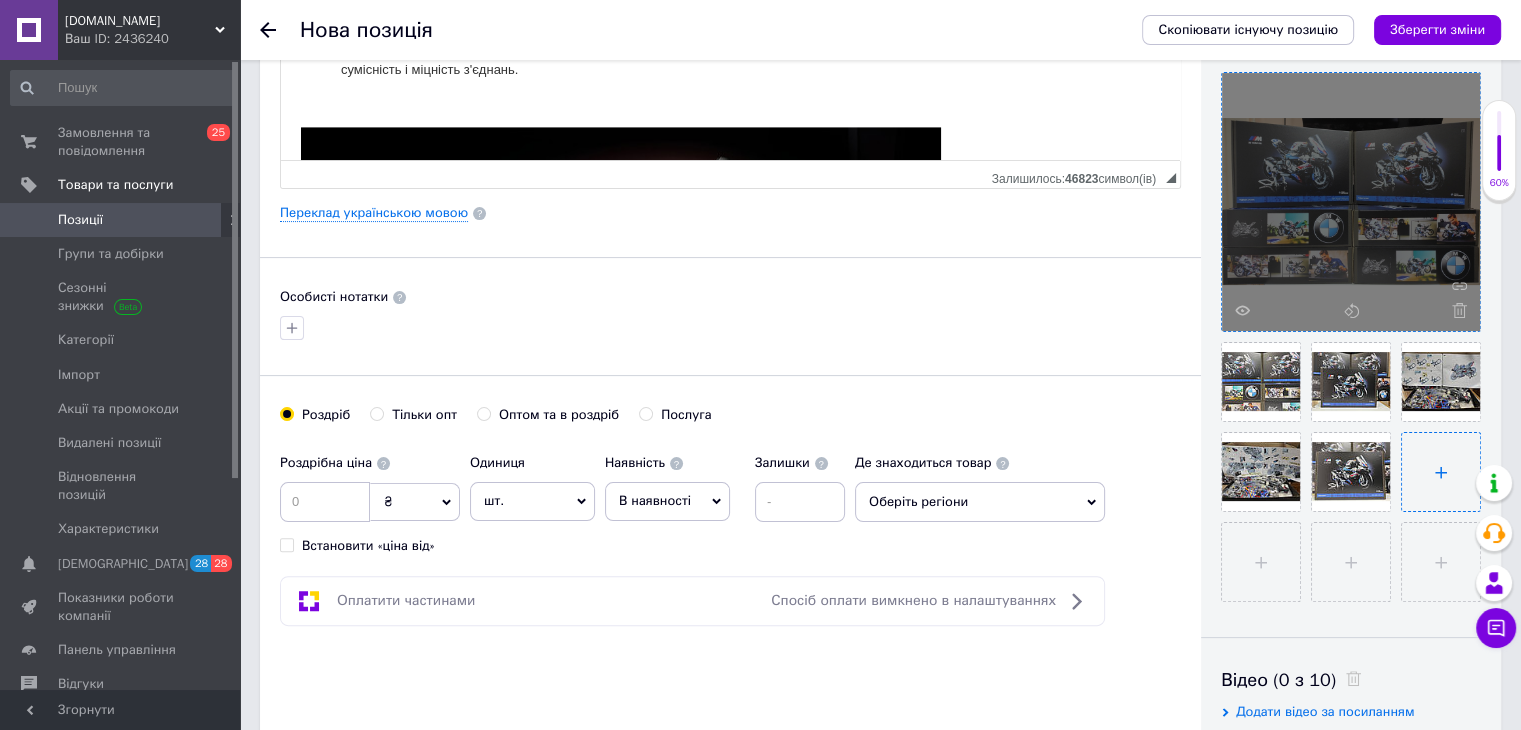 type on "C:\fakepath\7.jpg" 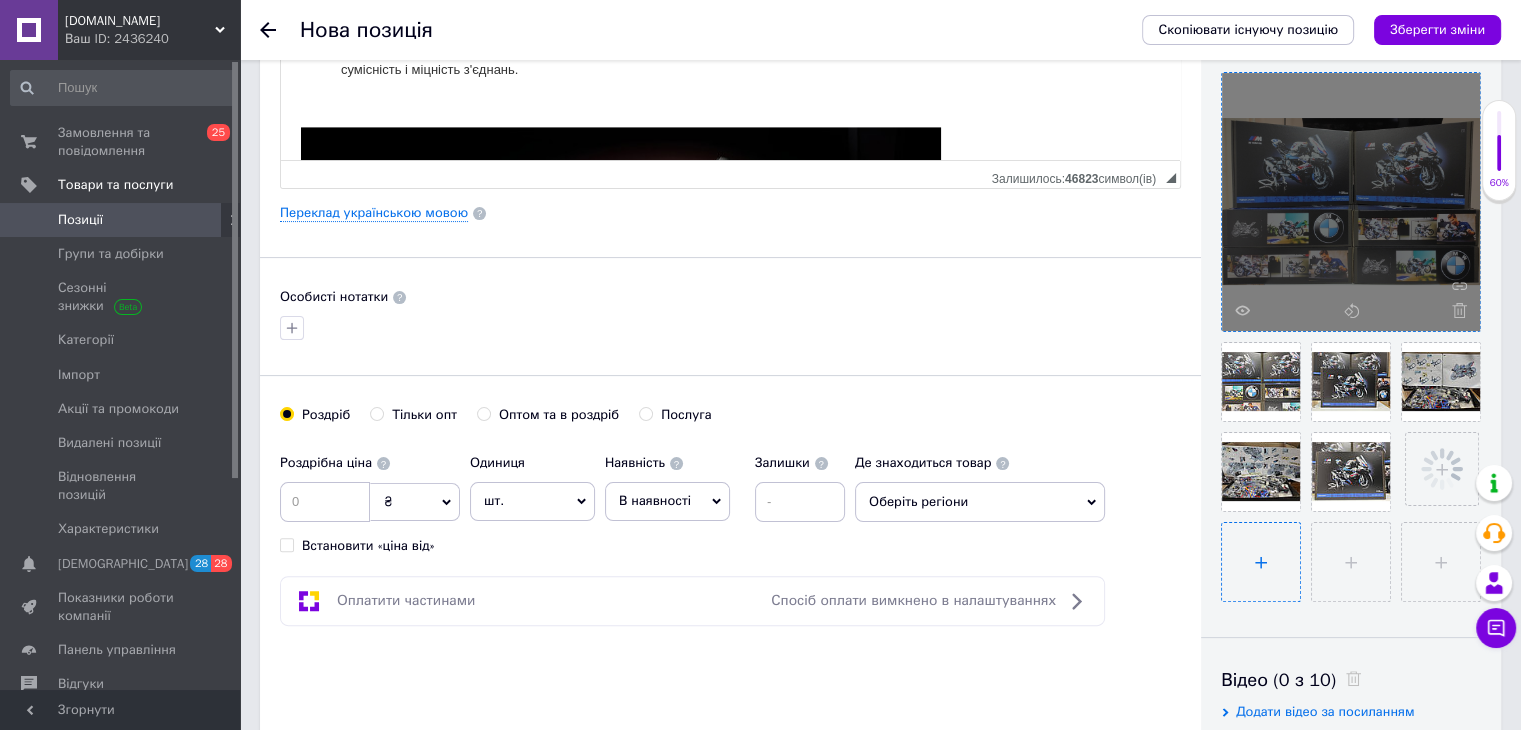click at bounding box center [1261, 562] 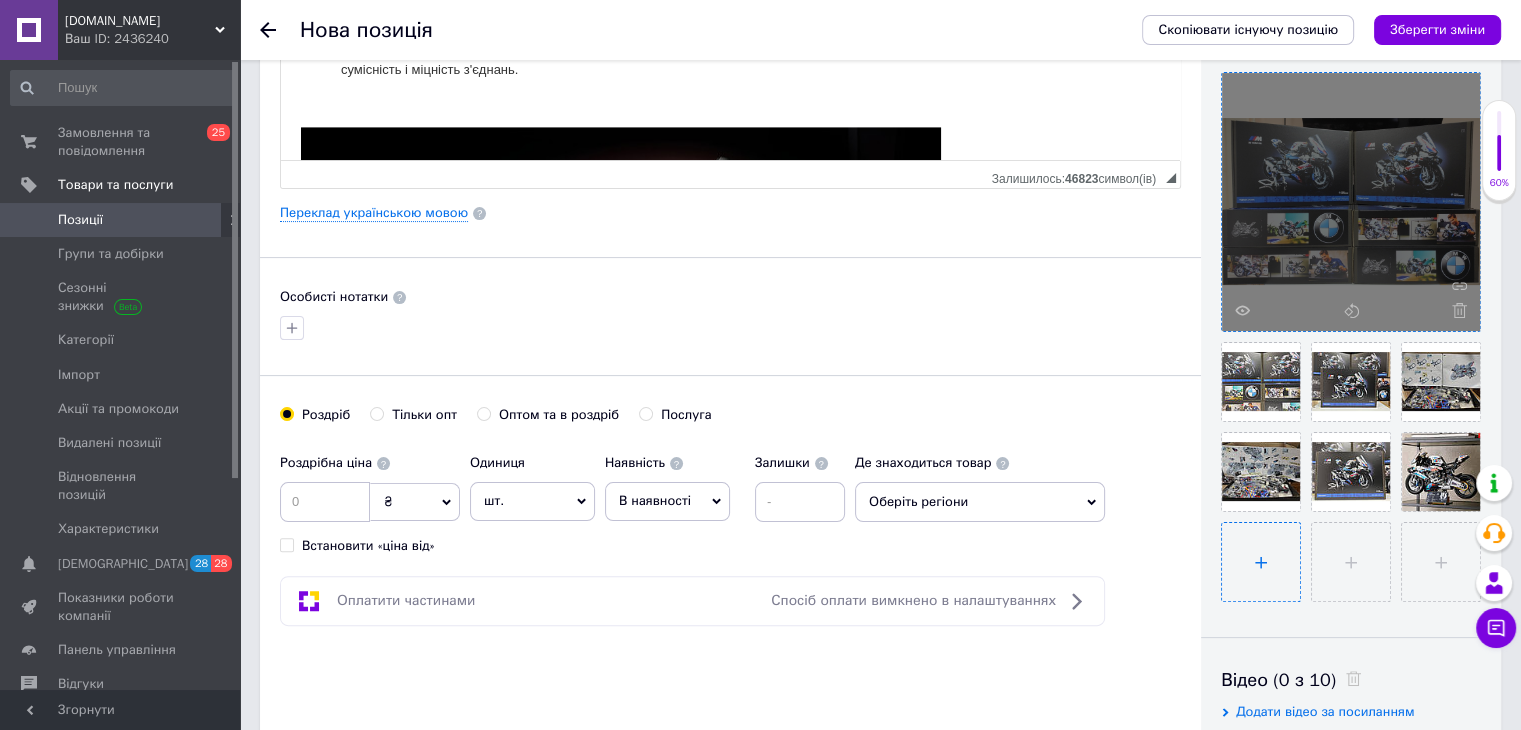 type on "C:\fakepath\8.jpg" 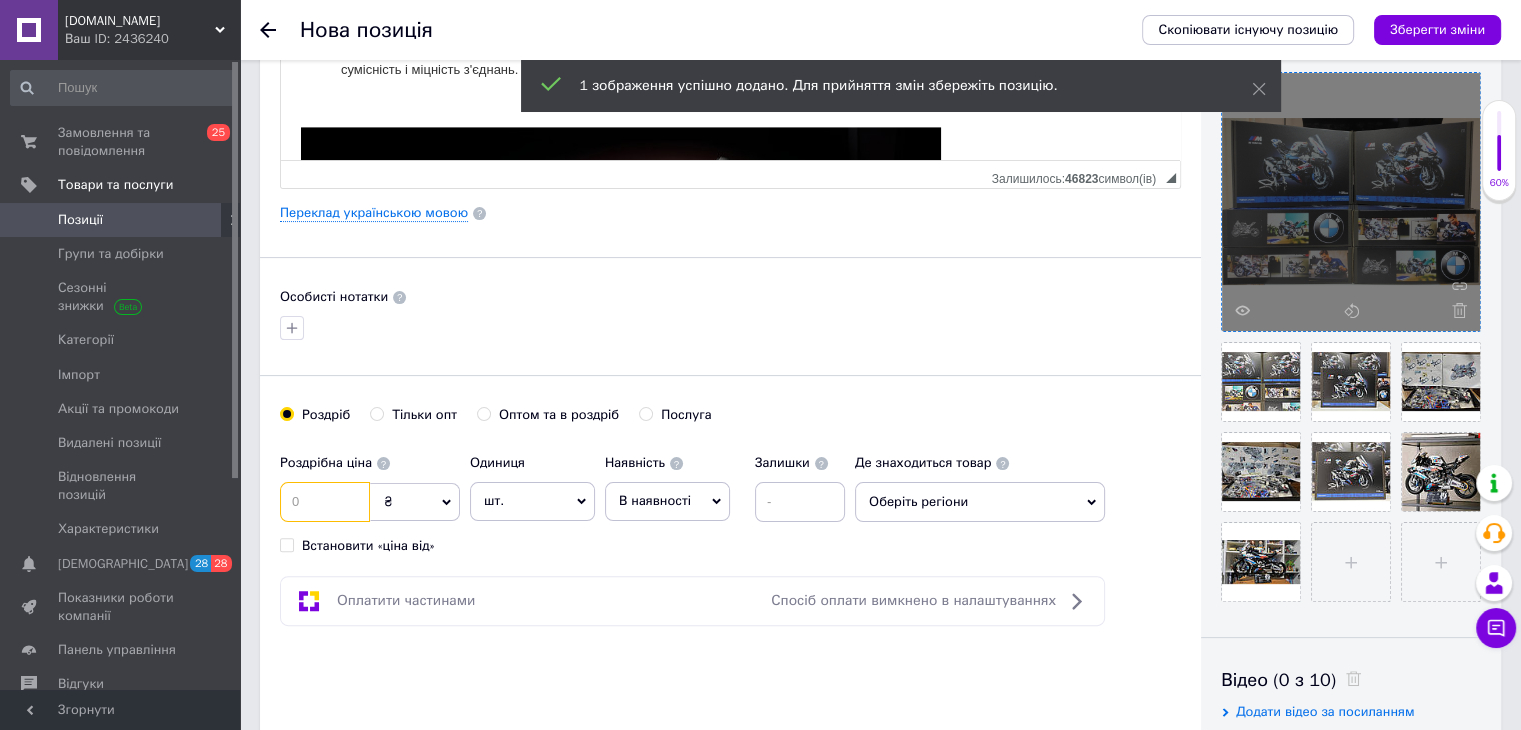 click at bounding box center [325, 502] 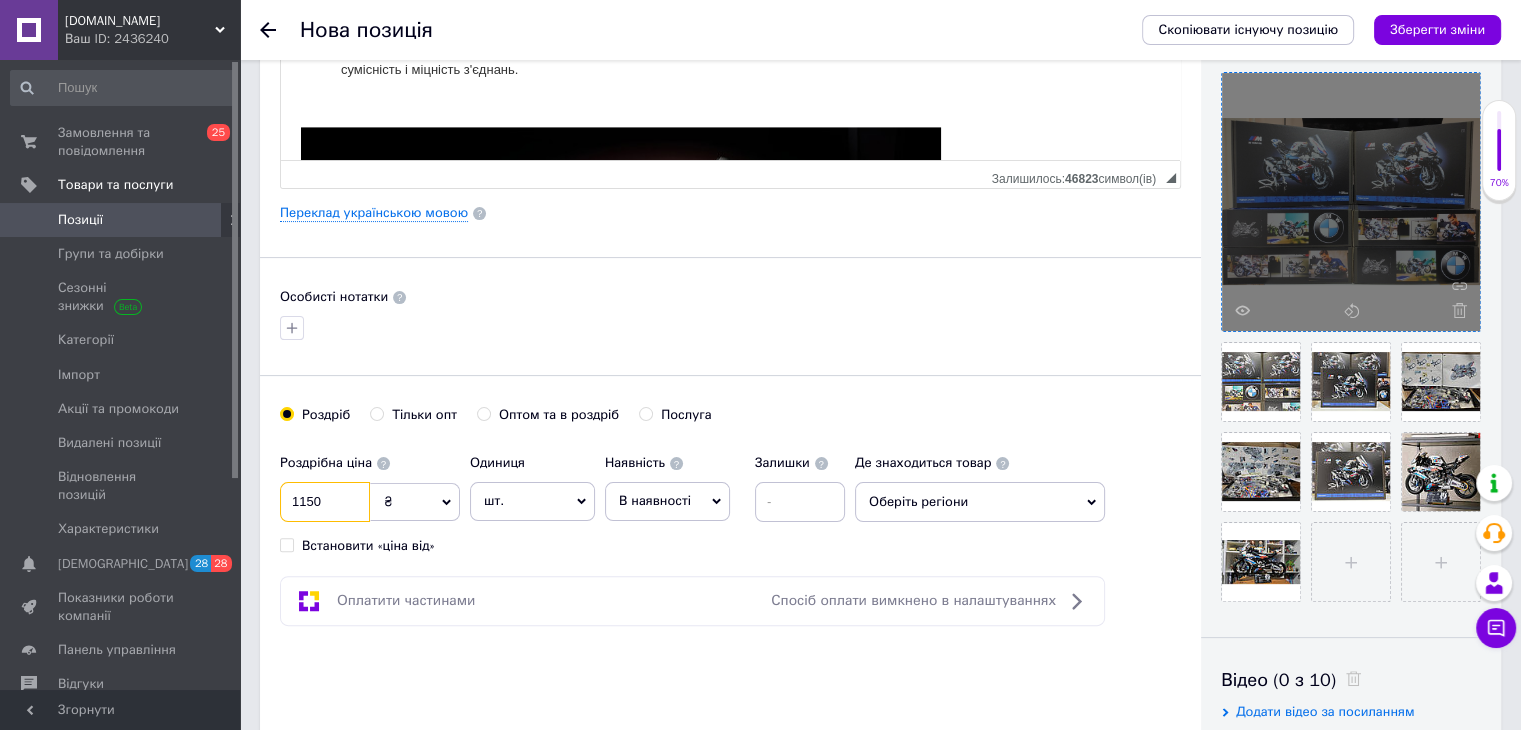 type on "1150" 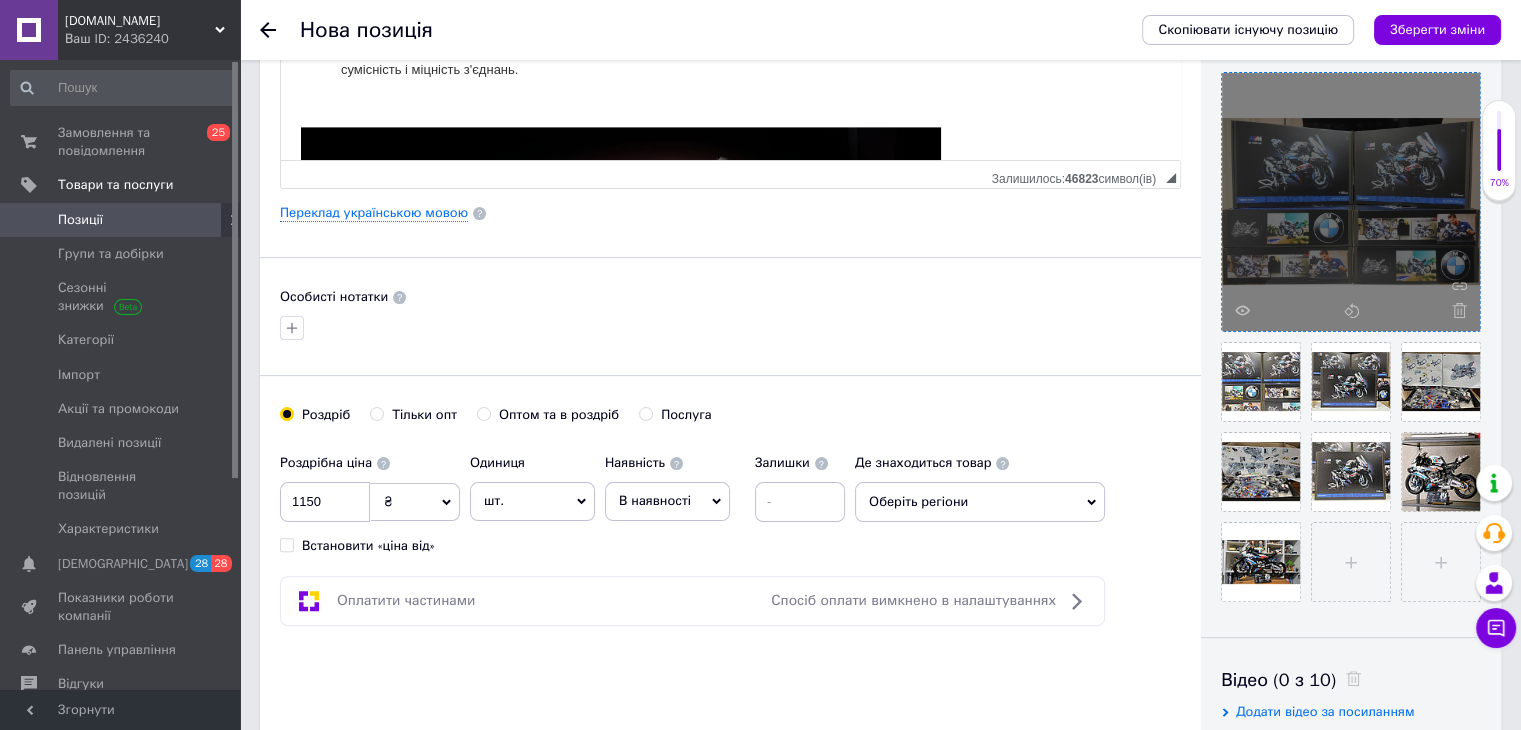 click on "Оптом та в роздріб" at bounding box center (548, 415) 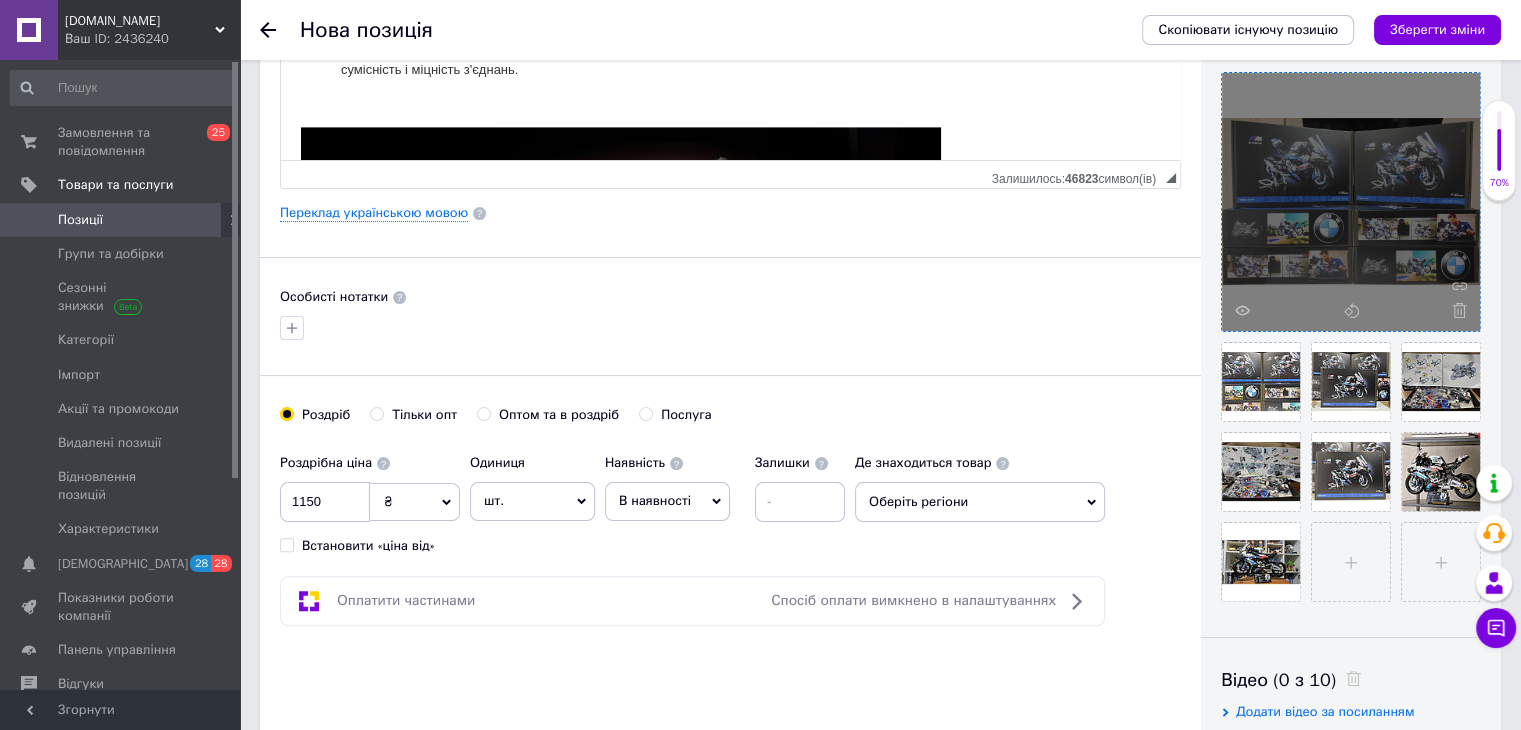 radio on "true" 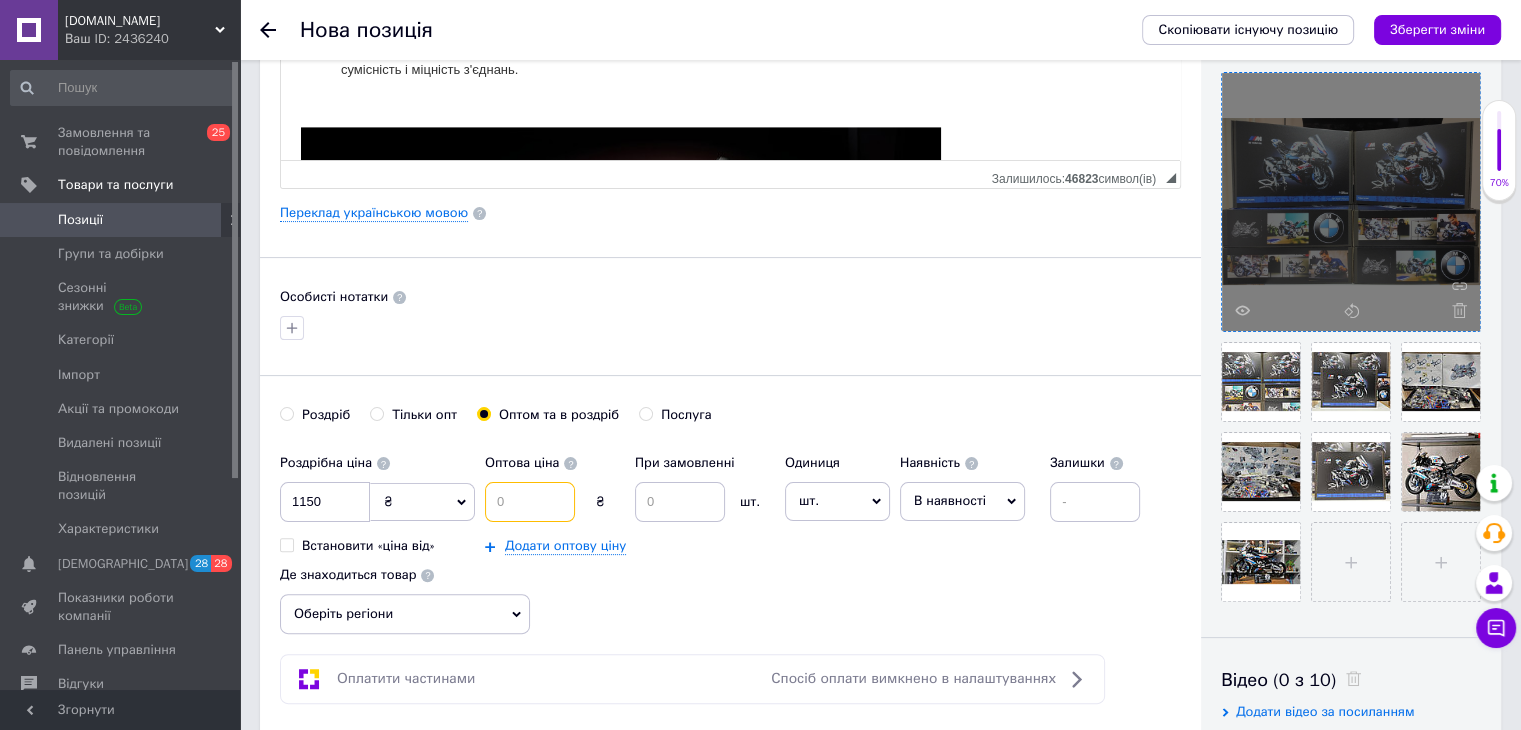 click at bounding box center (530, 502) 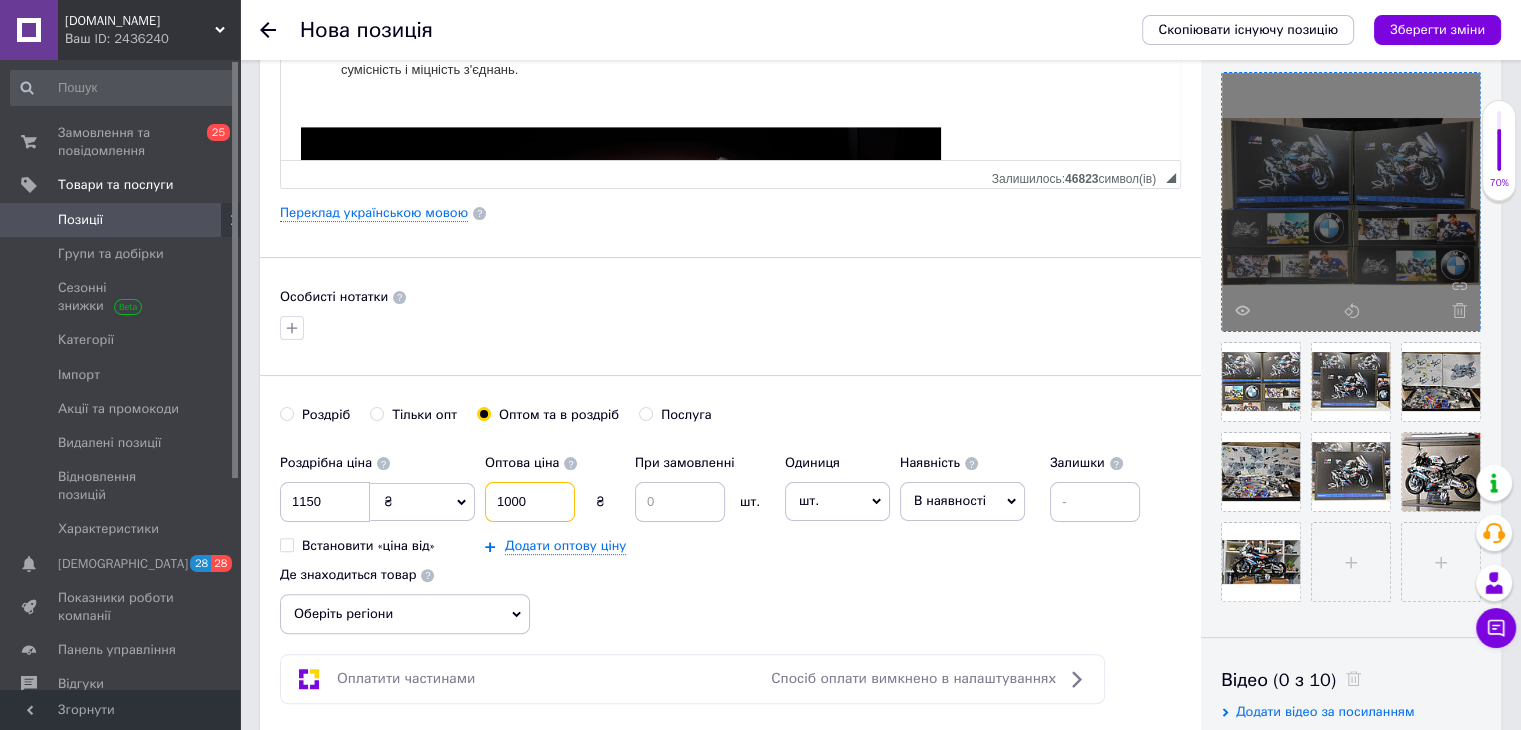 type on "1000" 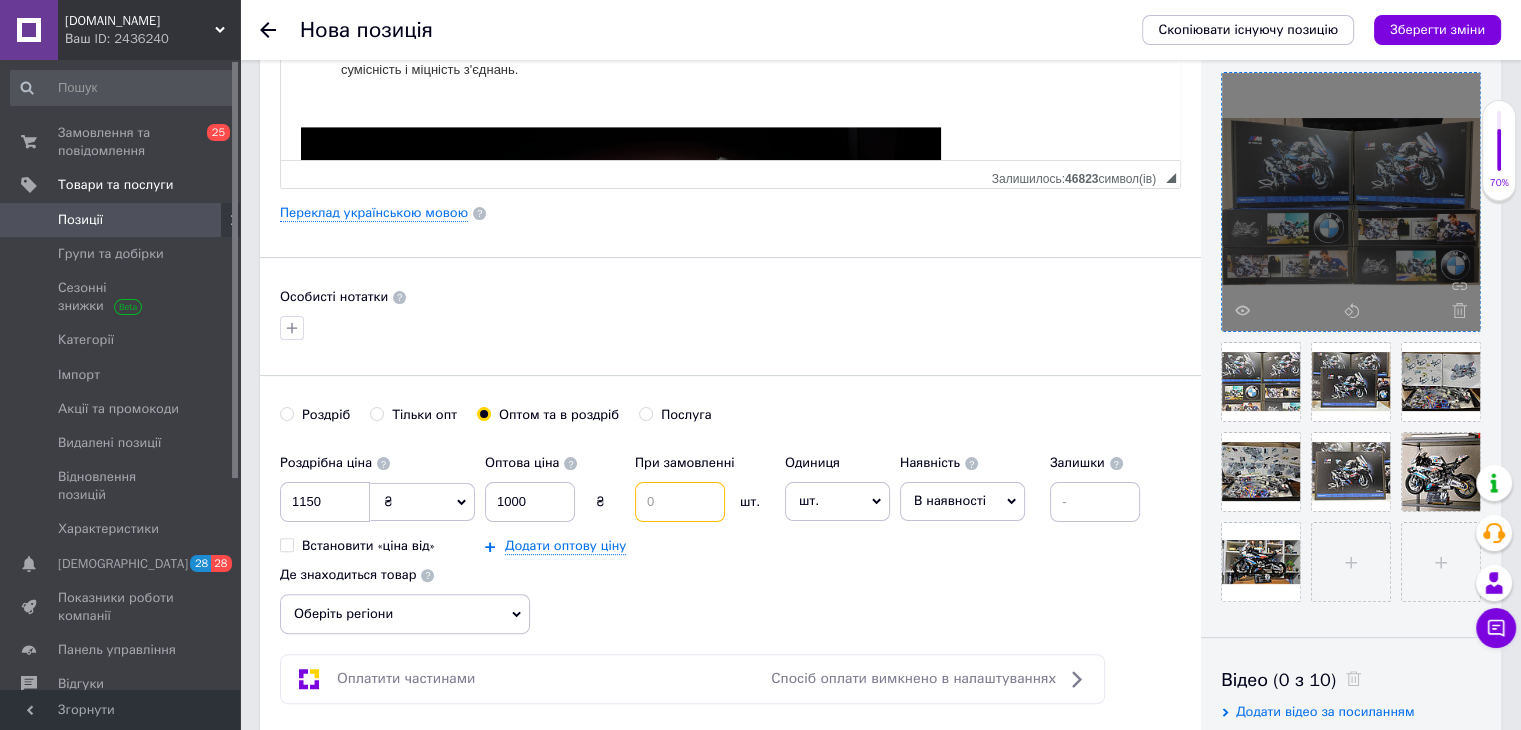 click at bounding box center [680, 502] 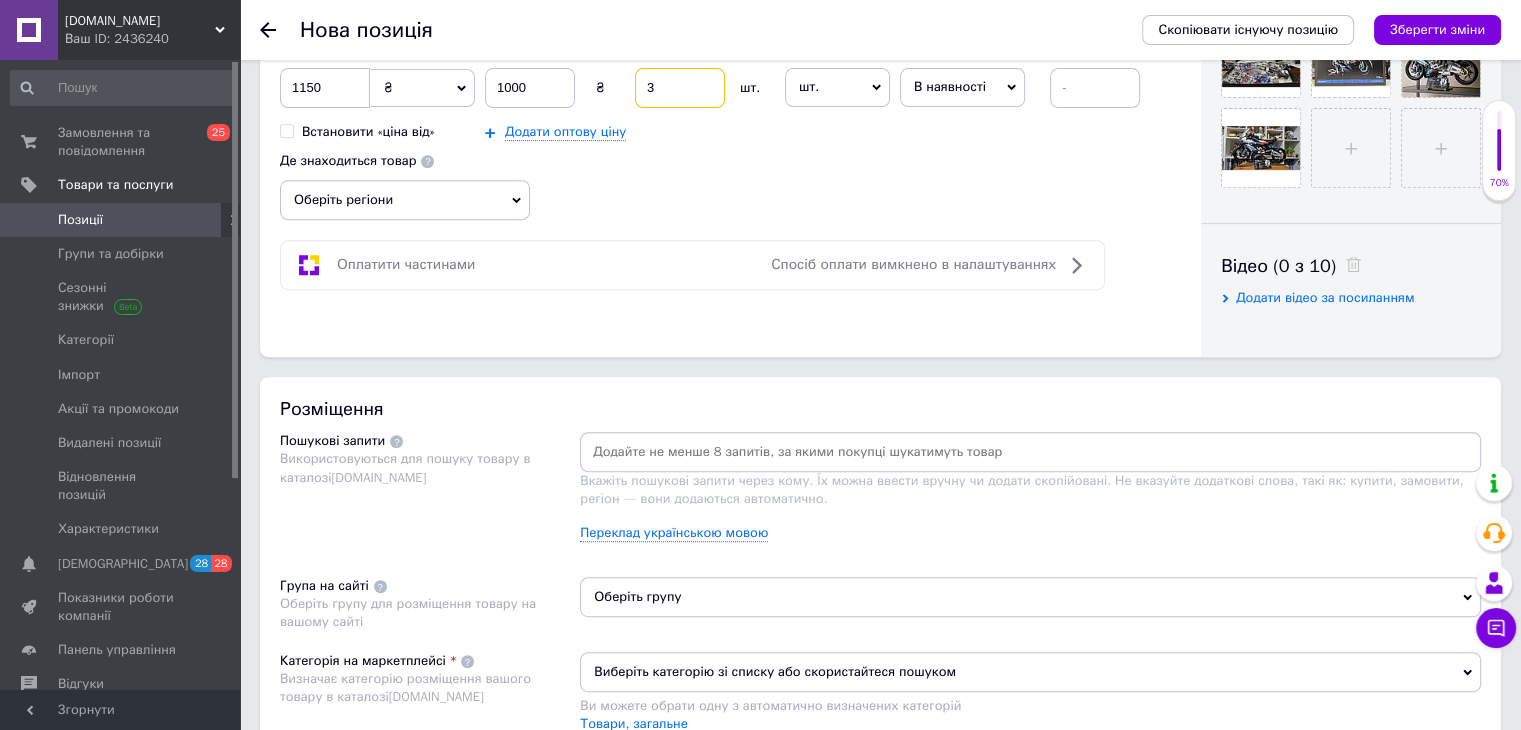 scroll, scrollTop: 865, scrollLeft: 0, axis: vertical 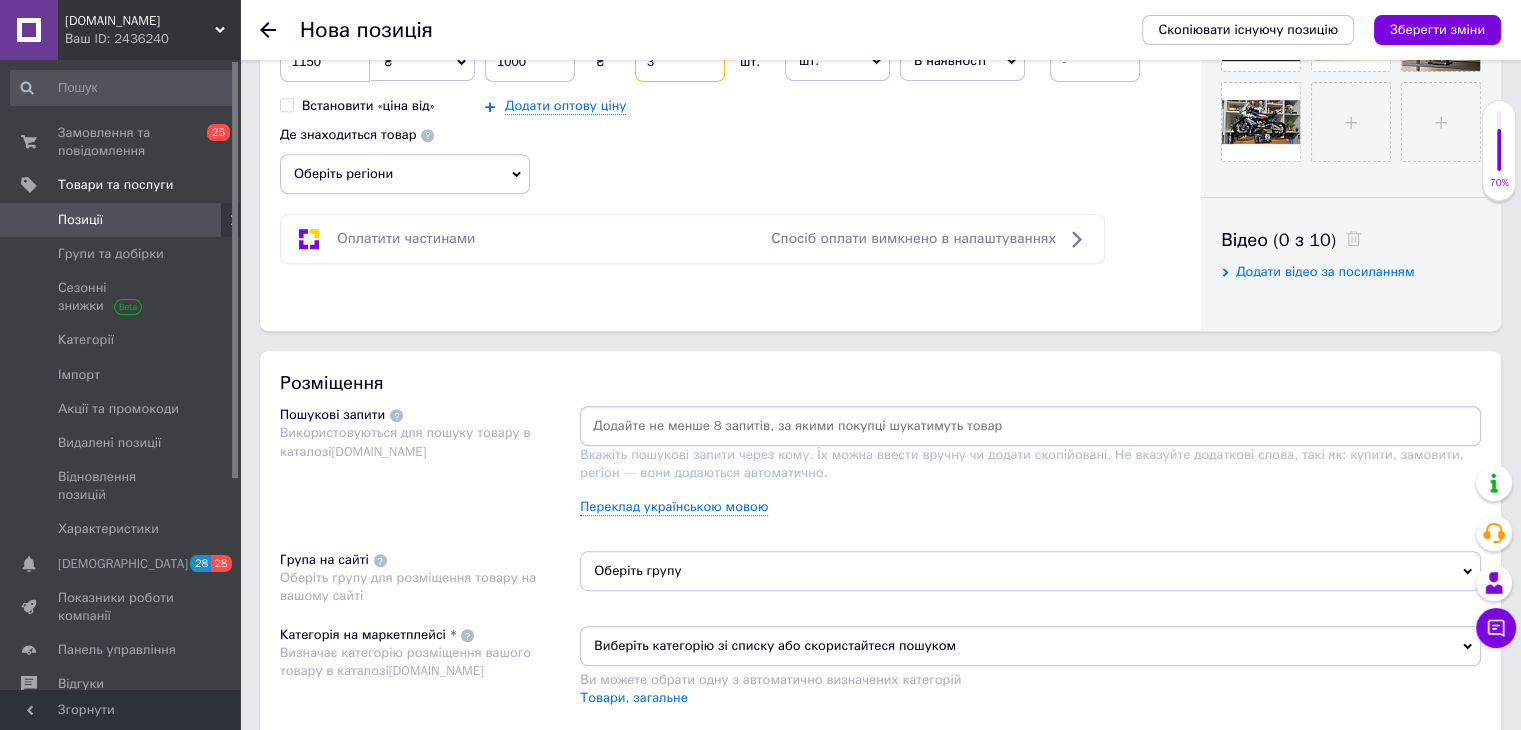 type on "3" 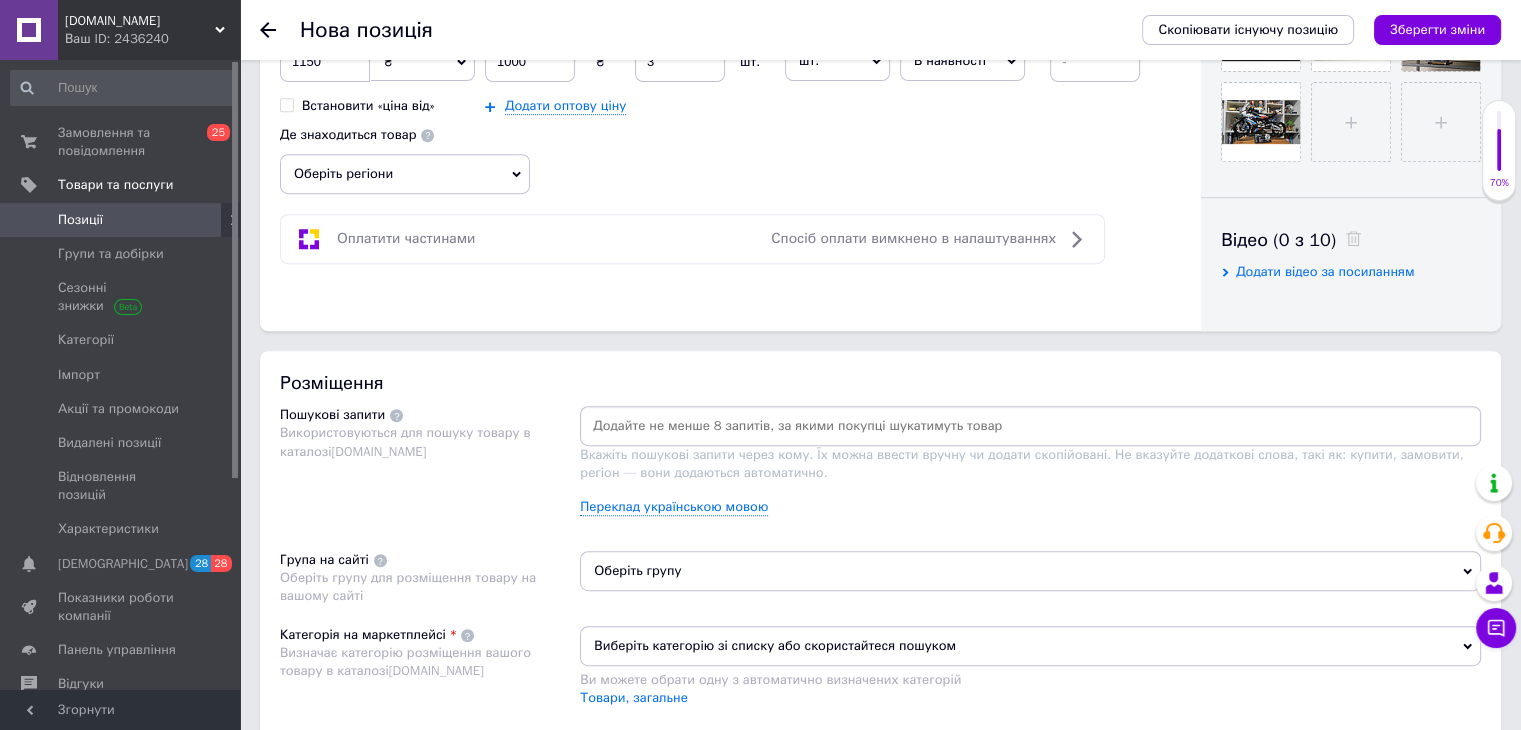 click on "Оберіть регіони" at bounding box center [405, 174] 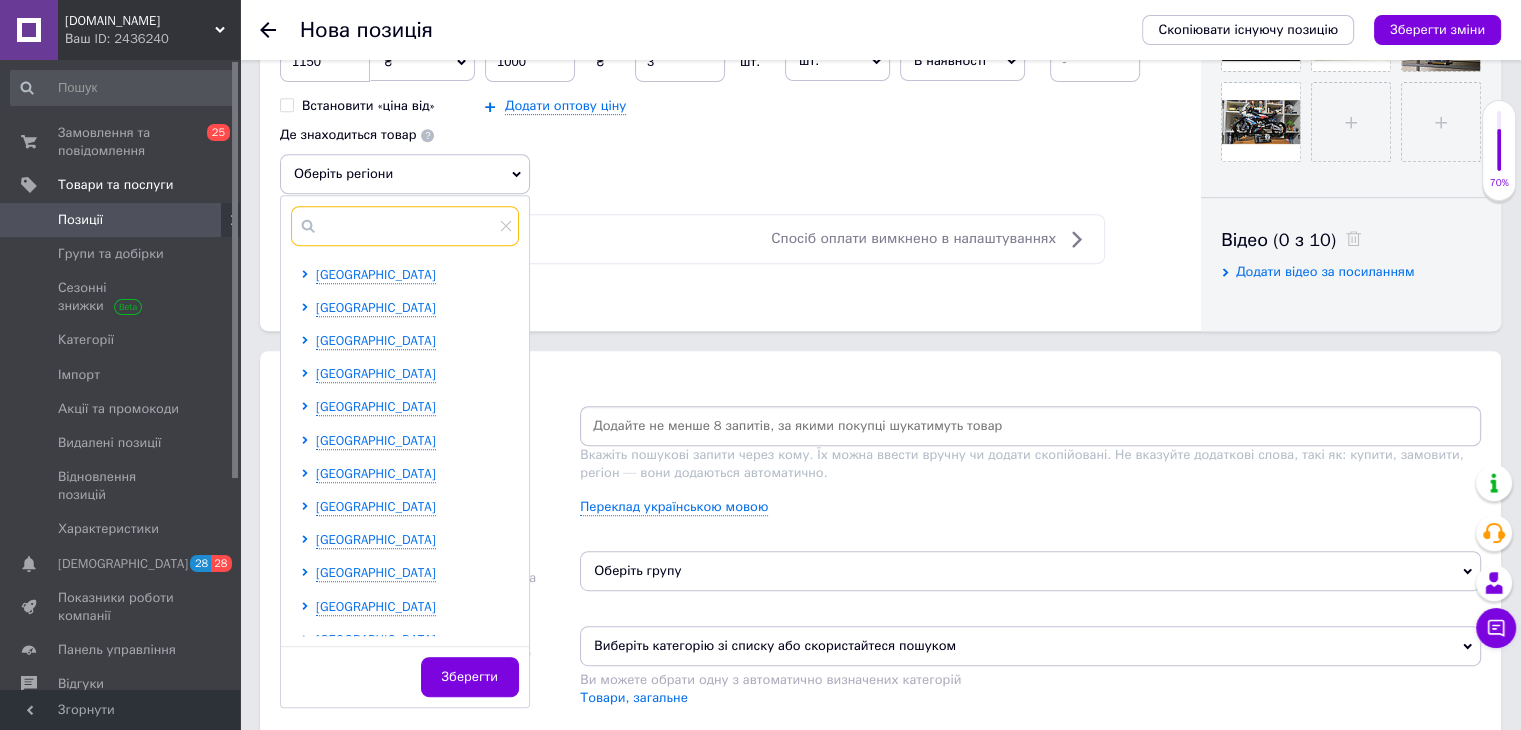 click at bounding box center [405, 226] 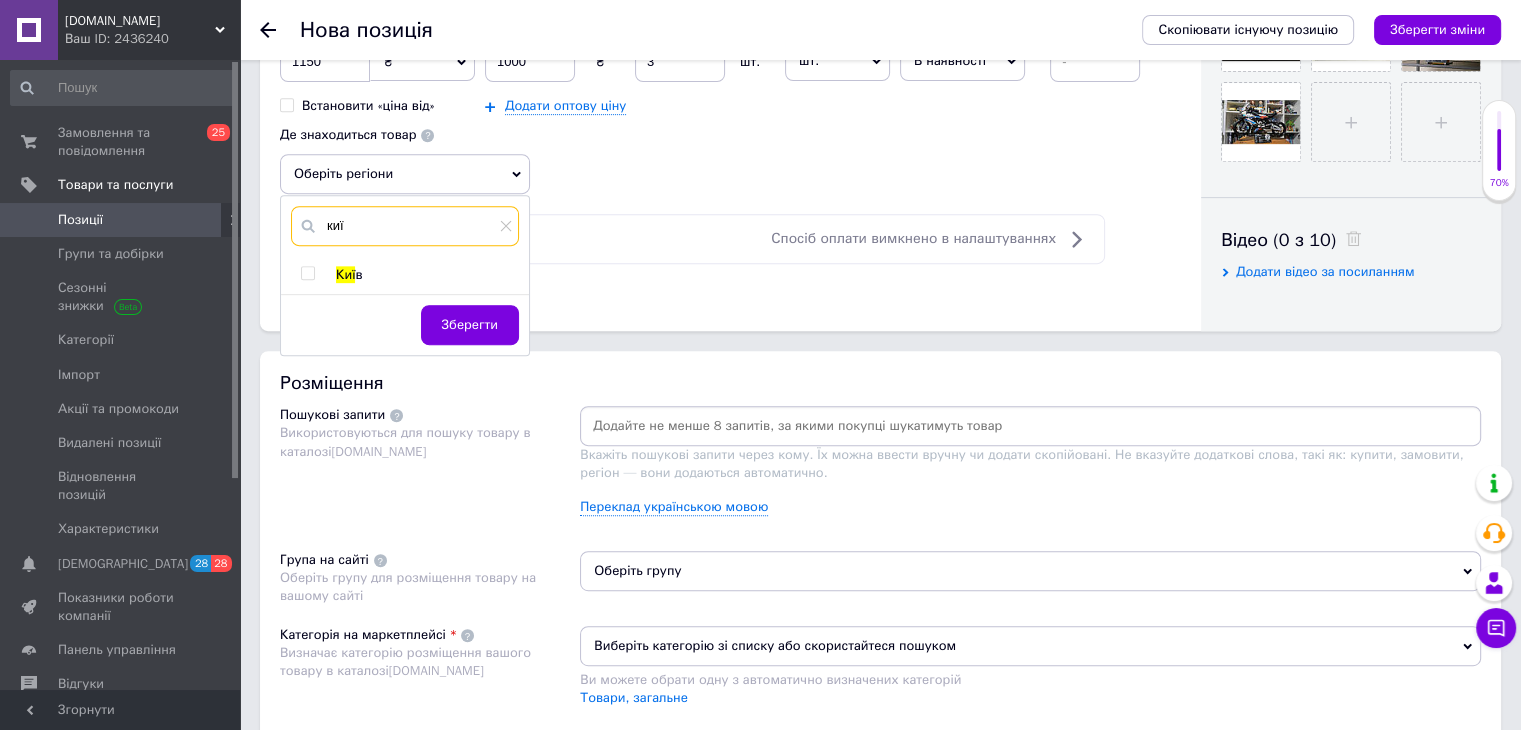 type on "киї" 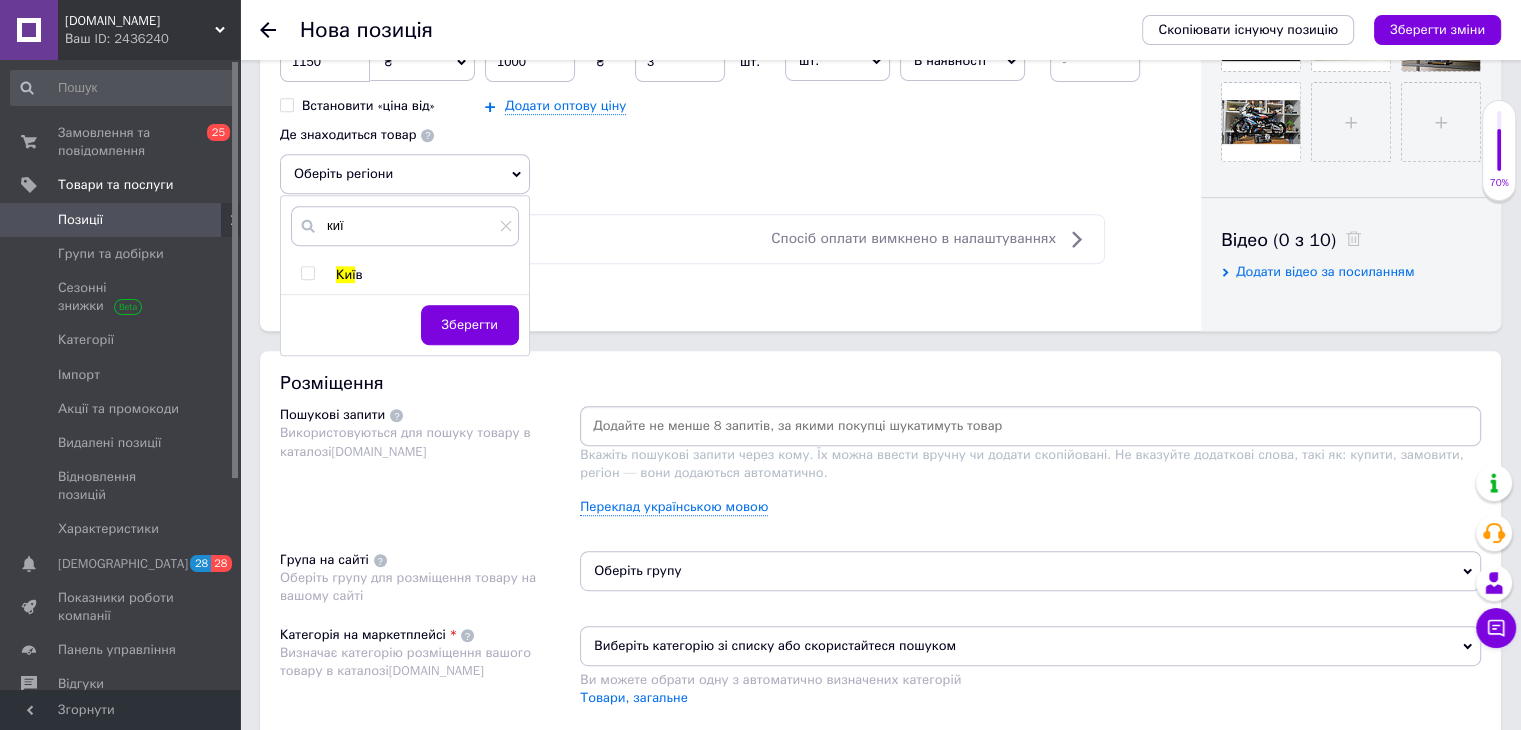 click at bounding box center (308, 273) 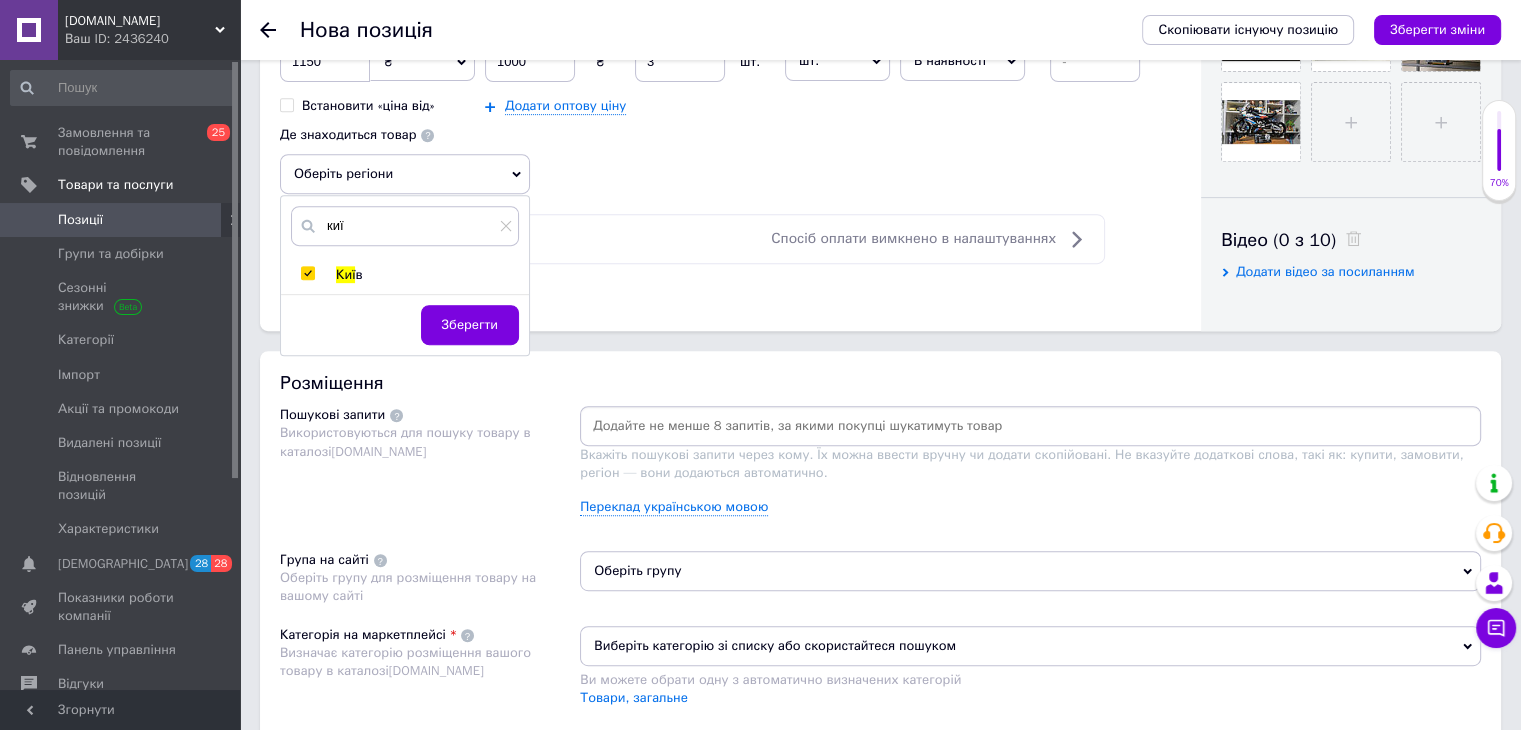 checkbox on "true" 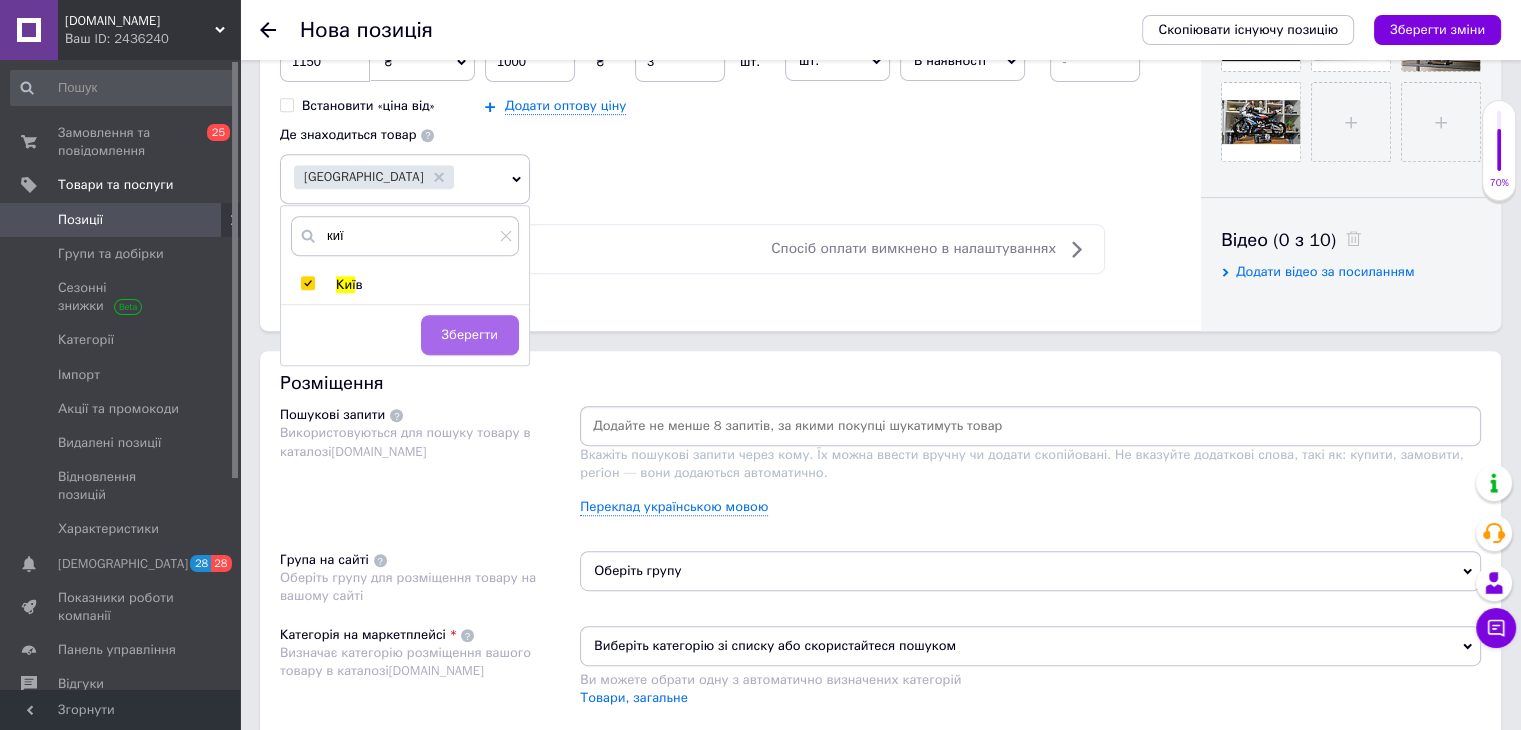 click on "Зберегти" at bounding box center [470, 335] 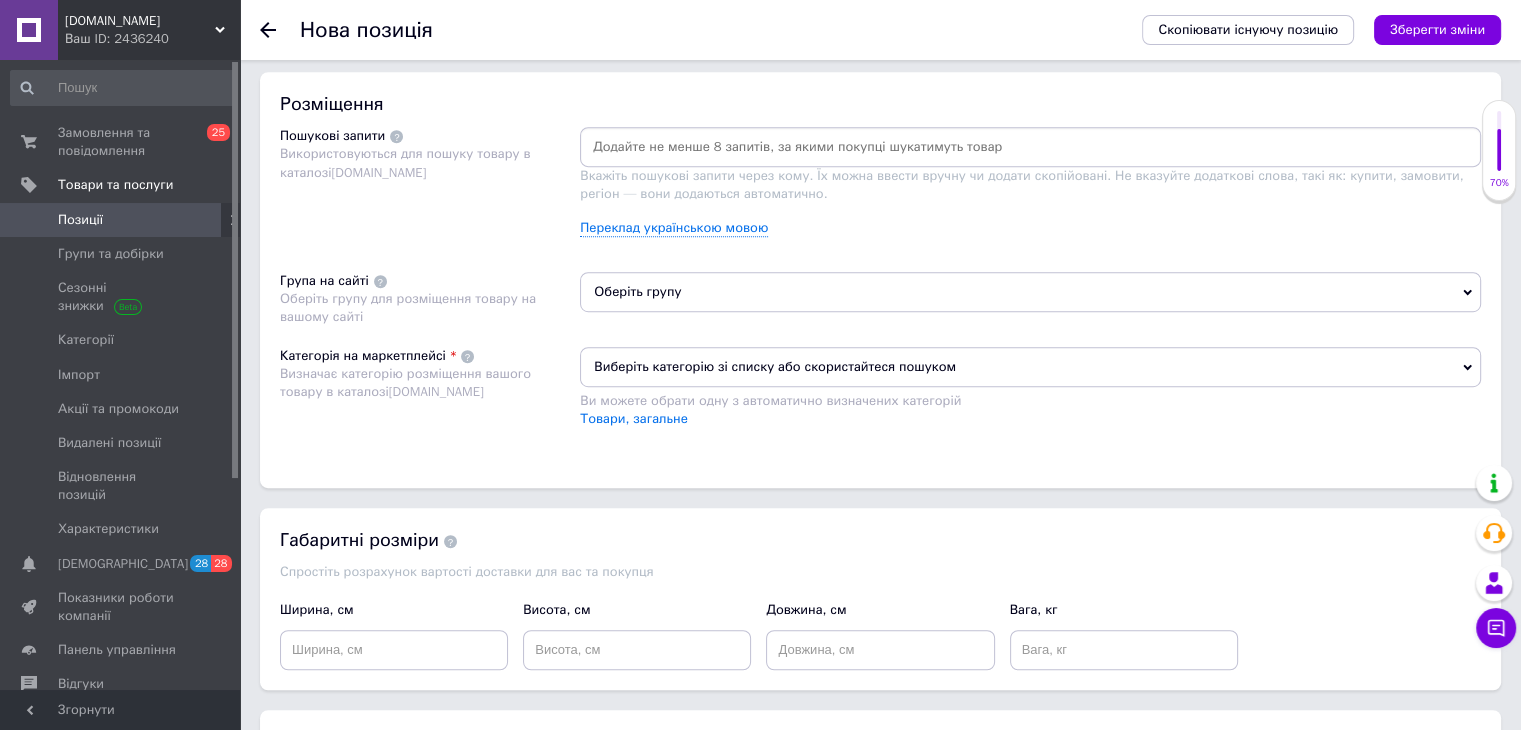 scroll, scrollTop: 1145, scrollLeft: 0, axis: vertical 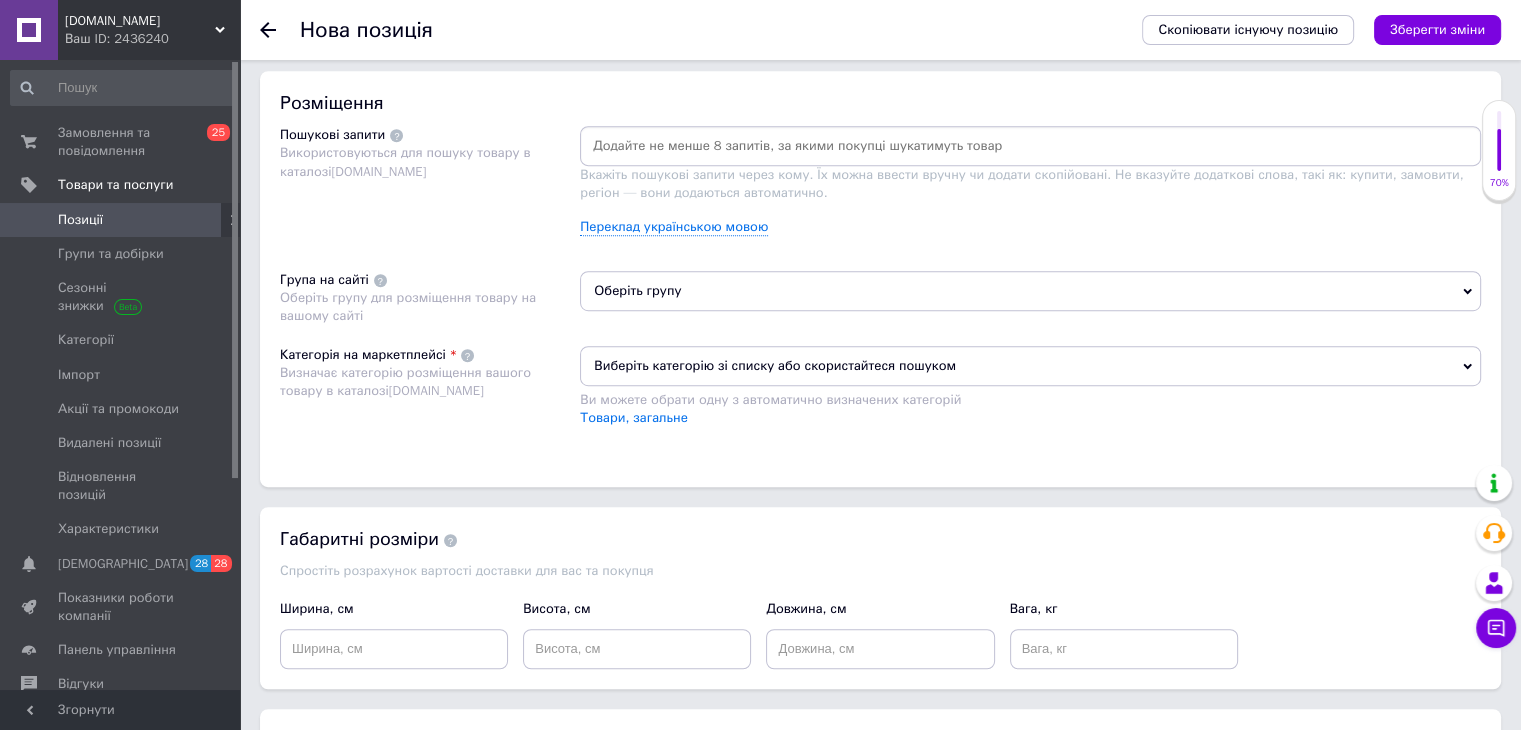 click on "Оберіть групу" at bounding box center (1030, 291) 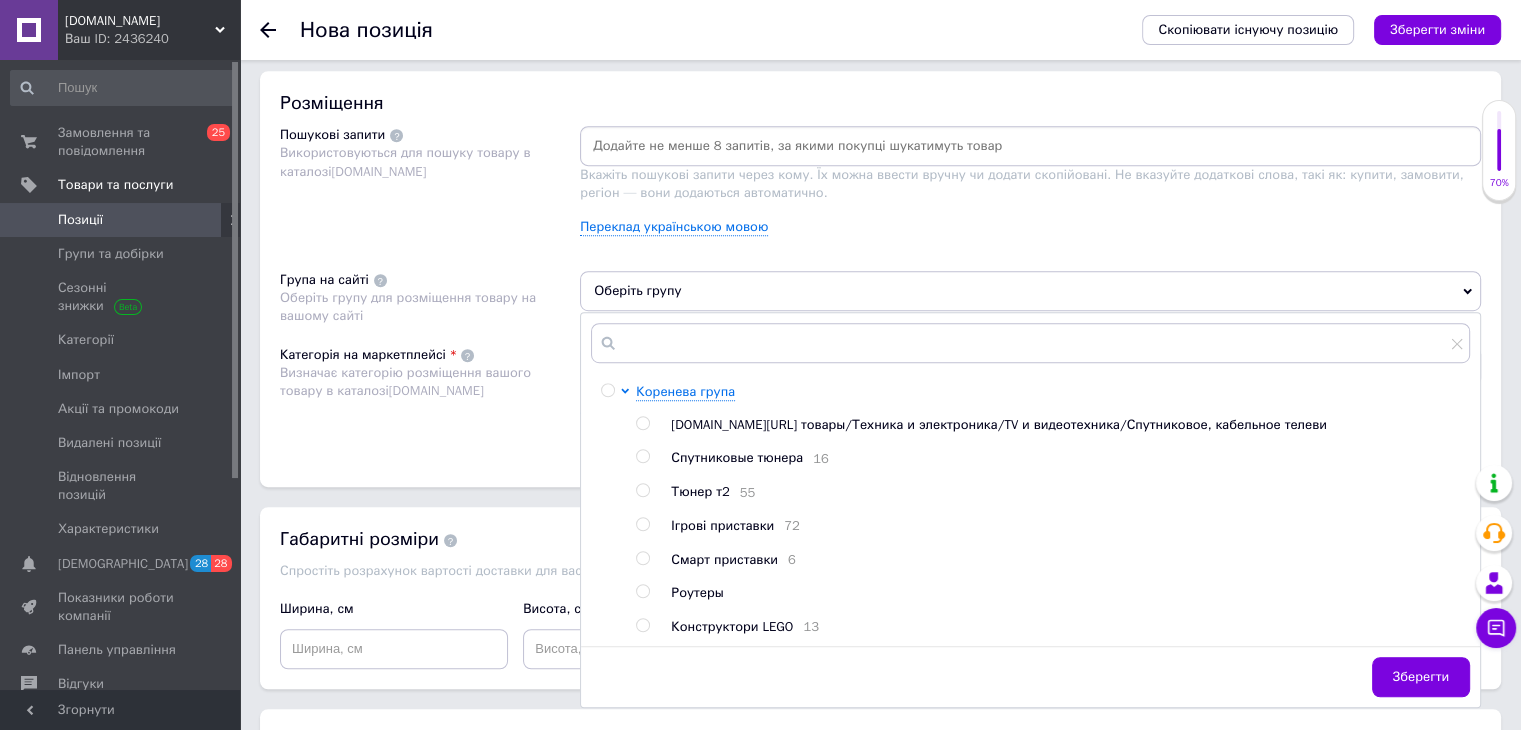 click on "Конструктори LEGO" at bounding box center (732, 626) 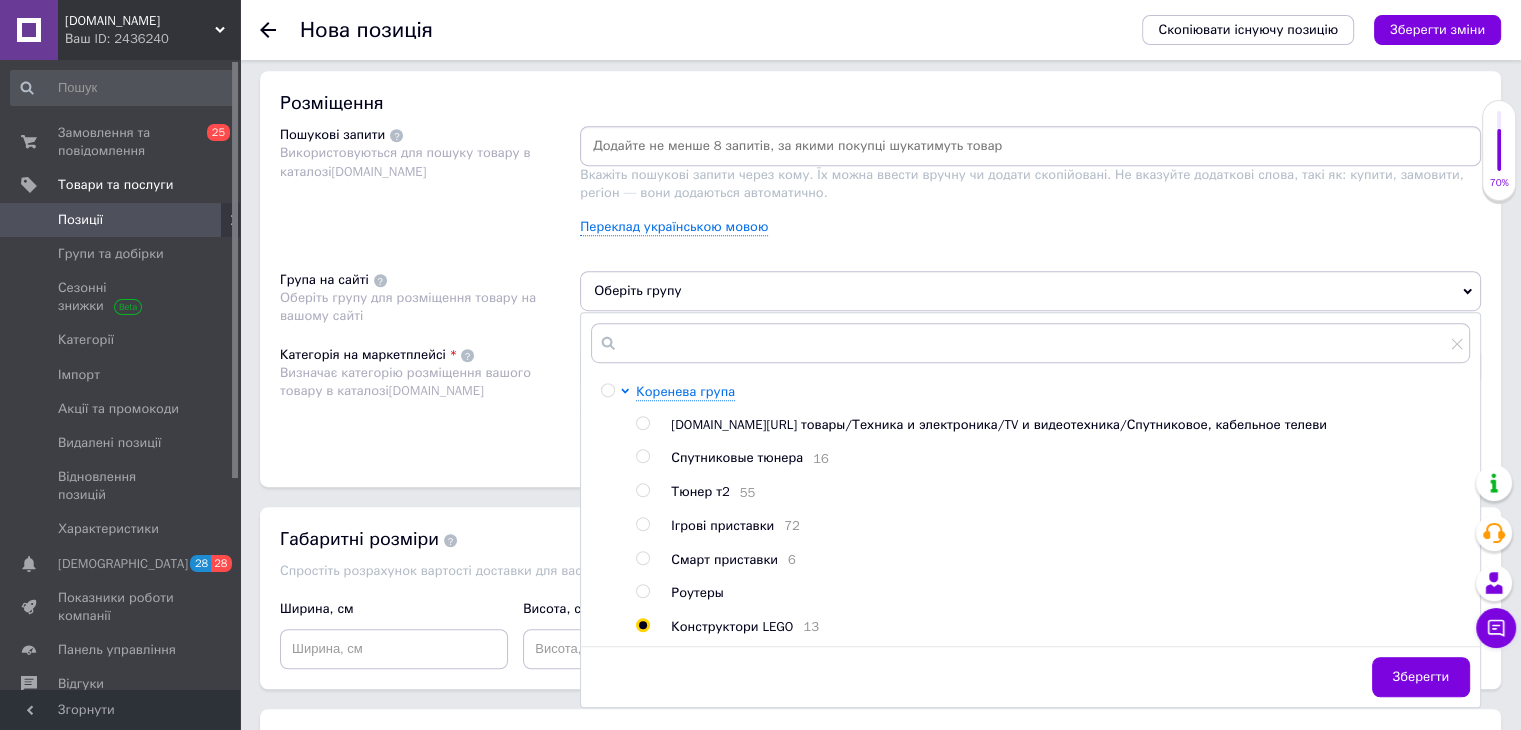 radio on "true" 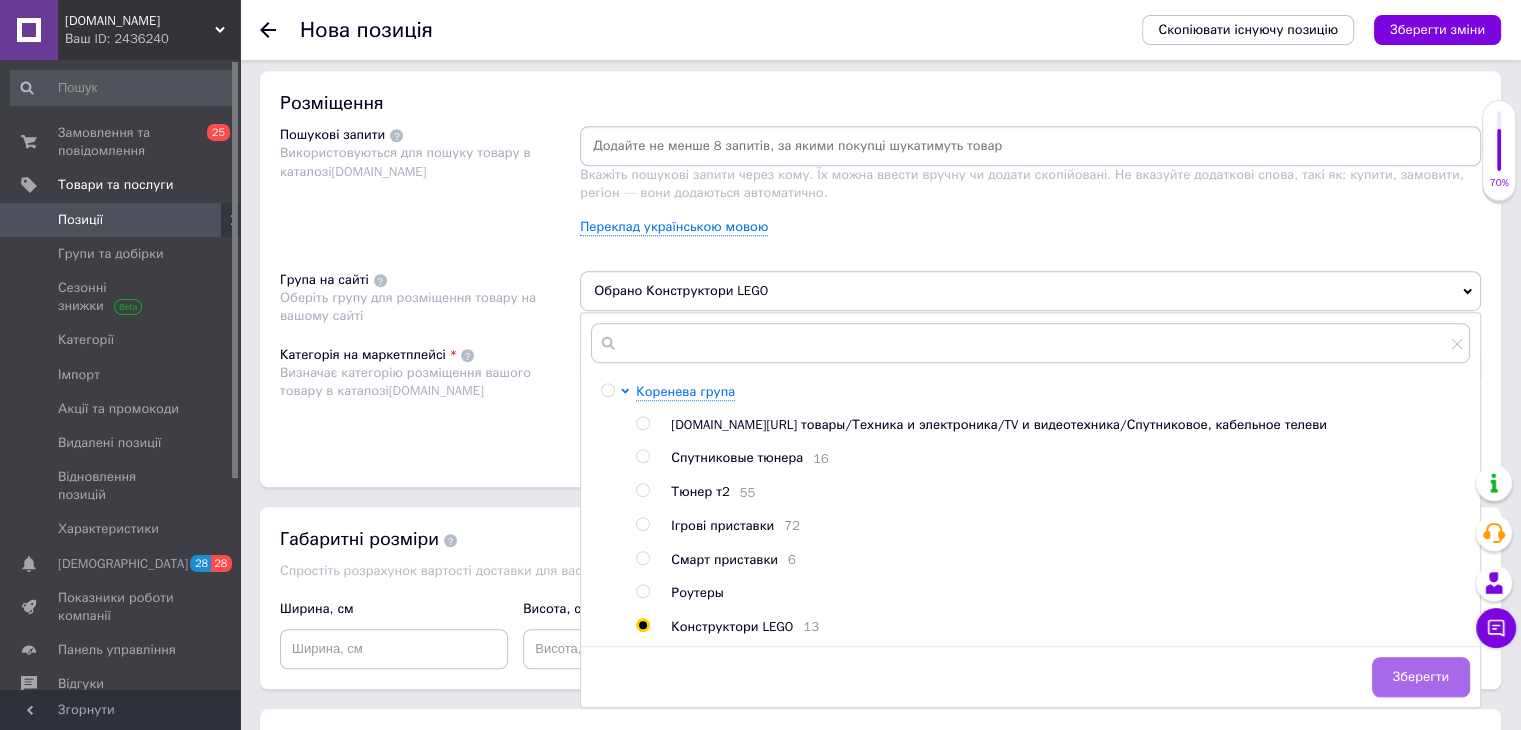 click on "Зберегти" at bounding box center (1421, 677) 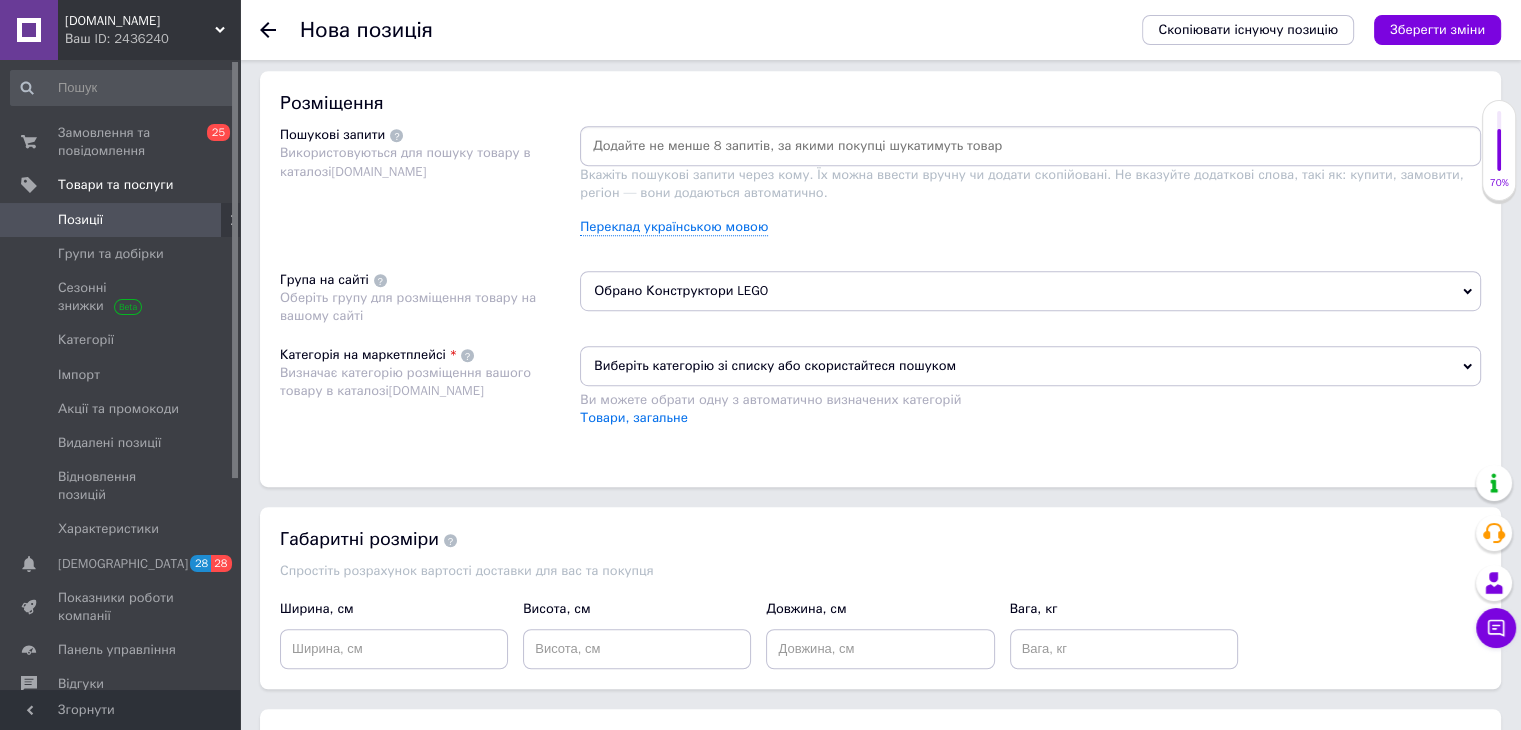 click at bounding box center (1030, 146) 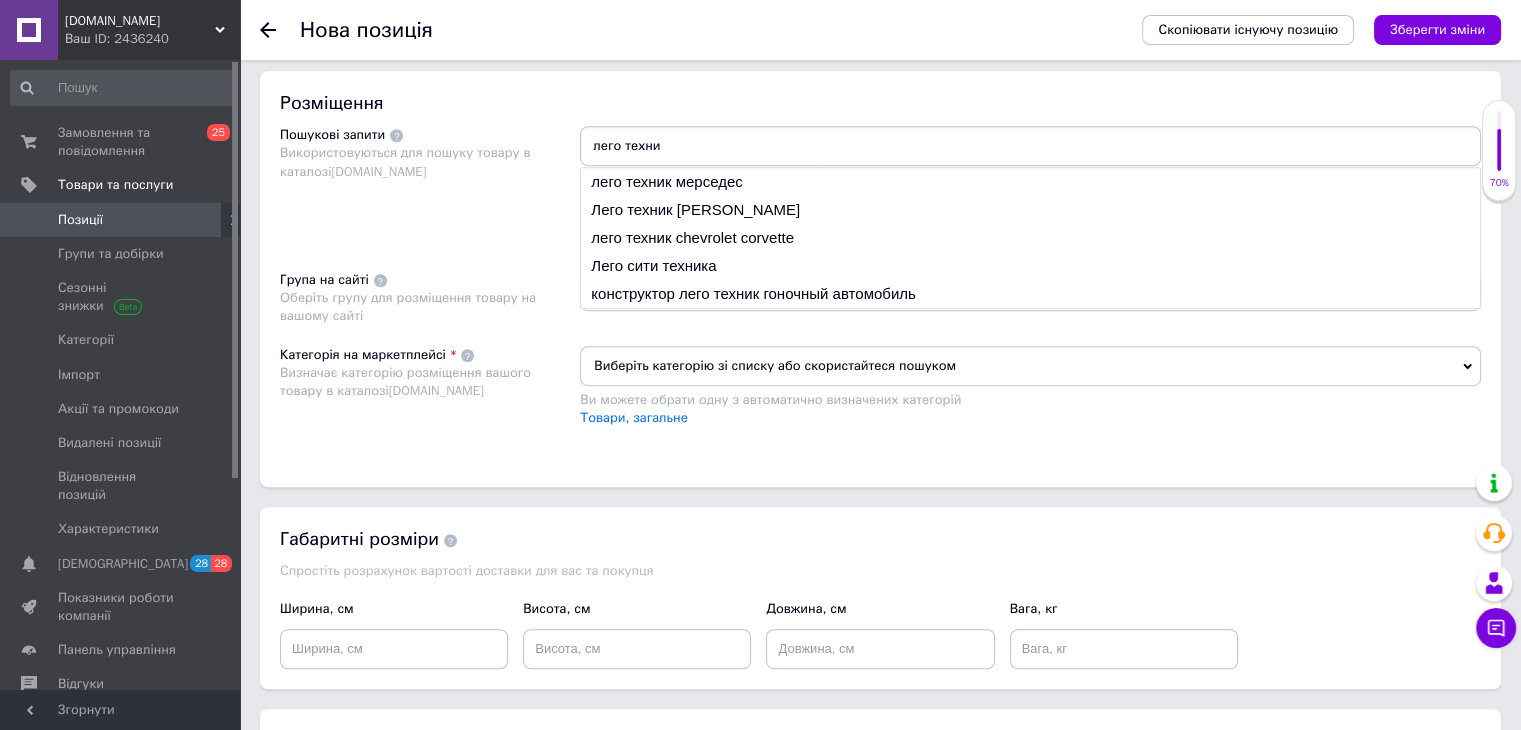 drag, startPoint x: 659, startPoint y: 143, endPoint x: 590, endPoint y: 147, distance: 69.115845 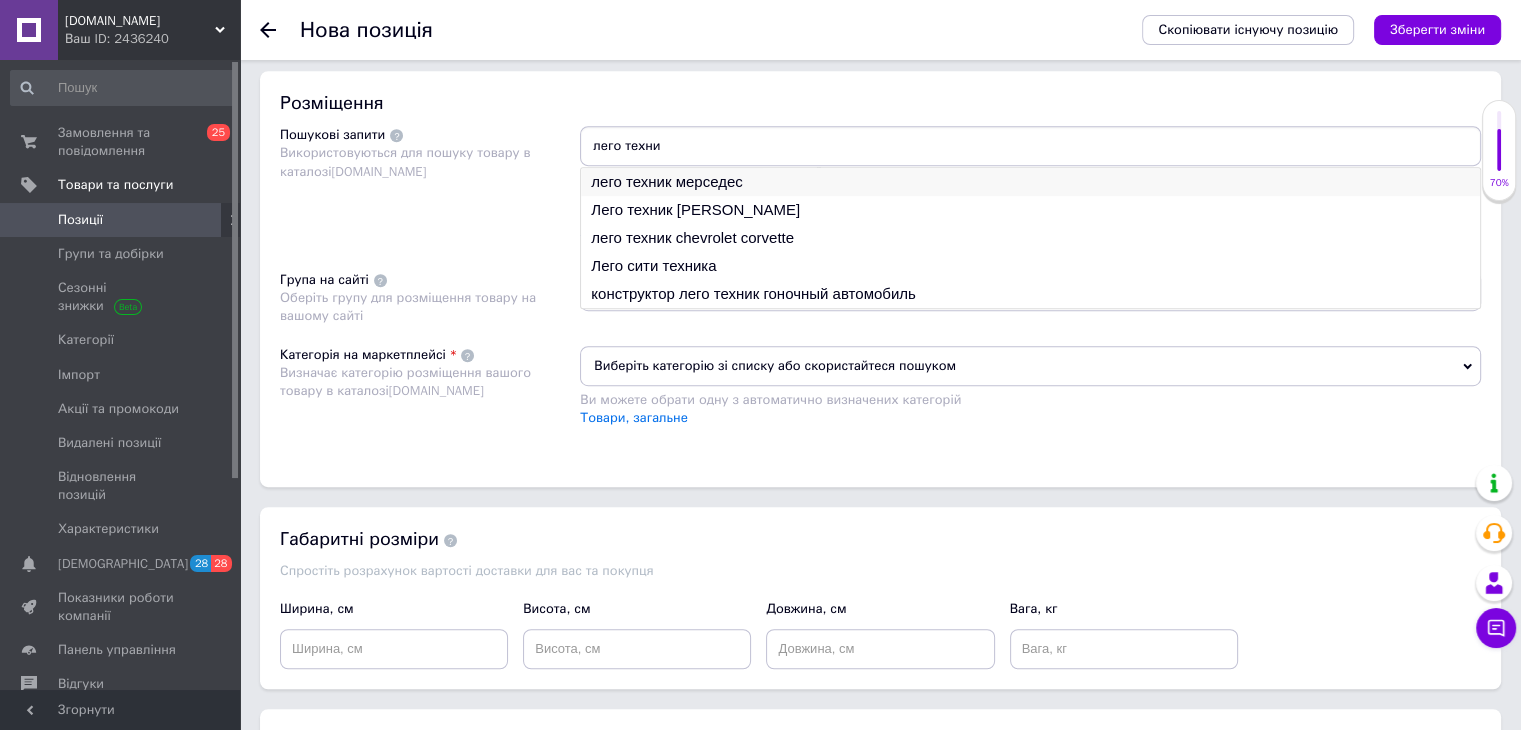 type on "лего техни" 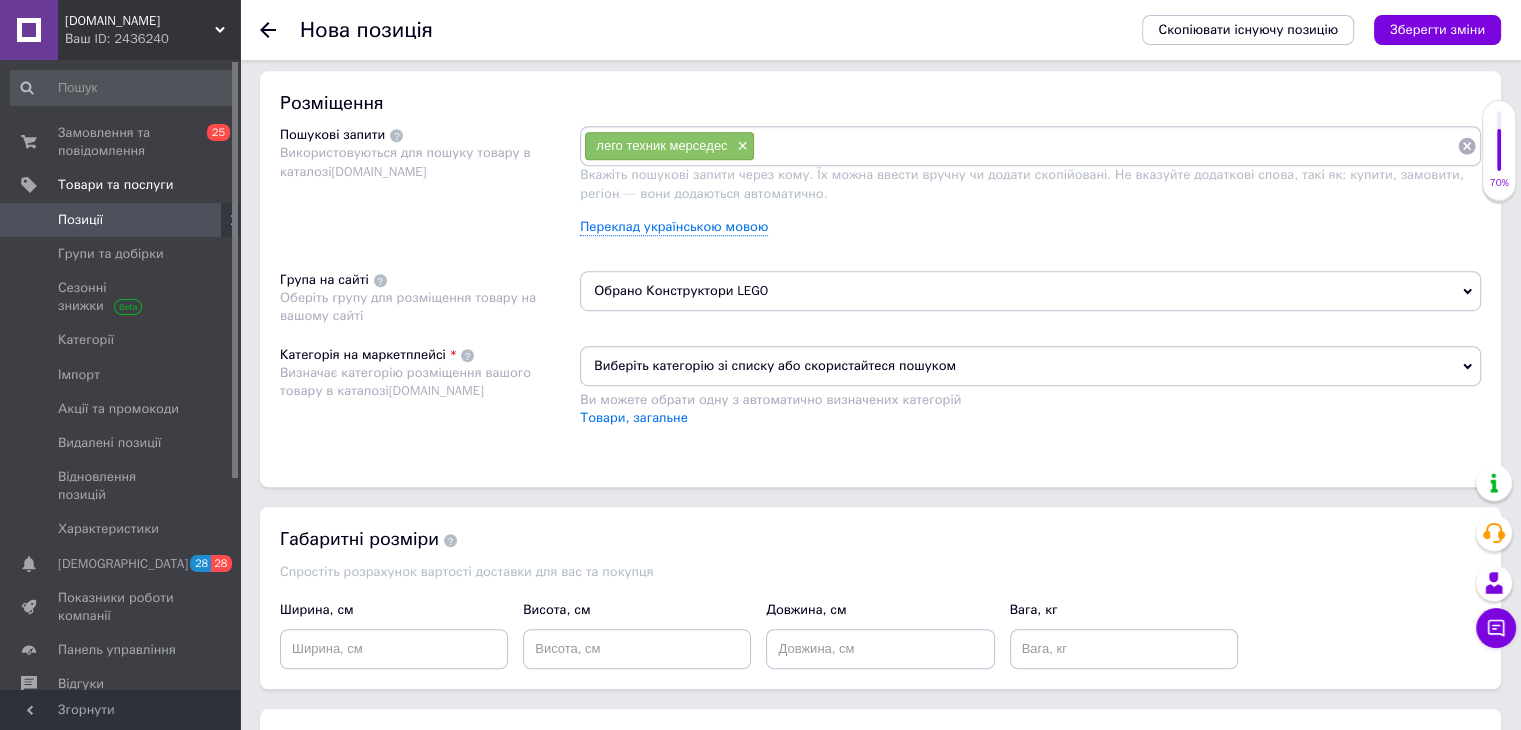 click at bounding box center (1106, 146) 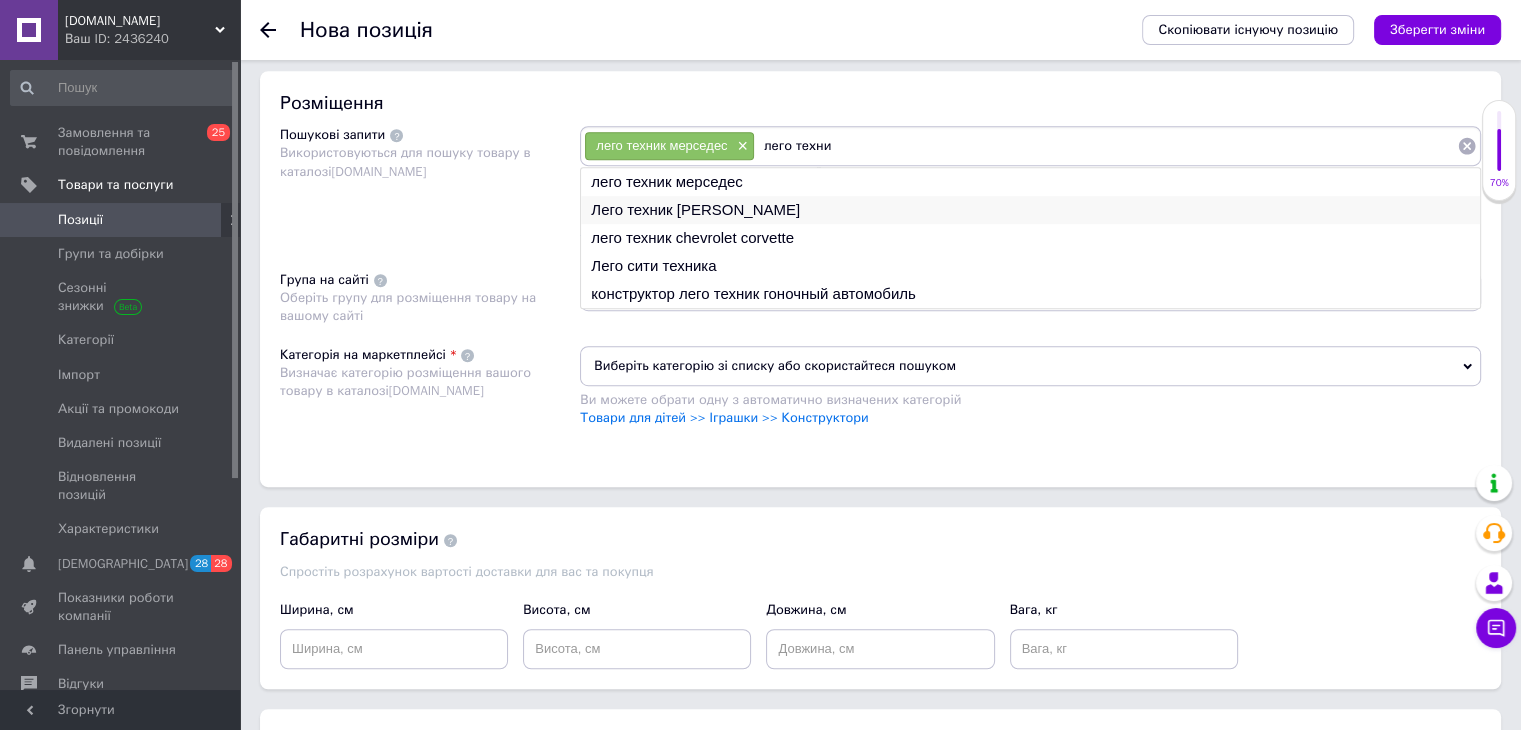 type on "лего техни" 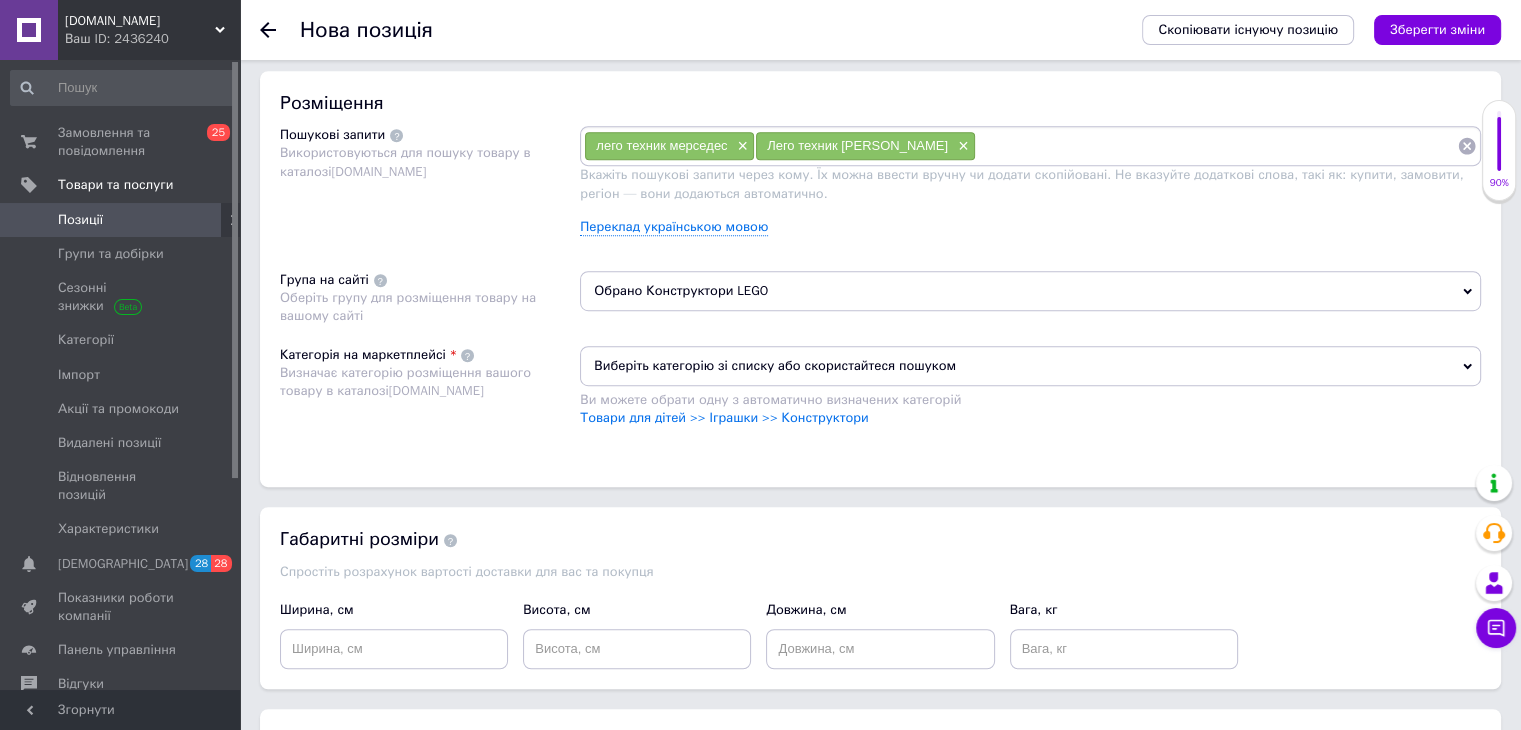 click at bounding box center (1216, 146) 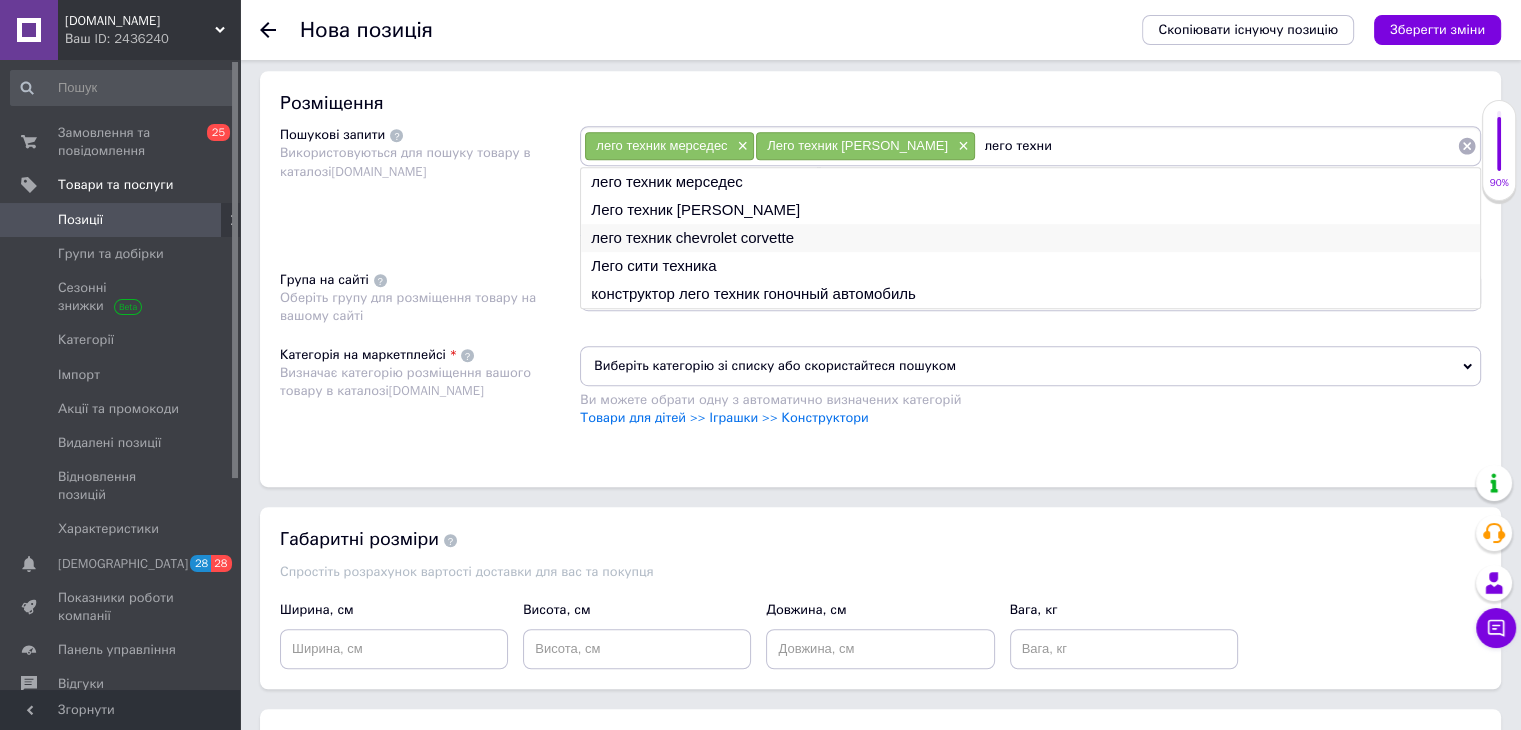 type on "лего техни" 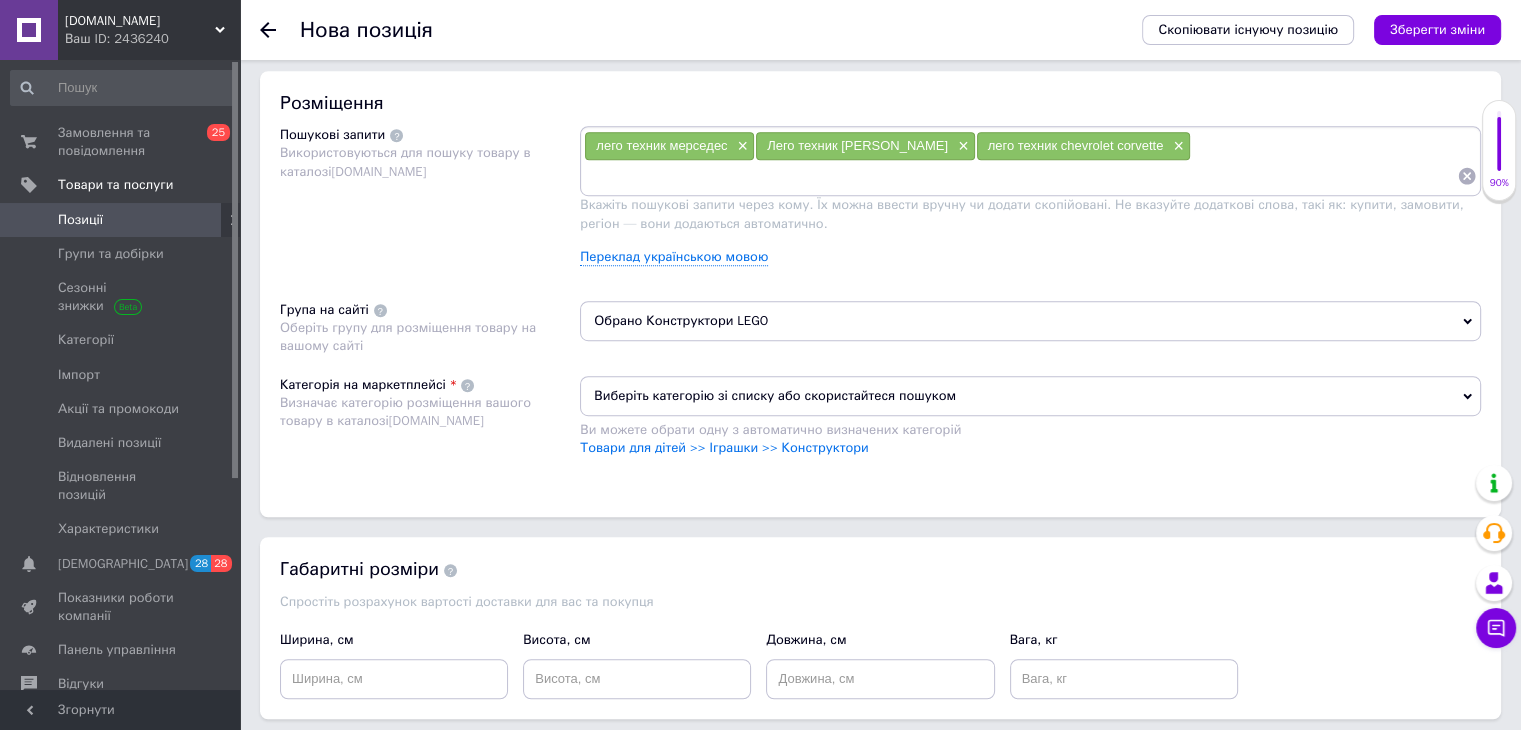 click at bounding box center (1020, 176) 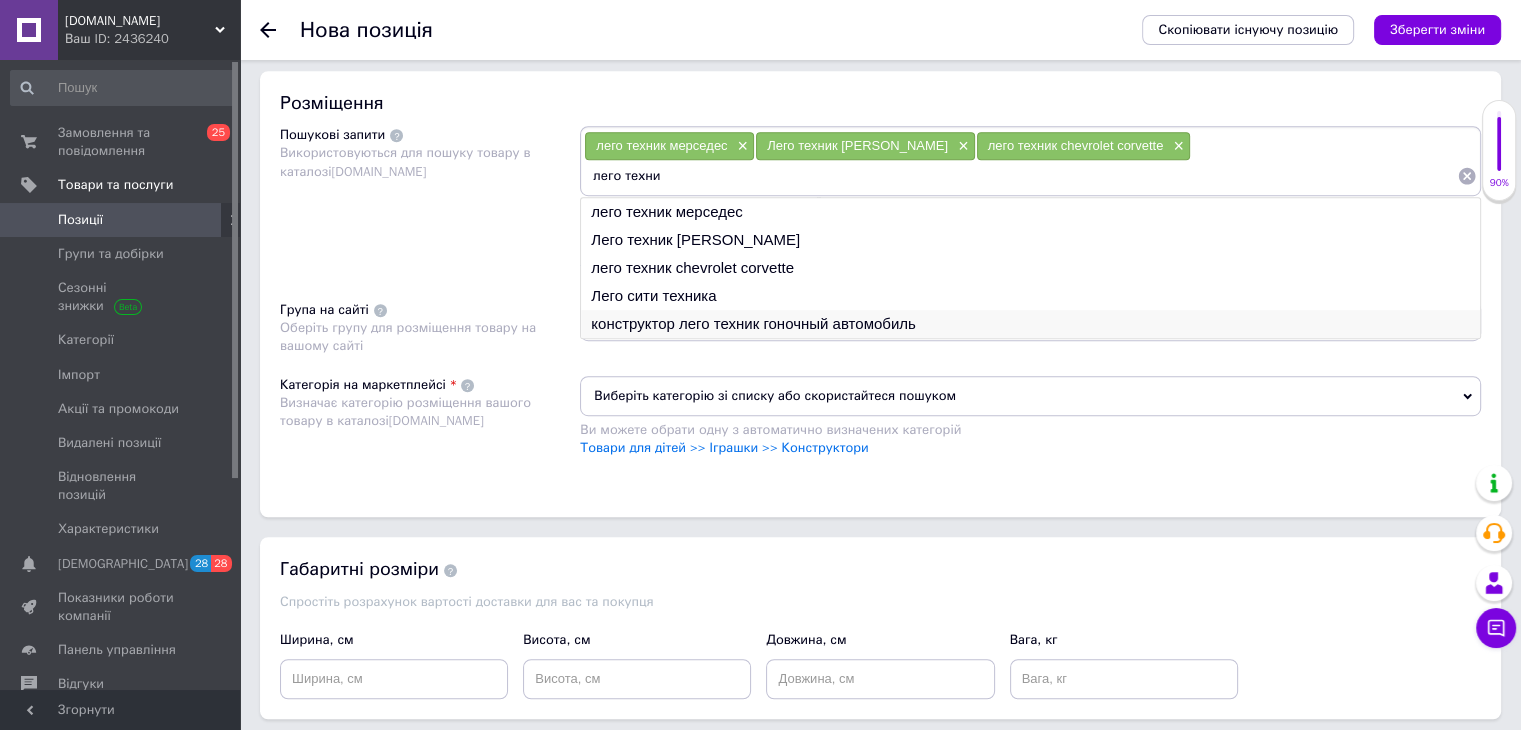 type on "лего техни" 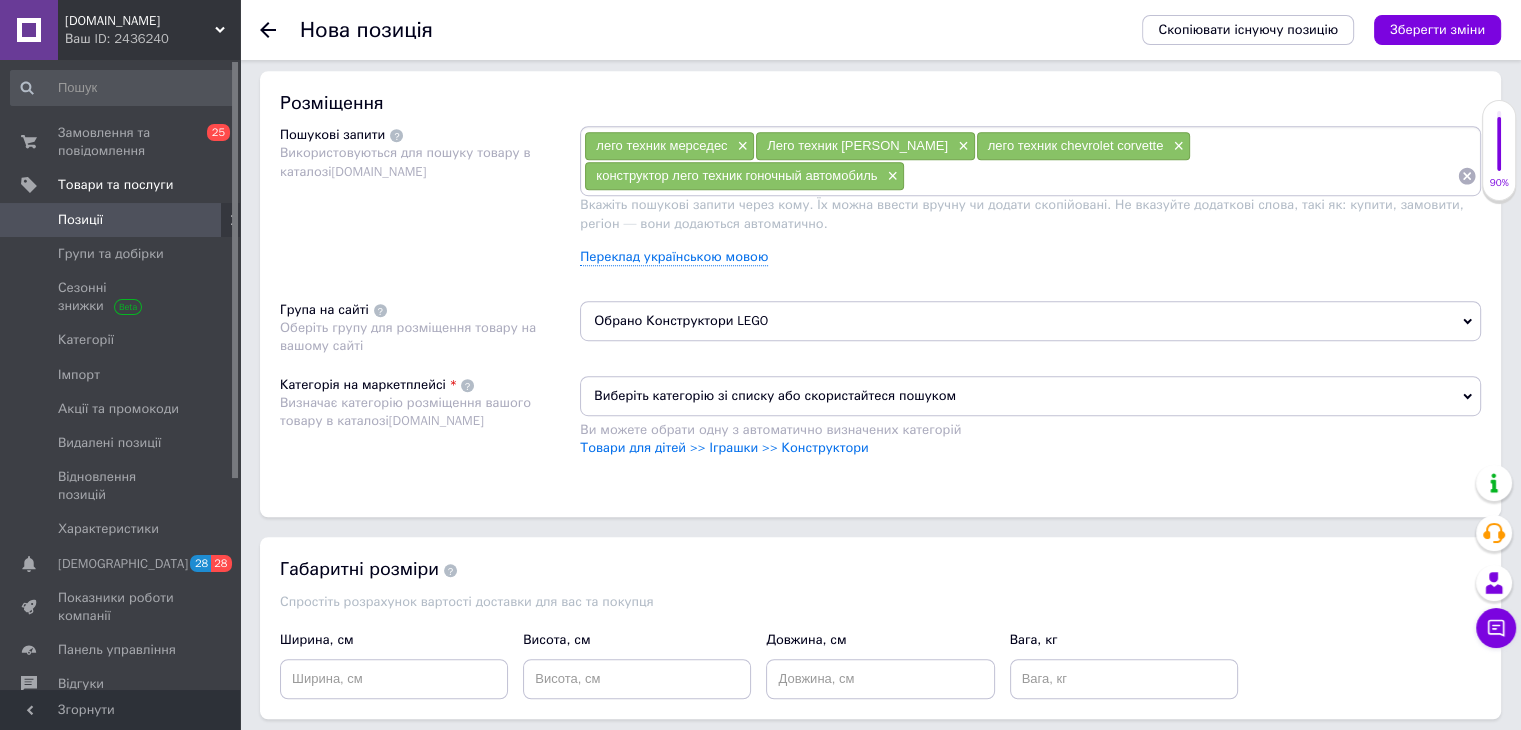 click at bounding box center (1181, 176) 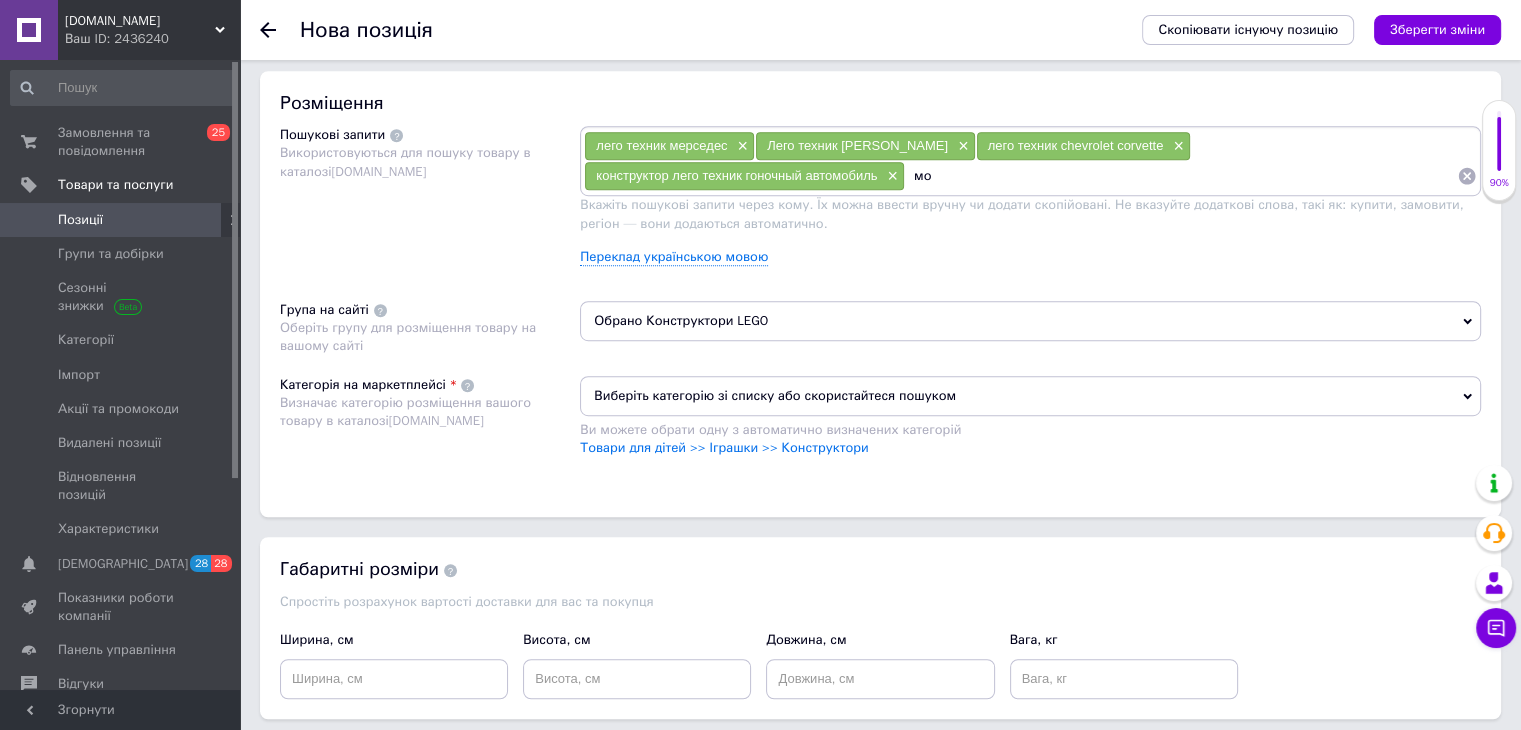 type on "м" 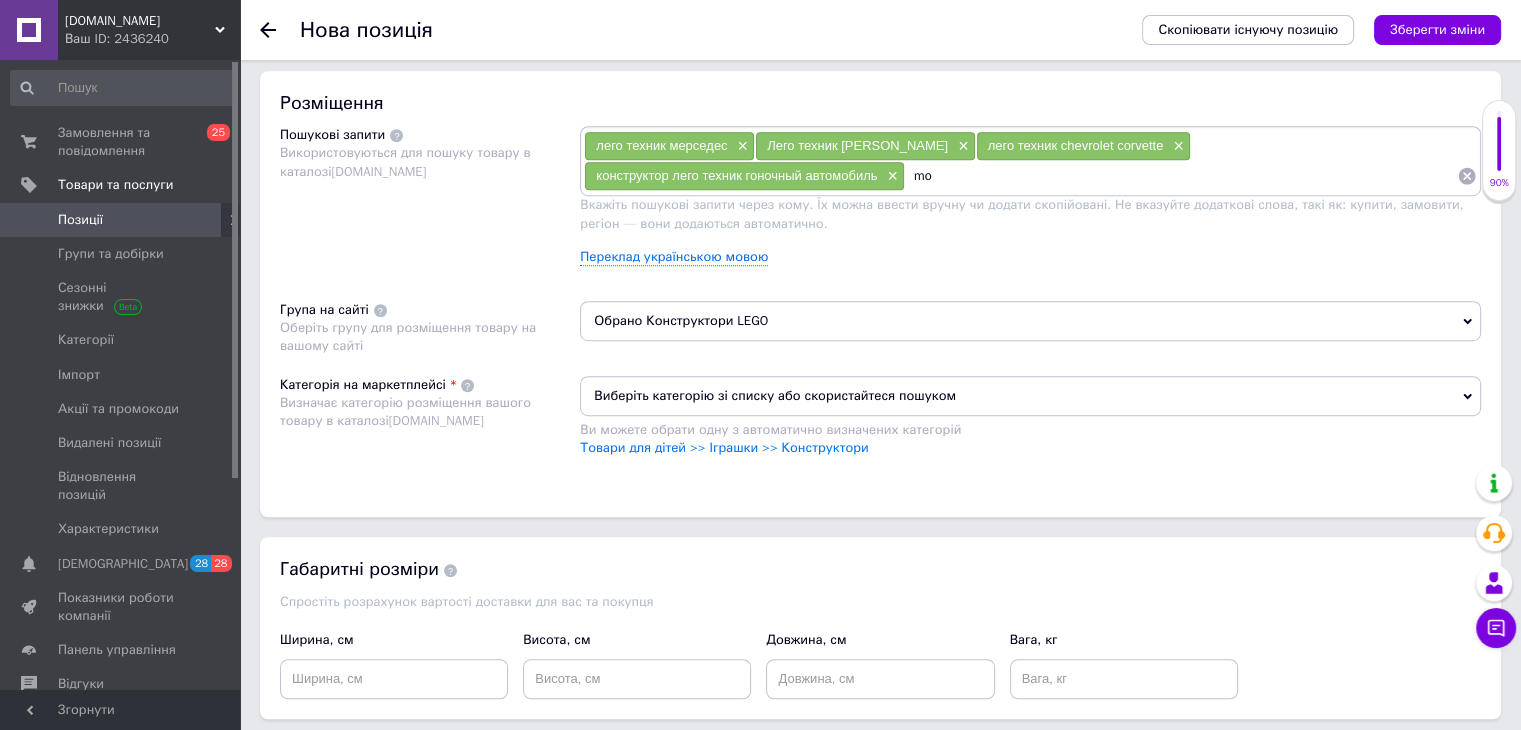 type on "m" 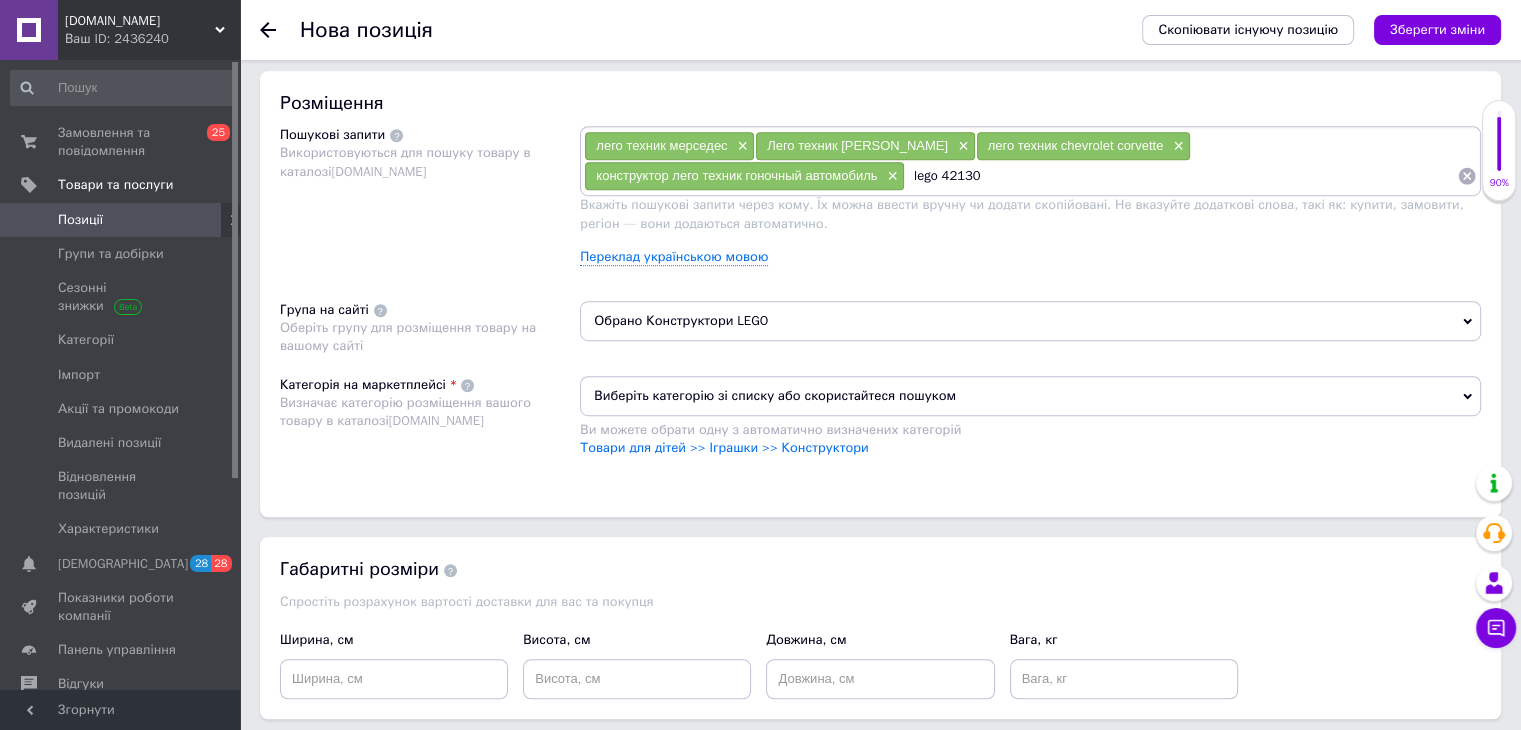 click on "lego 42130" at bounding box center (1181, 176) 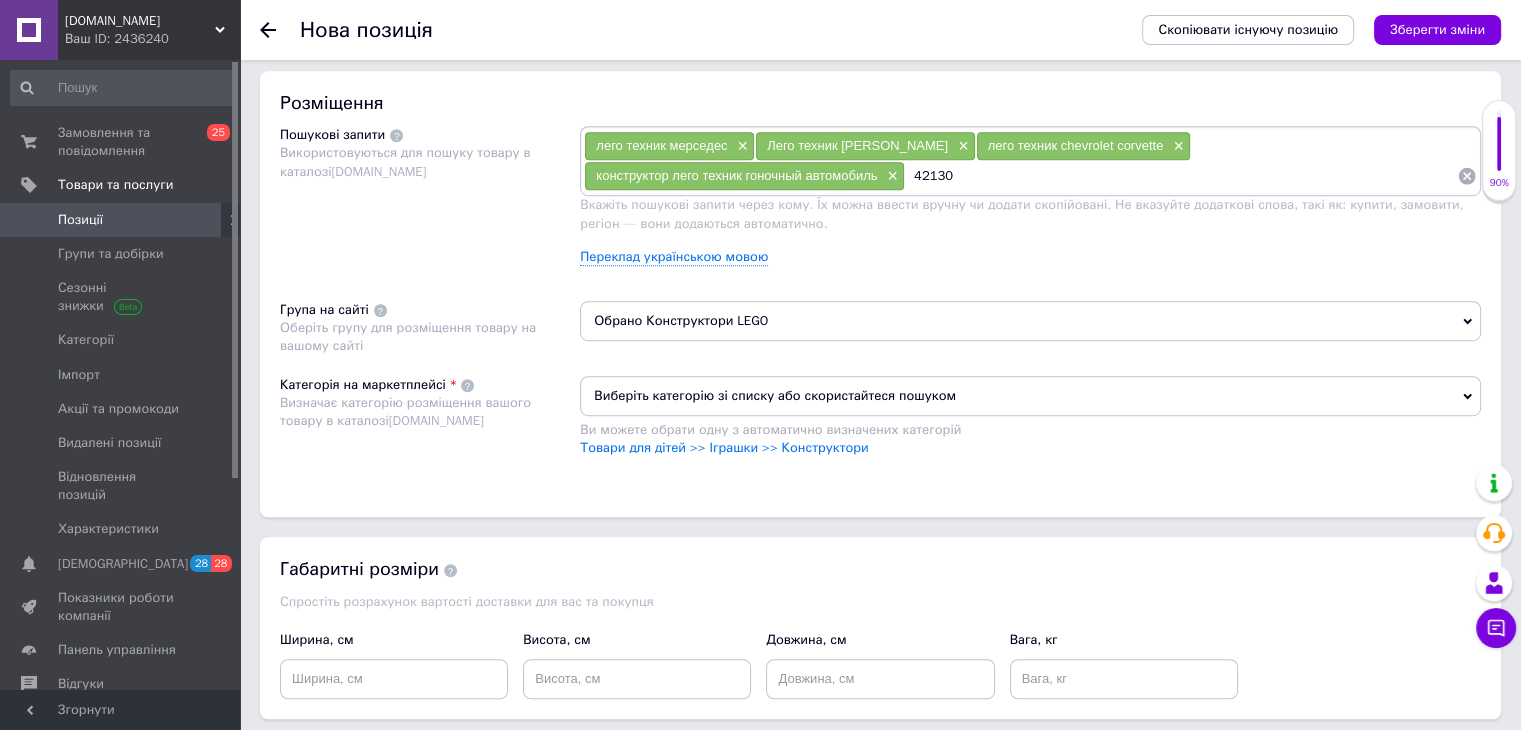 click on "42130" at bounding box center [1181, 176] 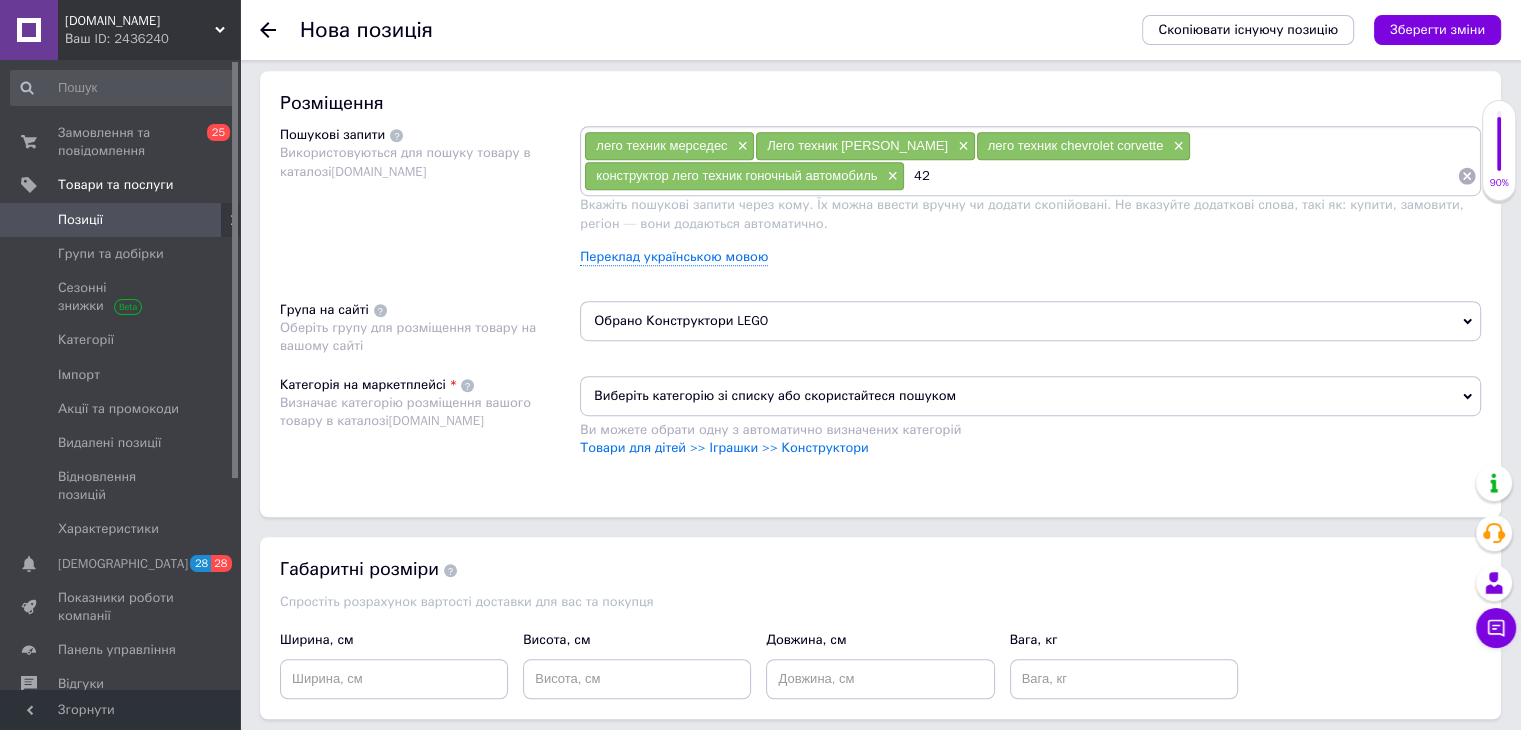 type on "4" 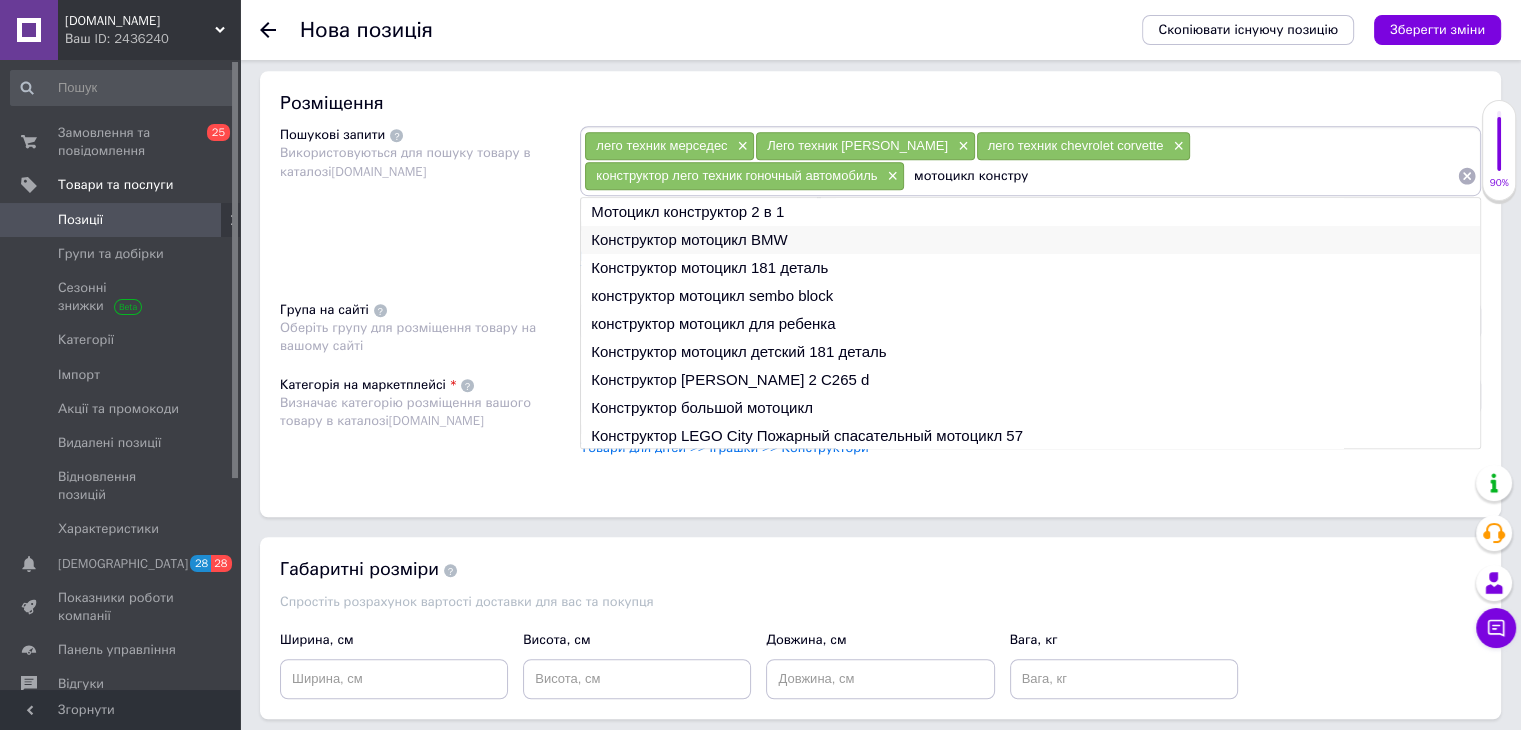 type on "мотоцикл констру" 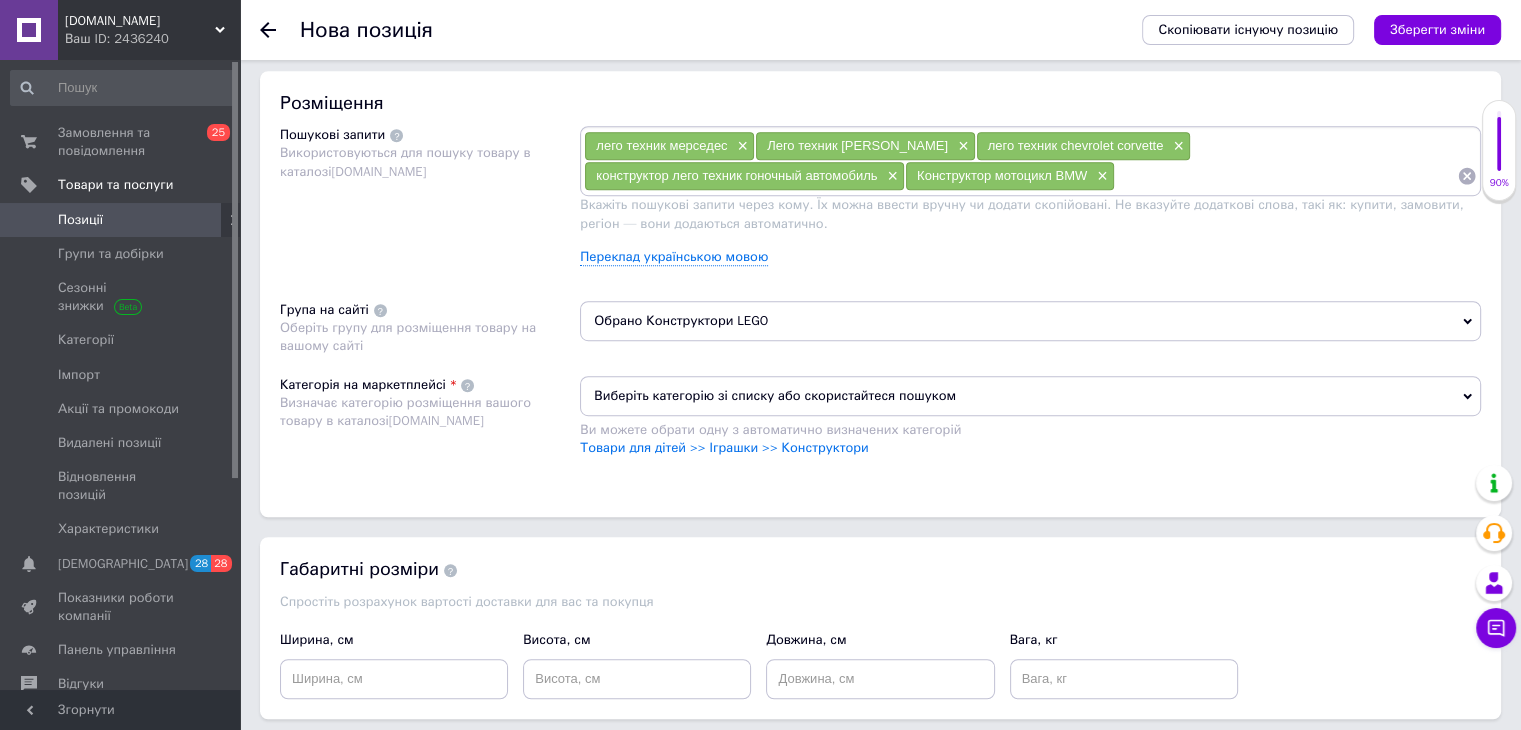 click at bounding box center (1286, 176) 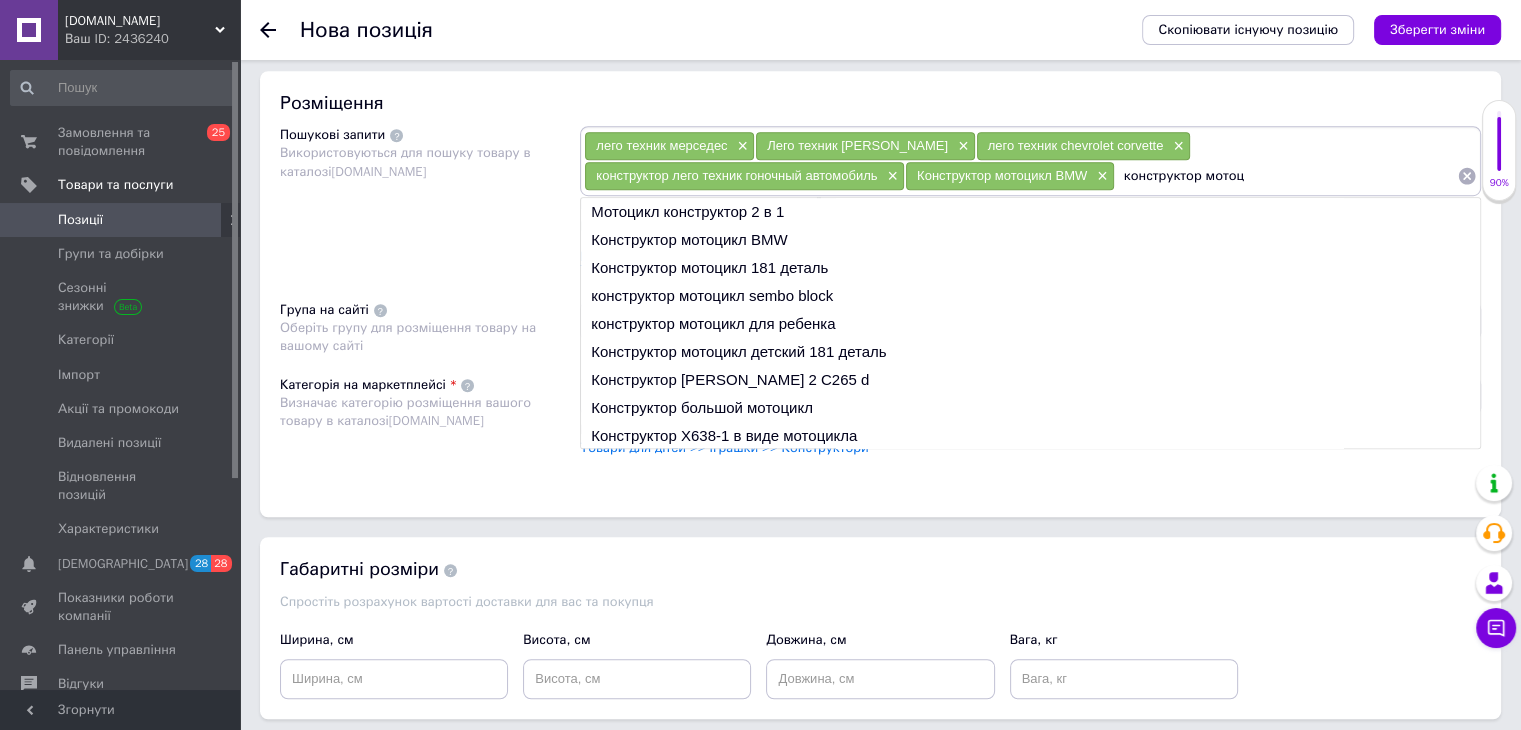 drag, startPoint x: 1244, startPoint y: 167, endPoint x: 1124, endPoint y: 169, distance: 120.01666 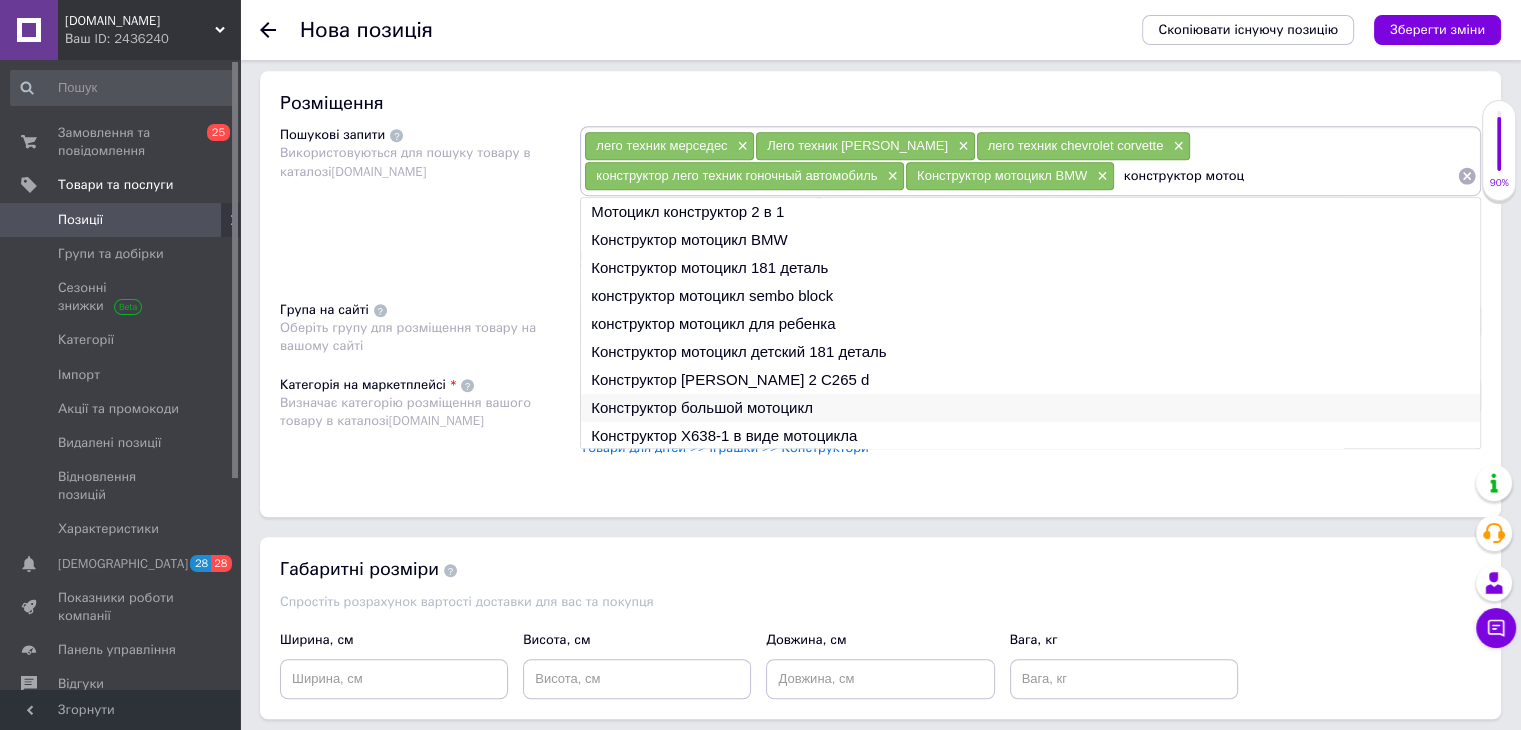 type on "конструктор мотоц" 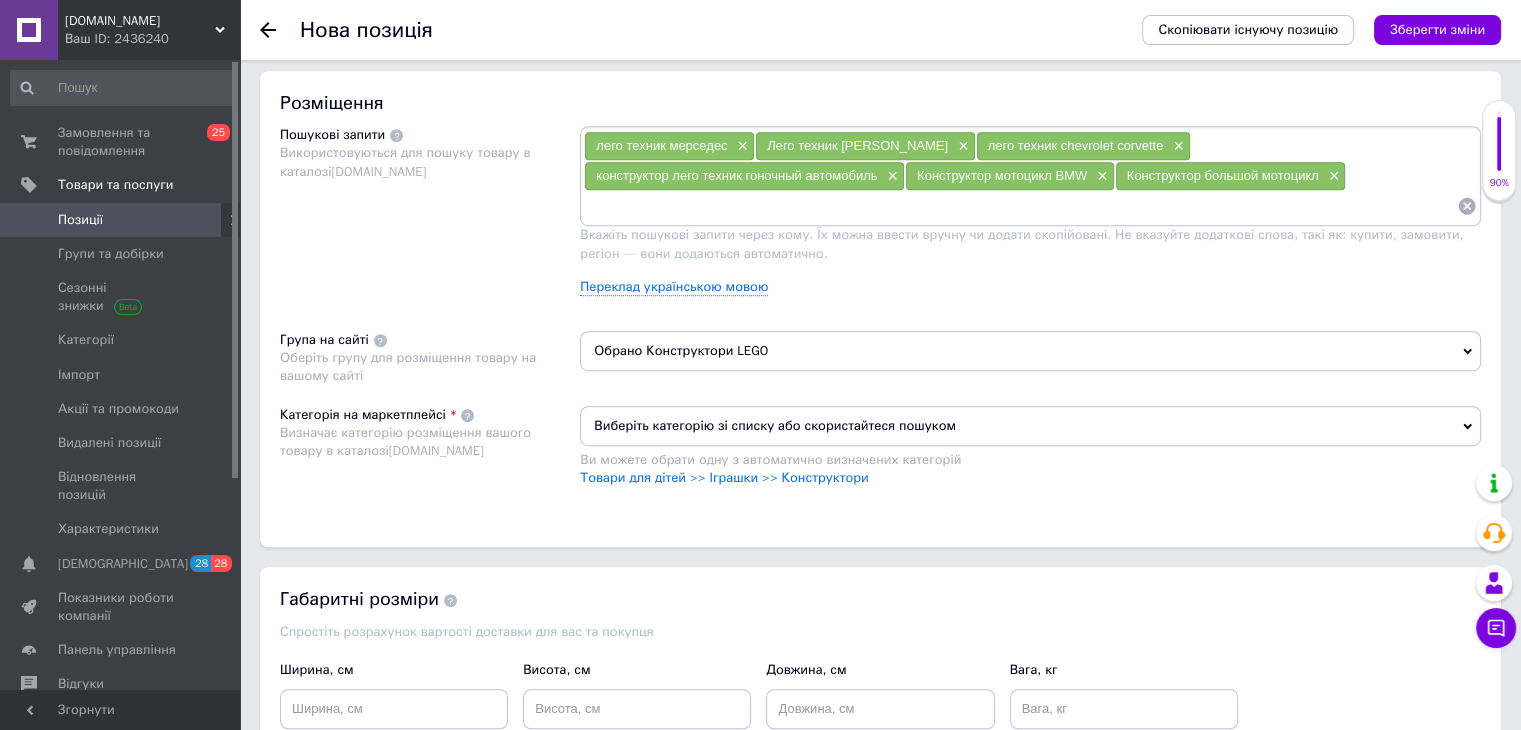 click at bounding box center [1020, 206] 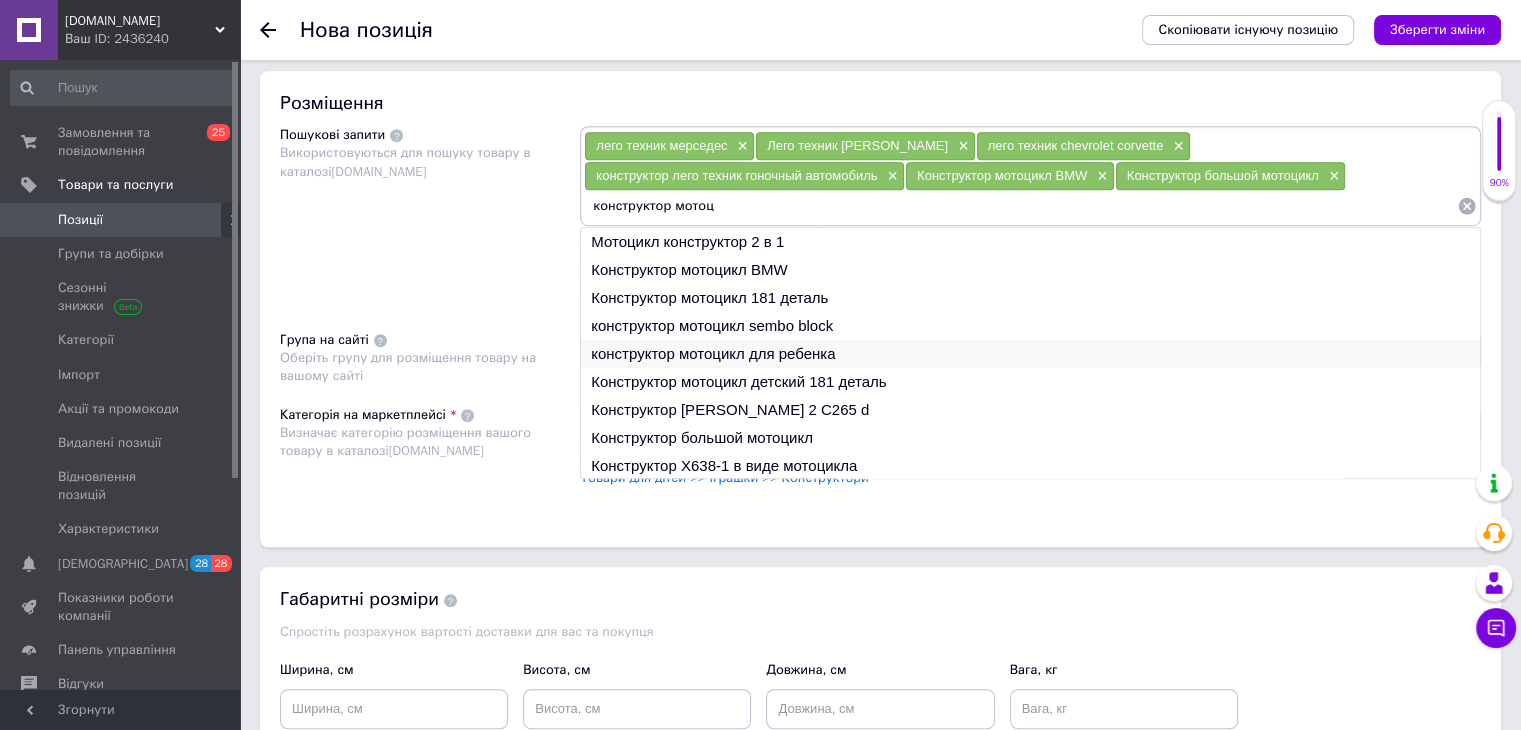 type on "конструктор мотоц" 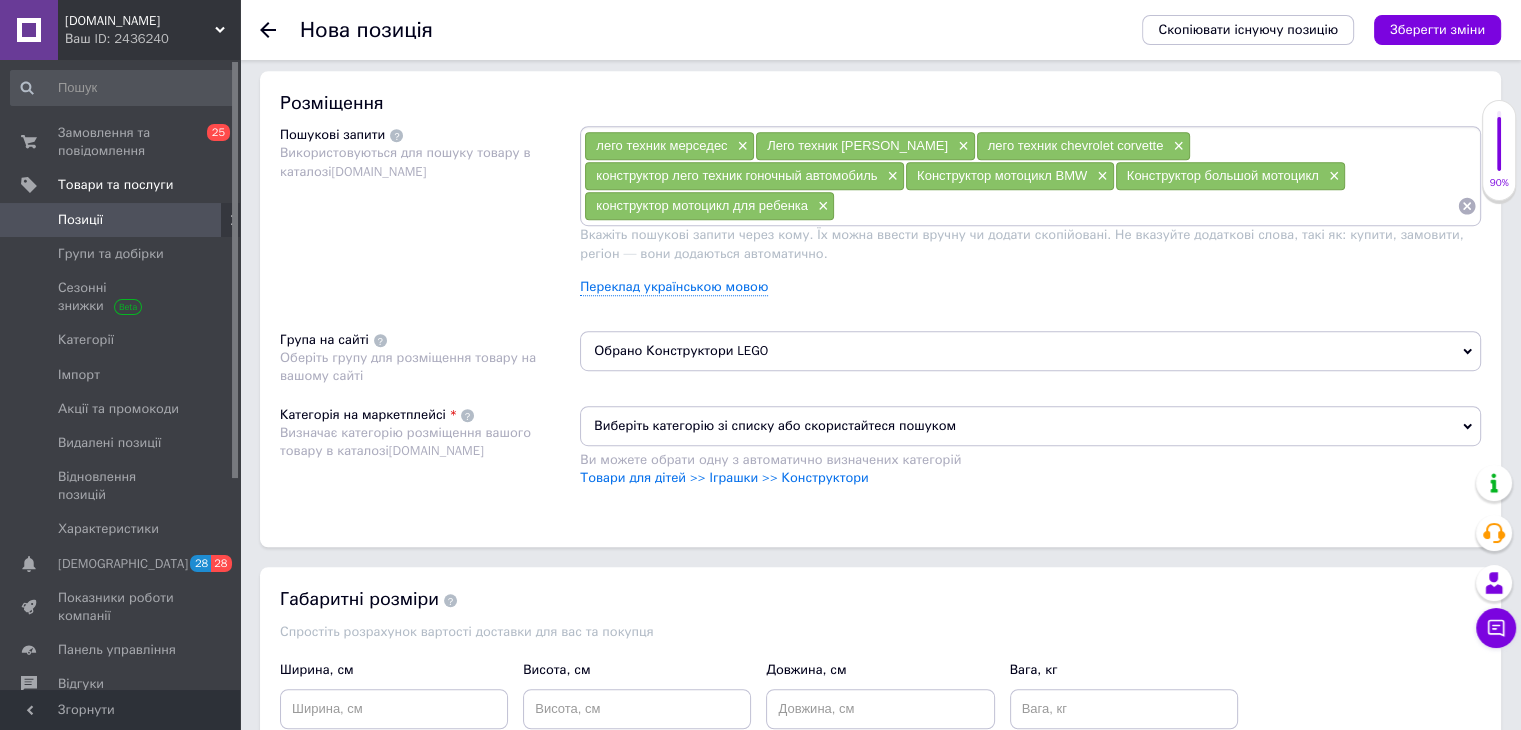 click at bounding box center (1146, 206) 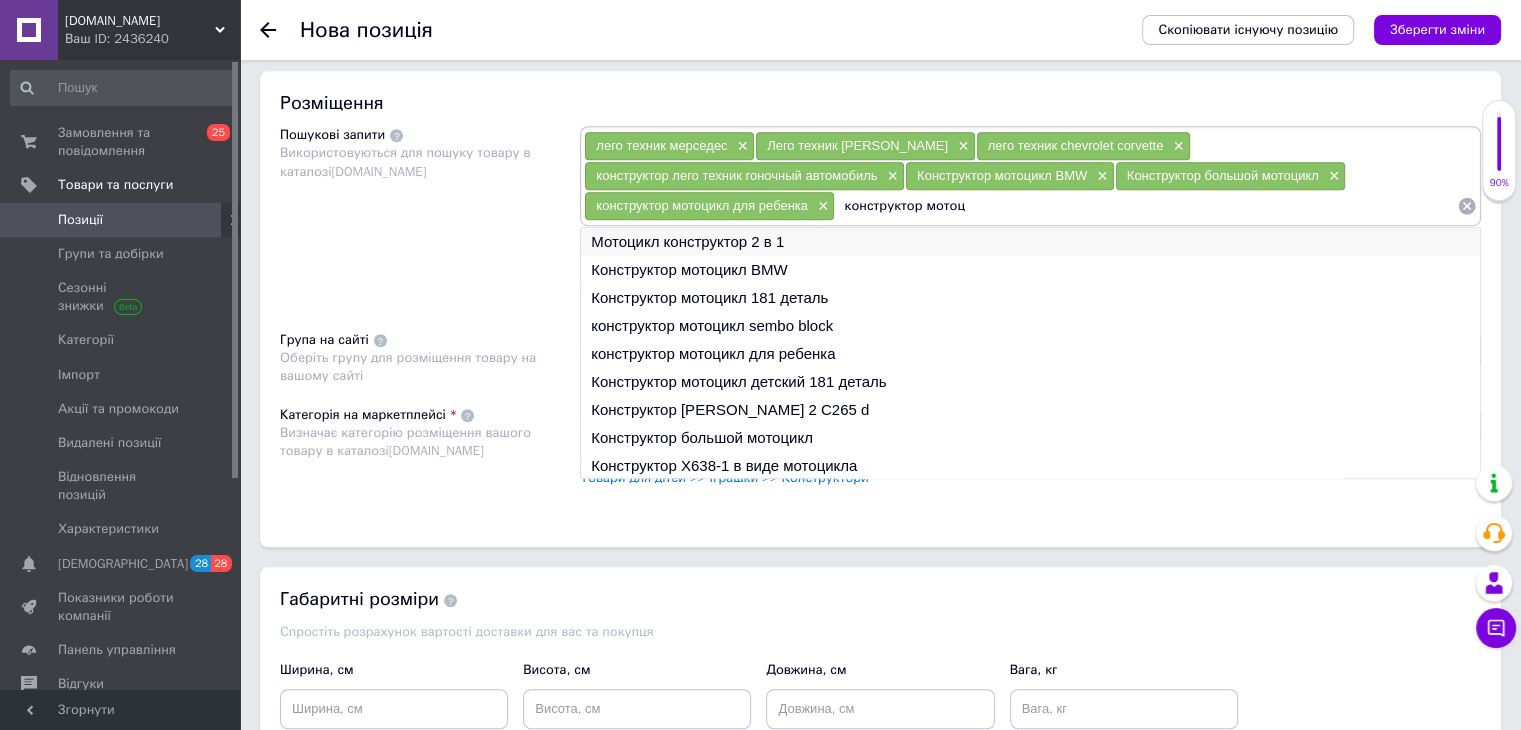 type on "конструктор мотоц" 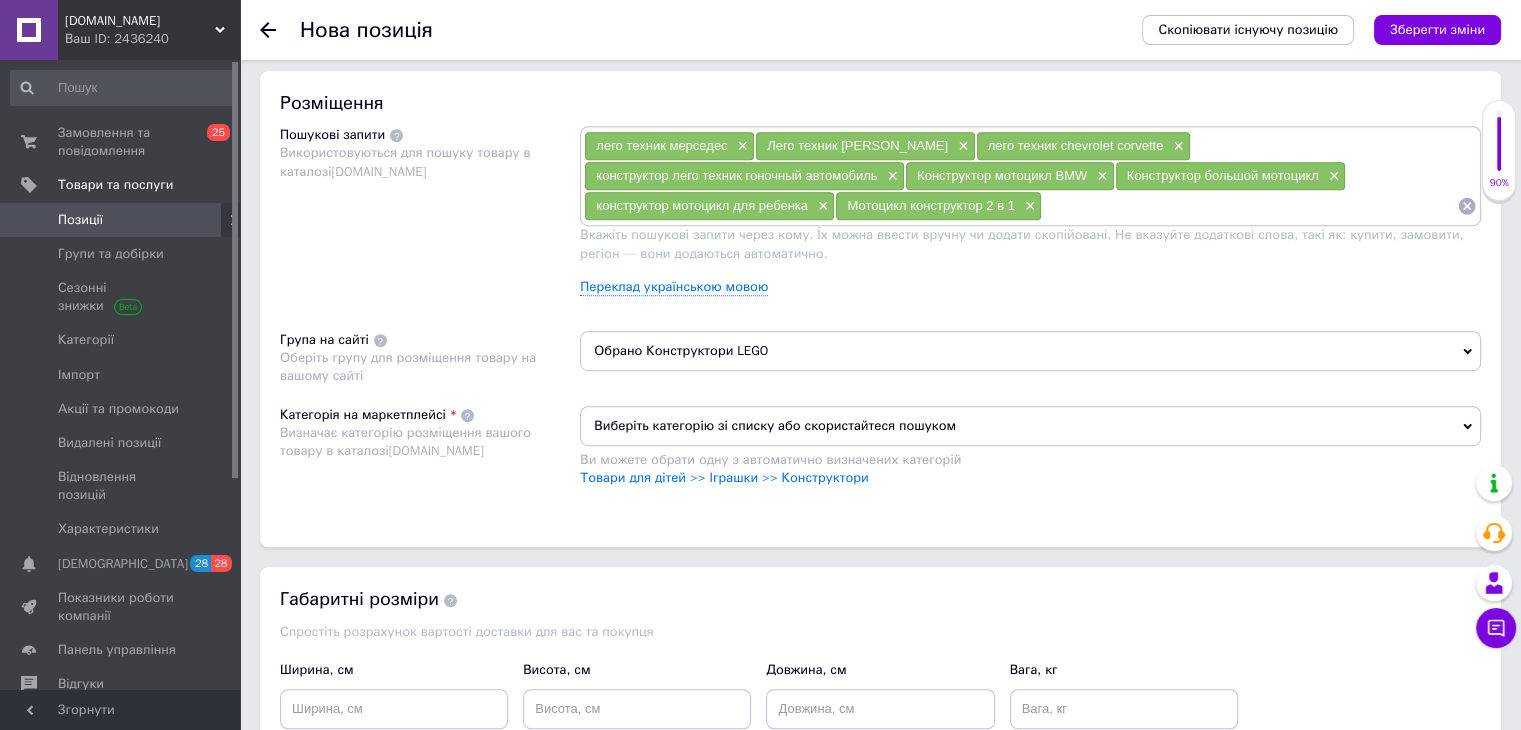 click at bounding box center [1249, 206] 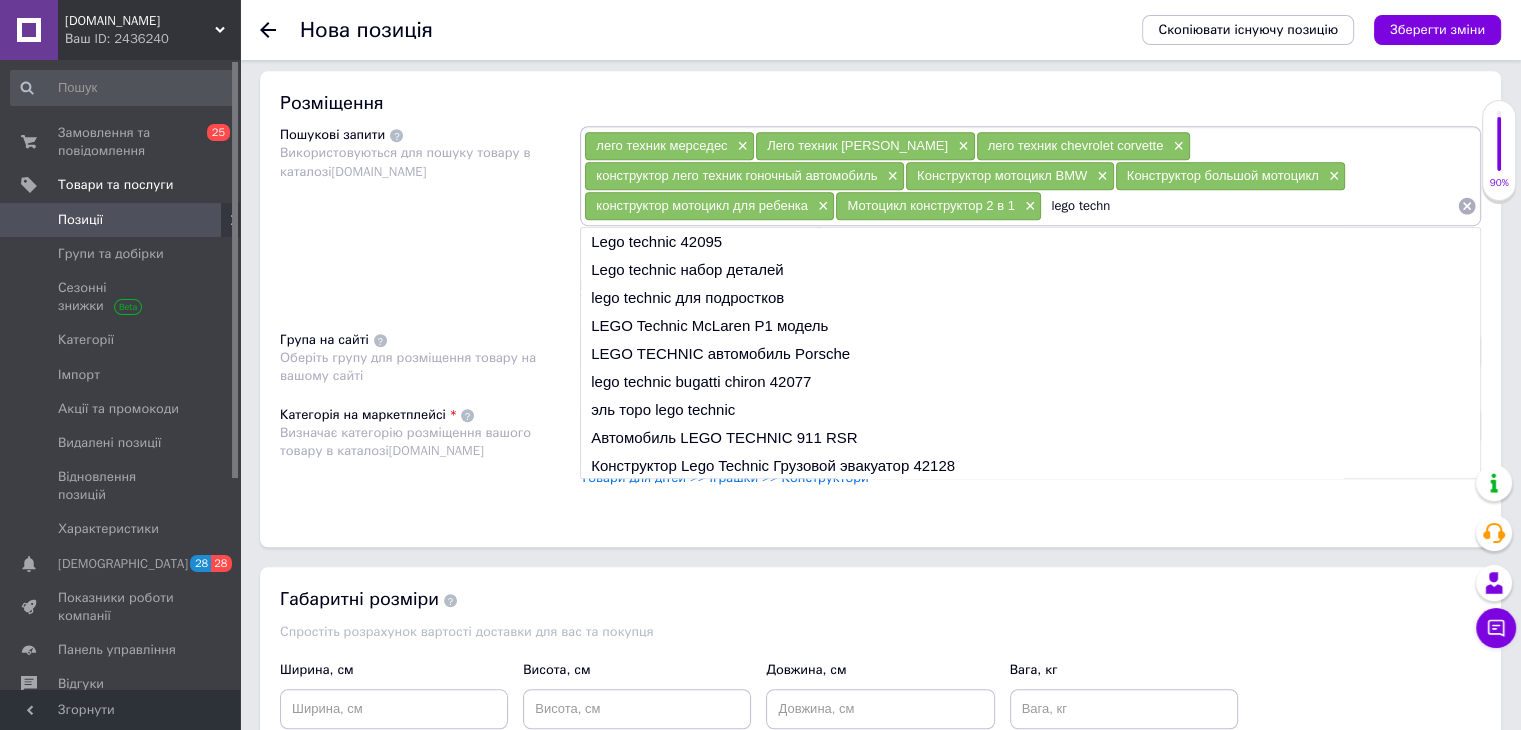 scroll, scrollTop: 0, scrollLeft: 0, axis: both 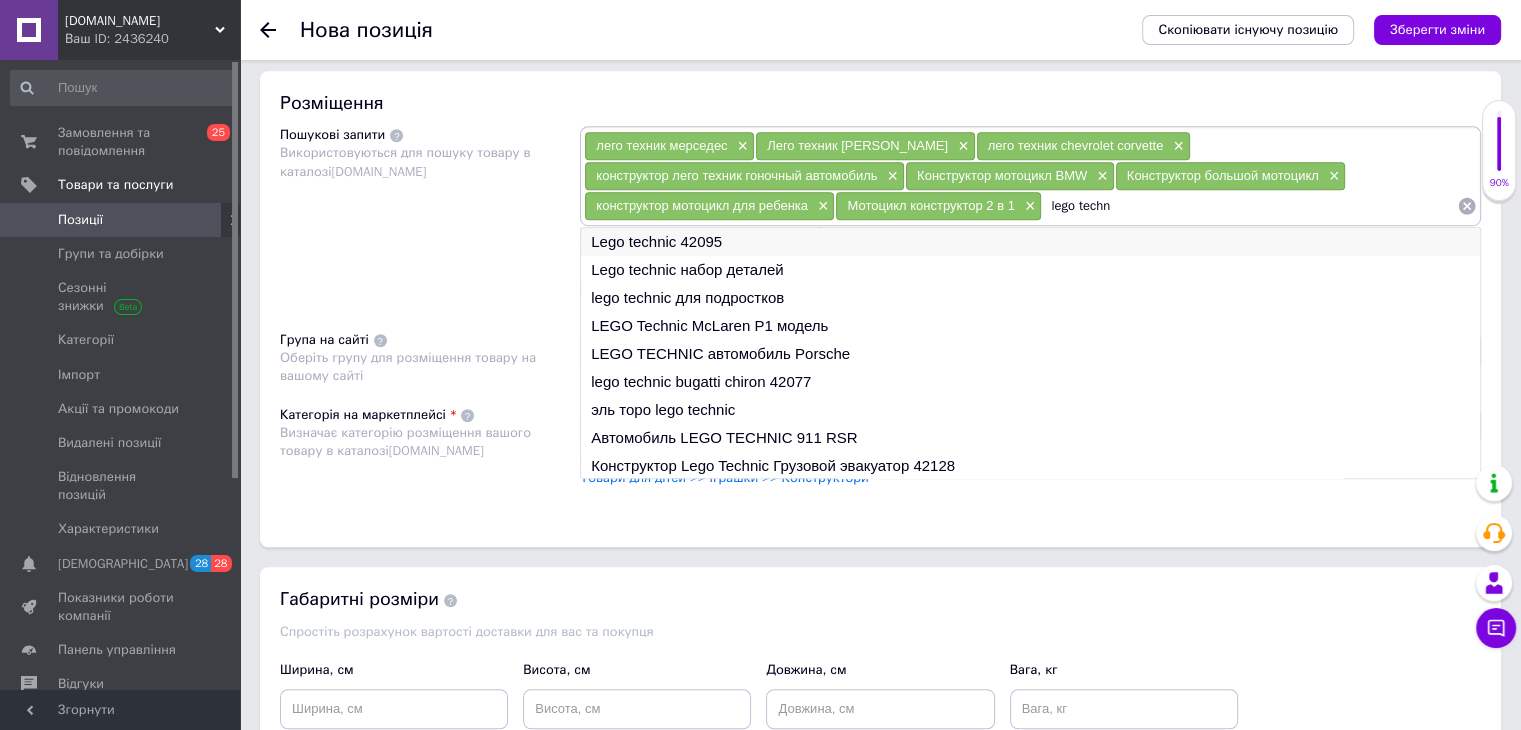 type on "lego techn" 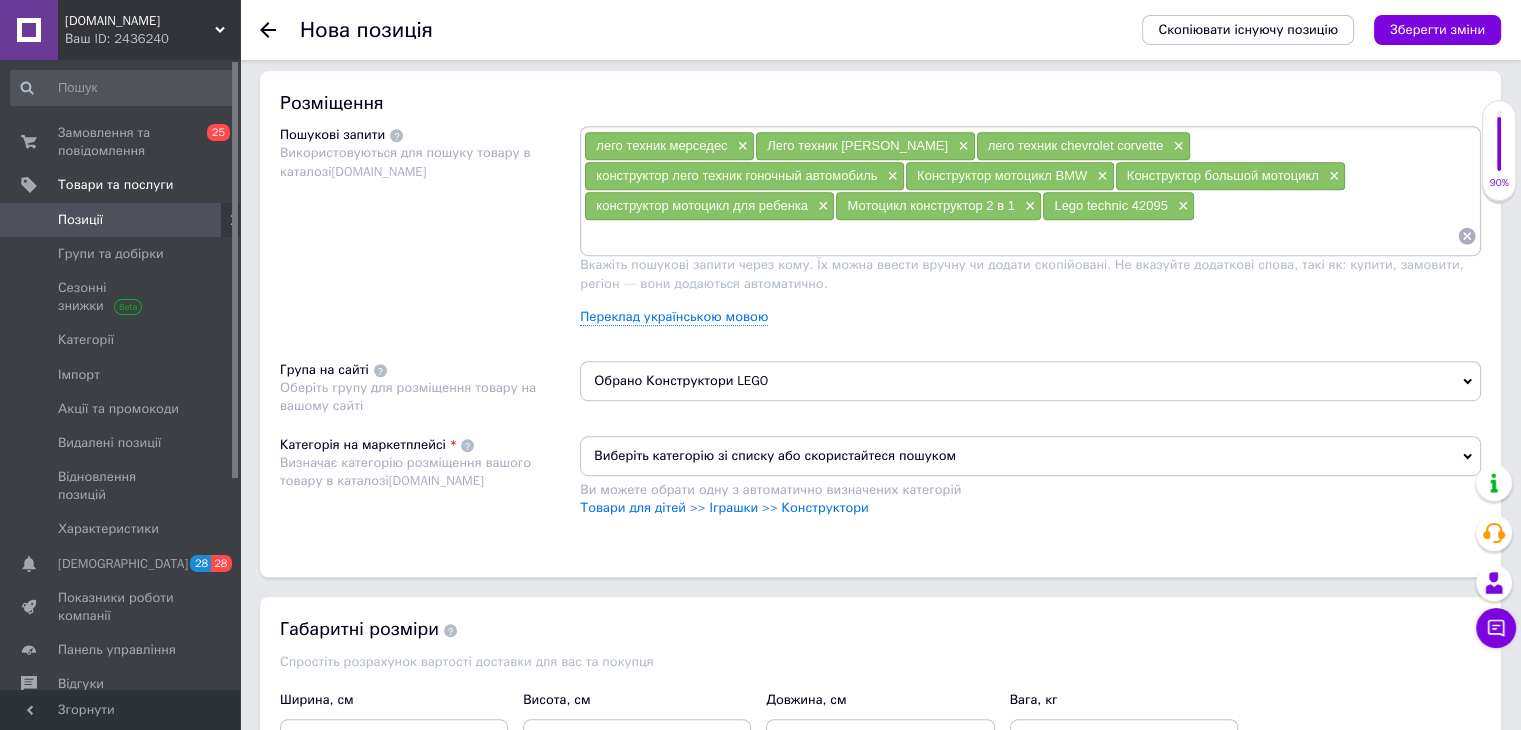 click at bounding box center (1020, 236) 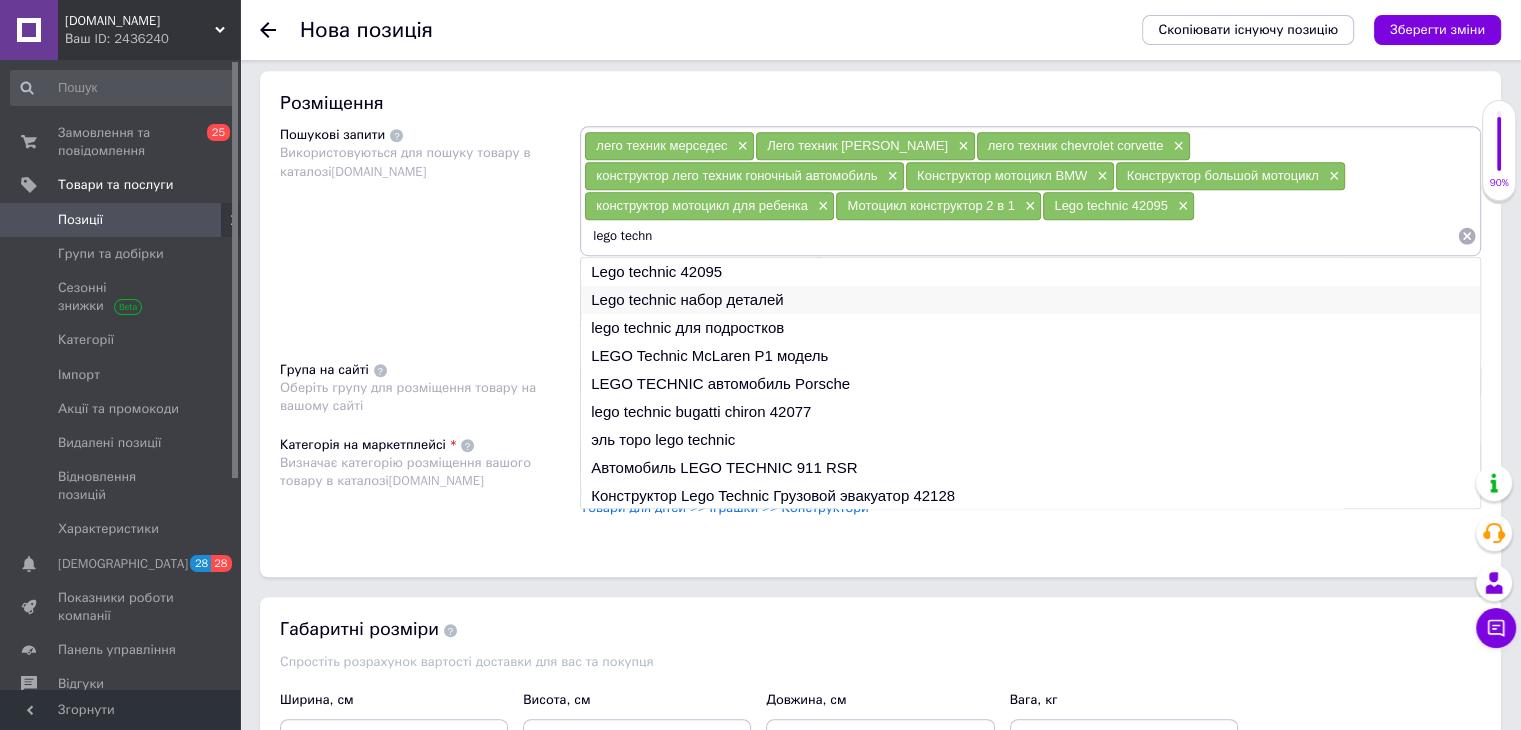type on "lego techn" 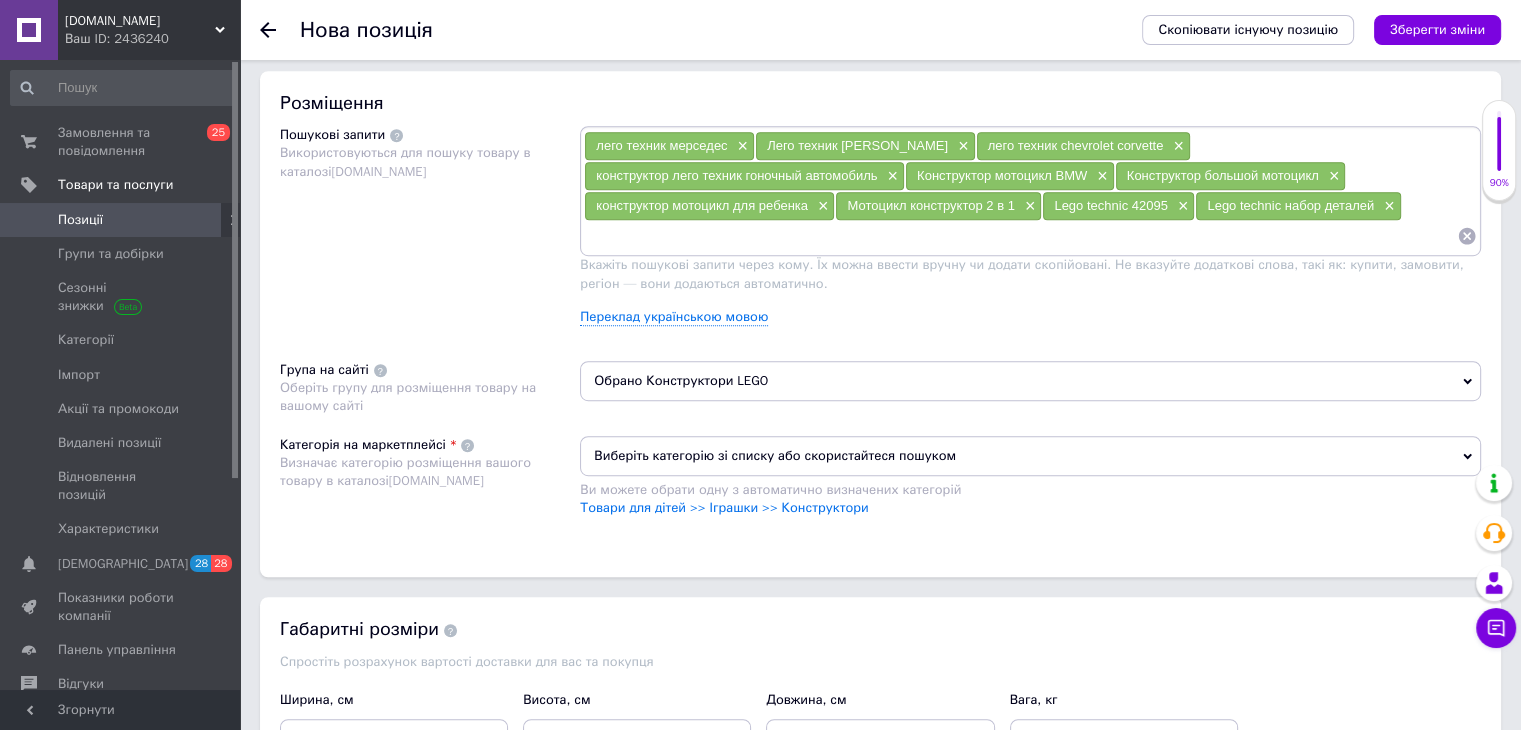 paste on "lego techn" 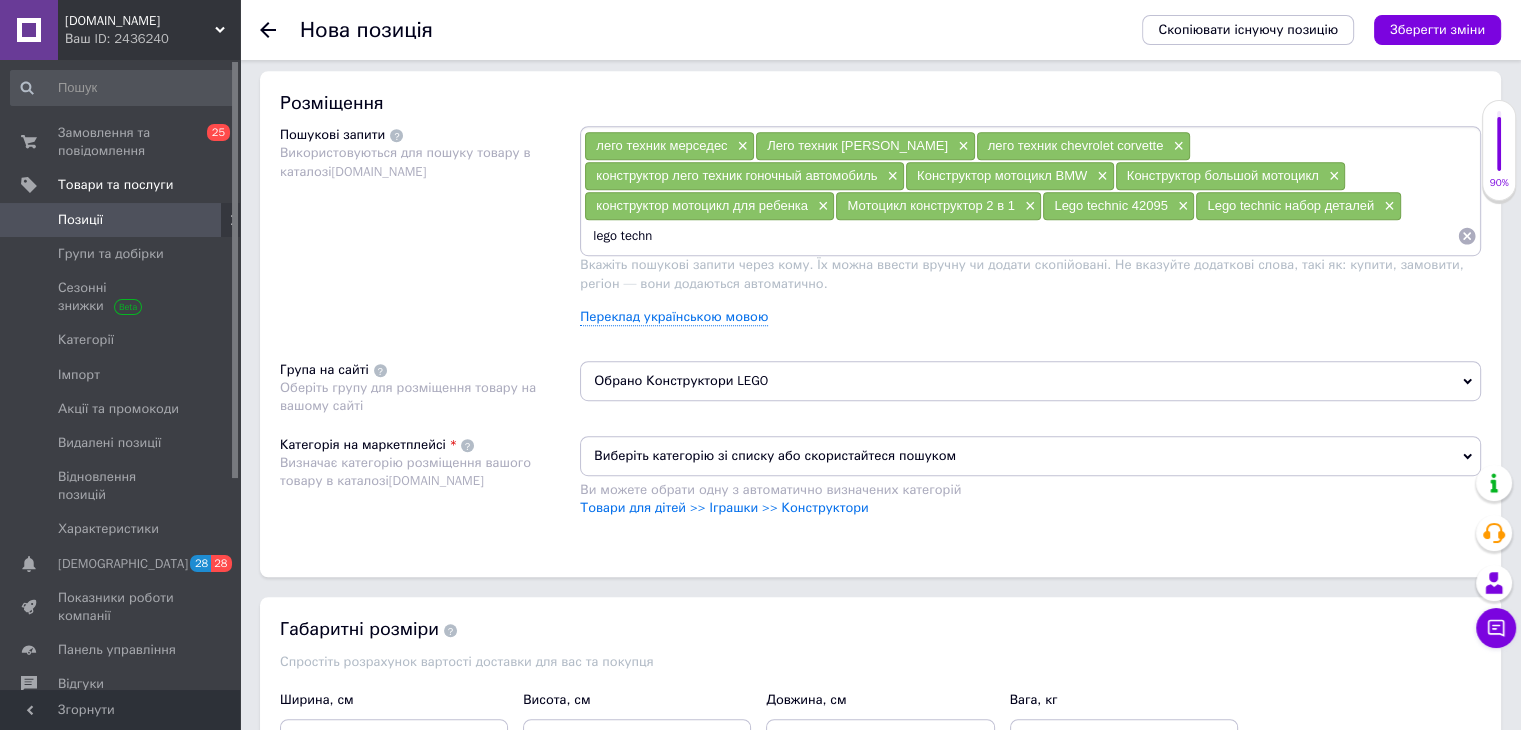 click on "lego techn" at bounding box center (1020, 236) 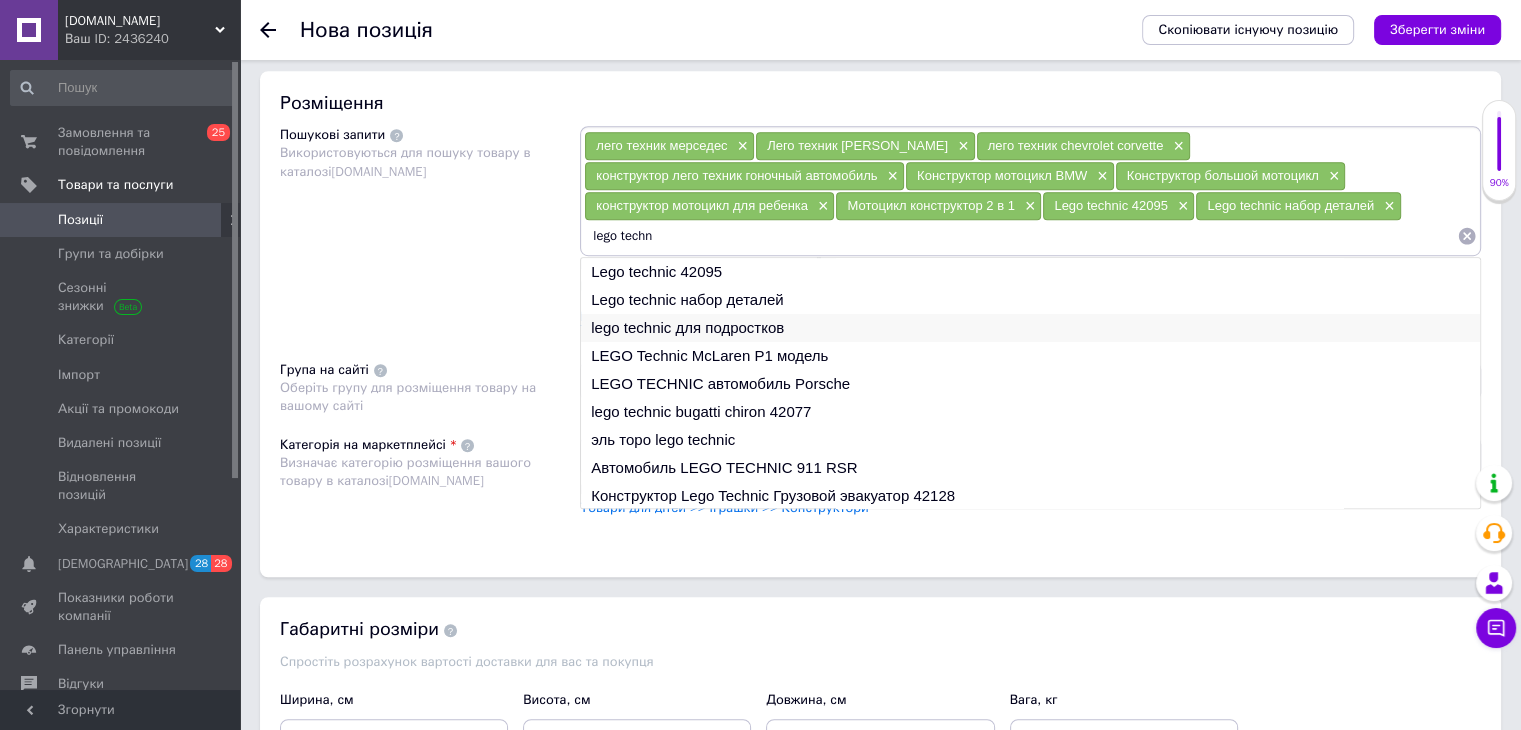 type on "lego techn" 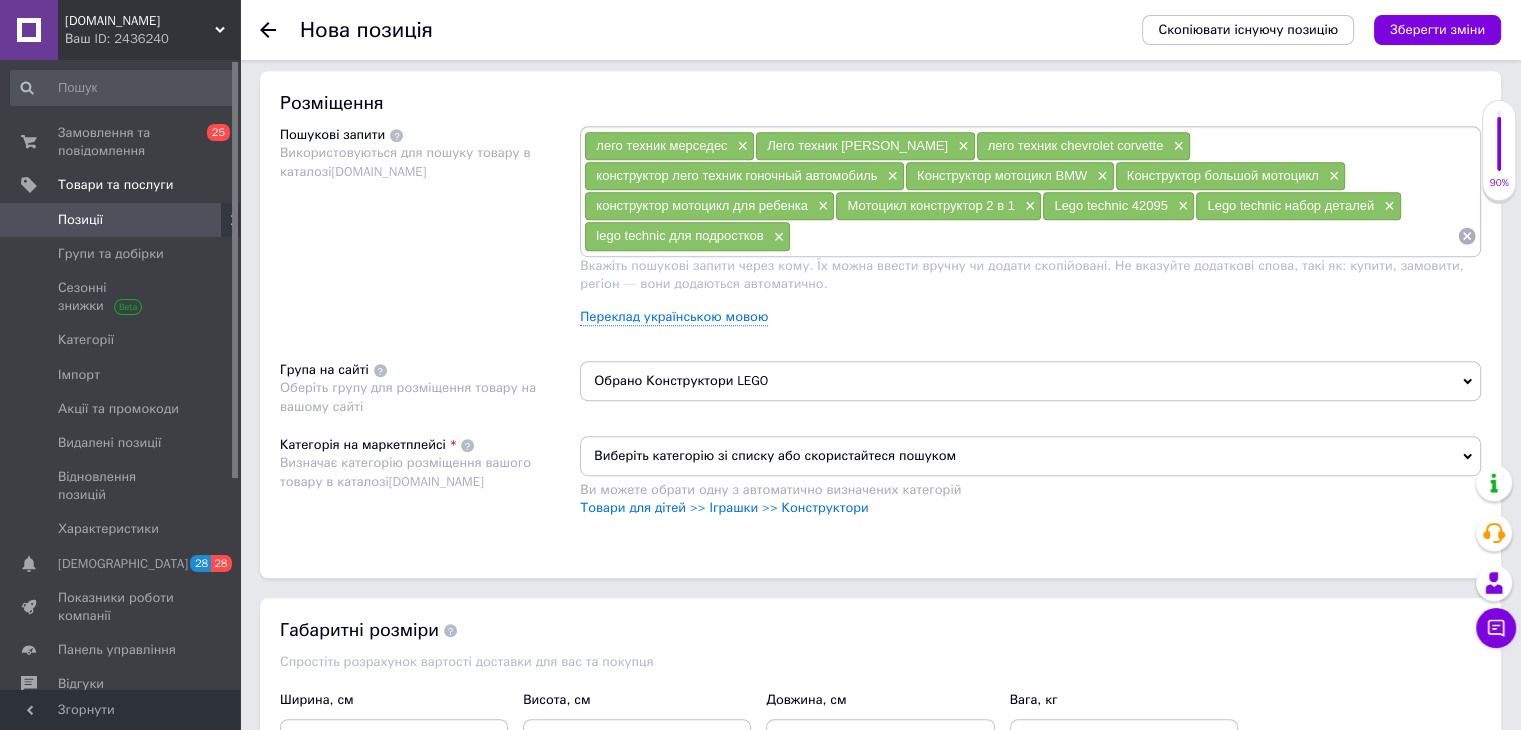 click at bounding box center (1124, 236) 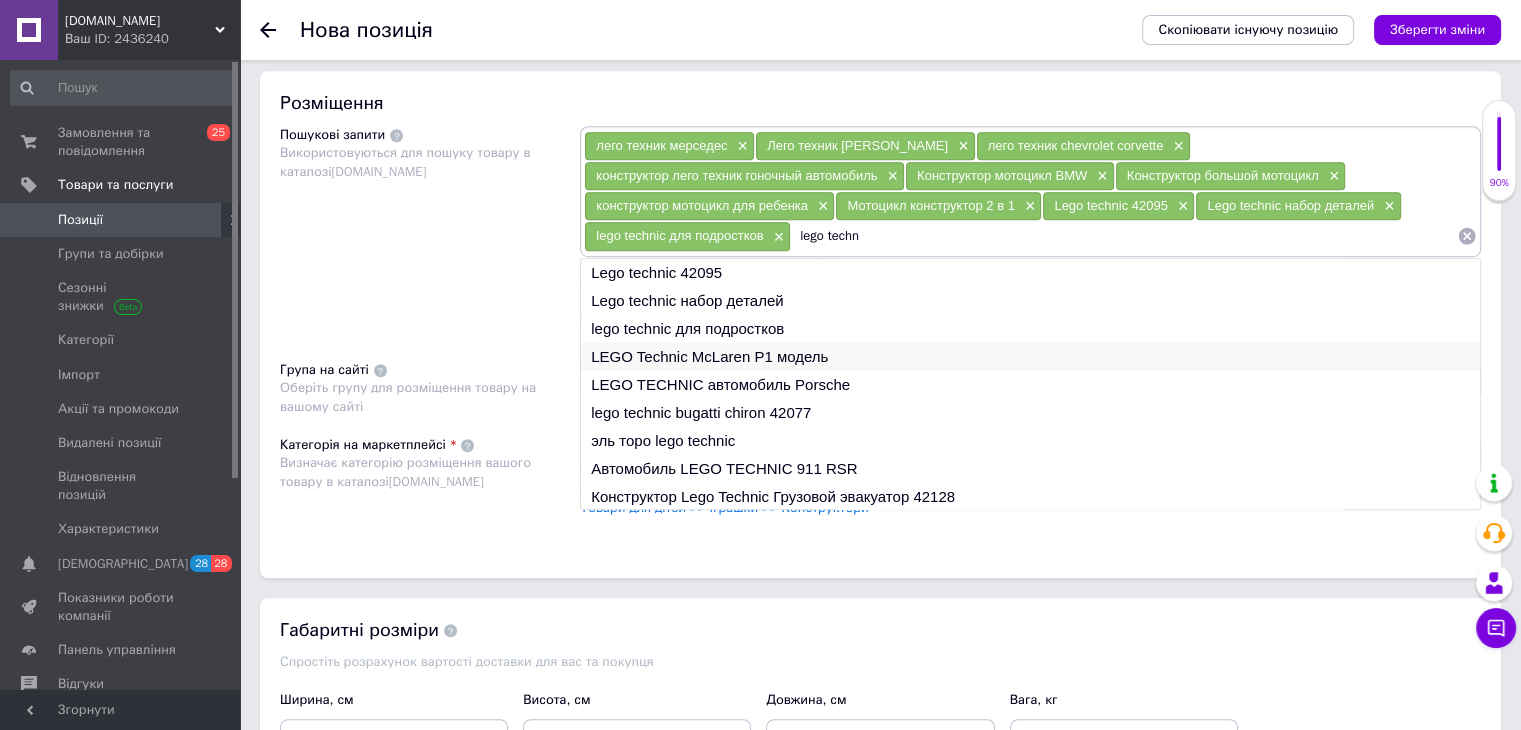 type on "lego techn" 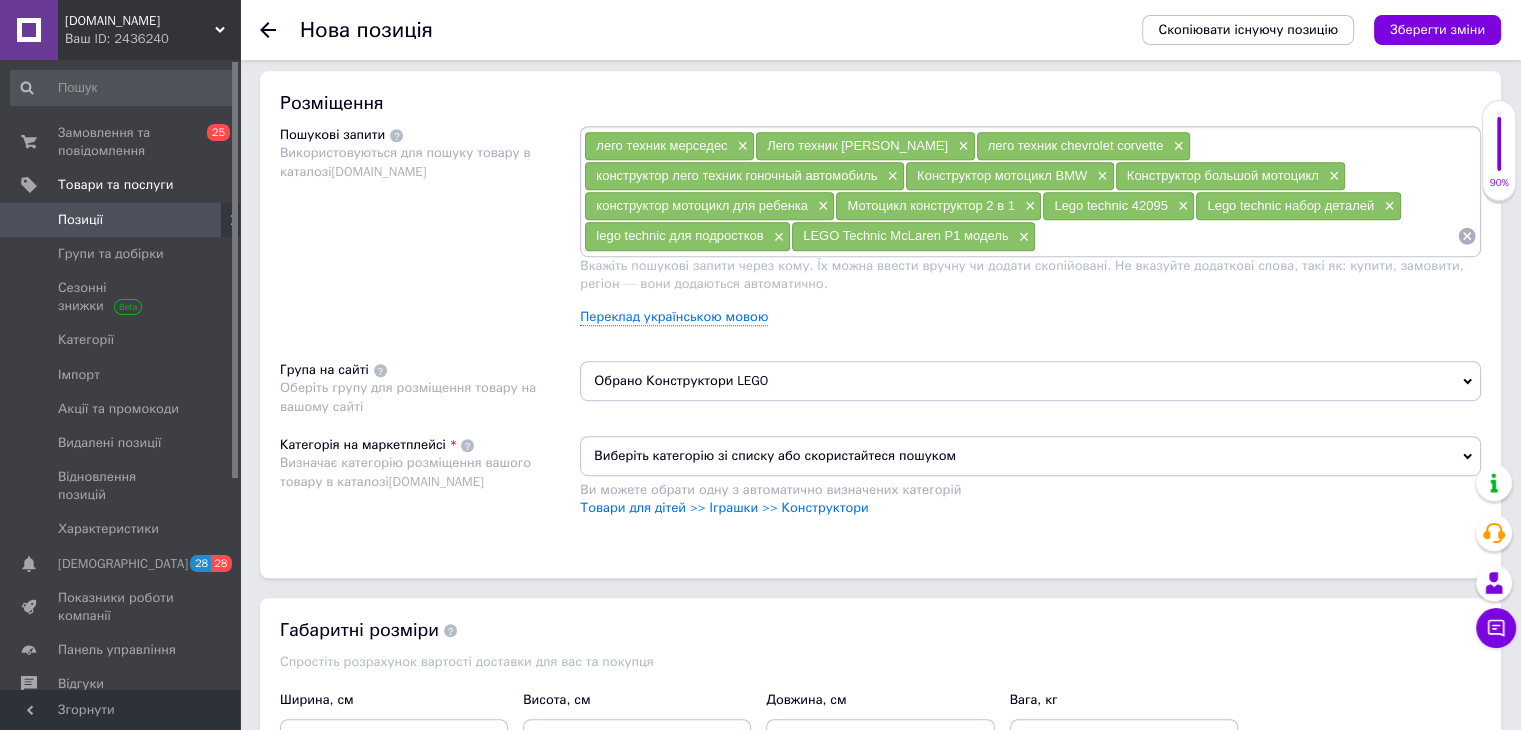 paste on "lego techn" 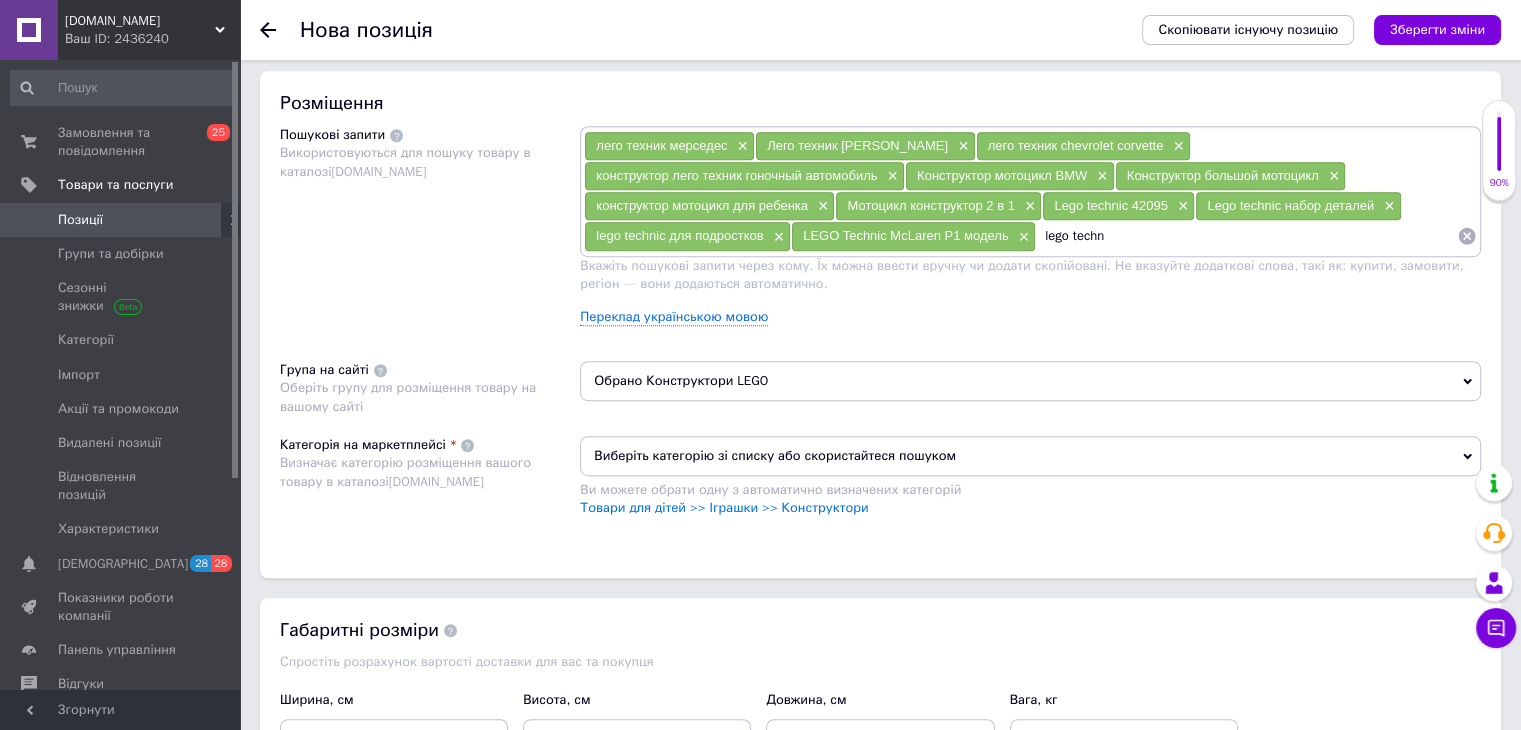 click on "lego techn" at bounding box center (1246, 236) 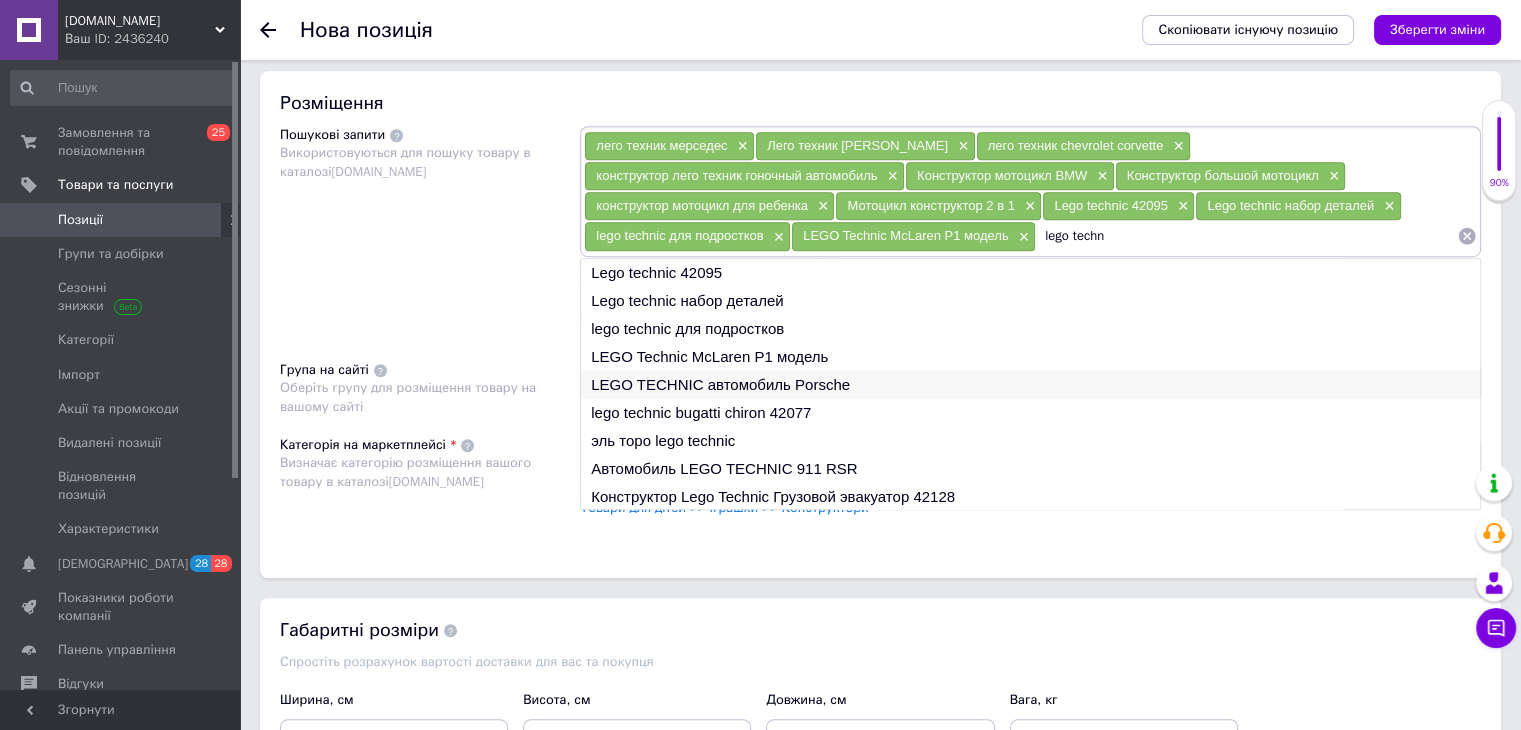type on "lego techn" 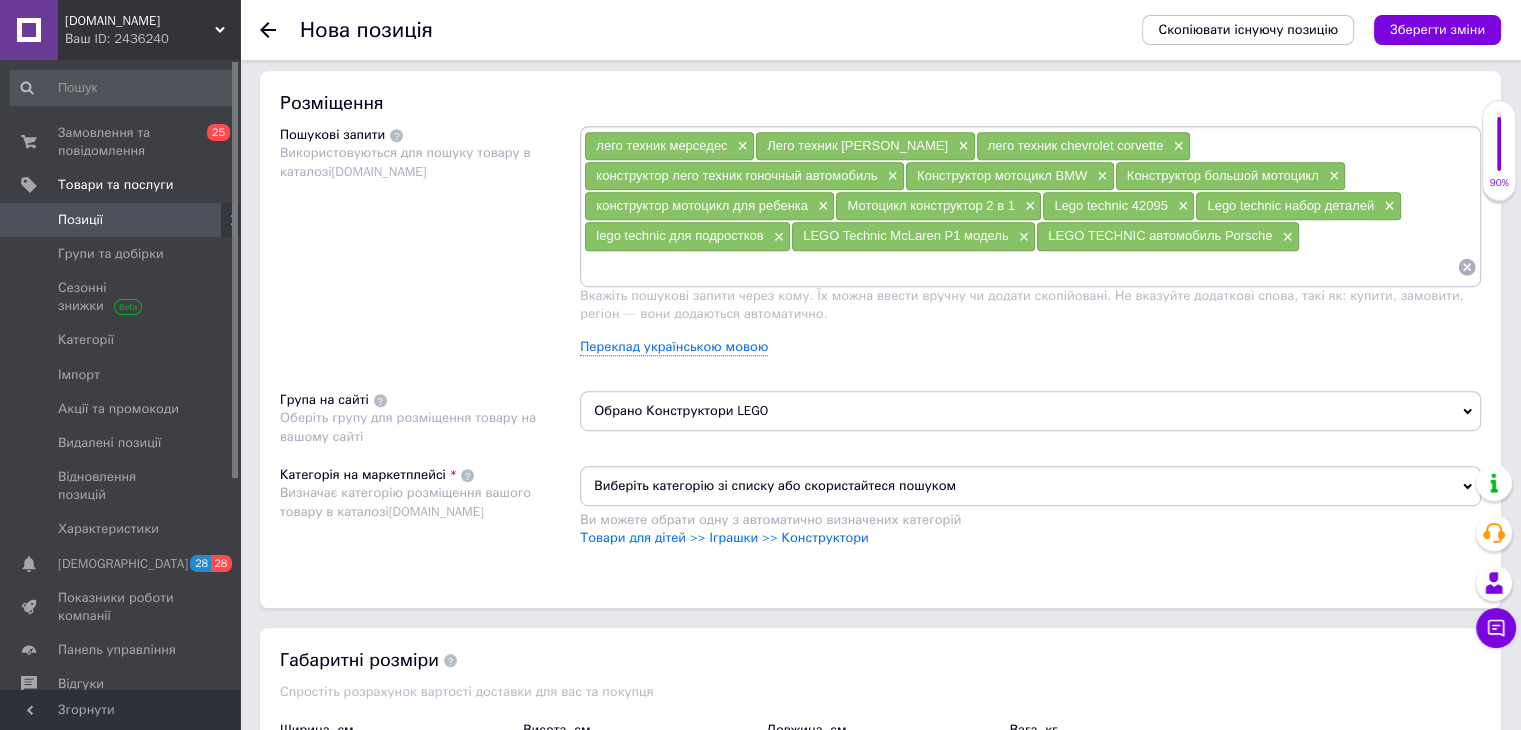 click at bounding box center (1020, 267) 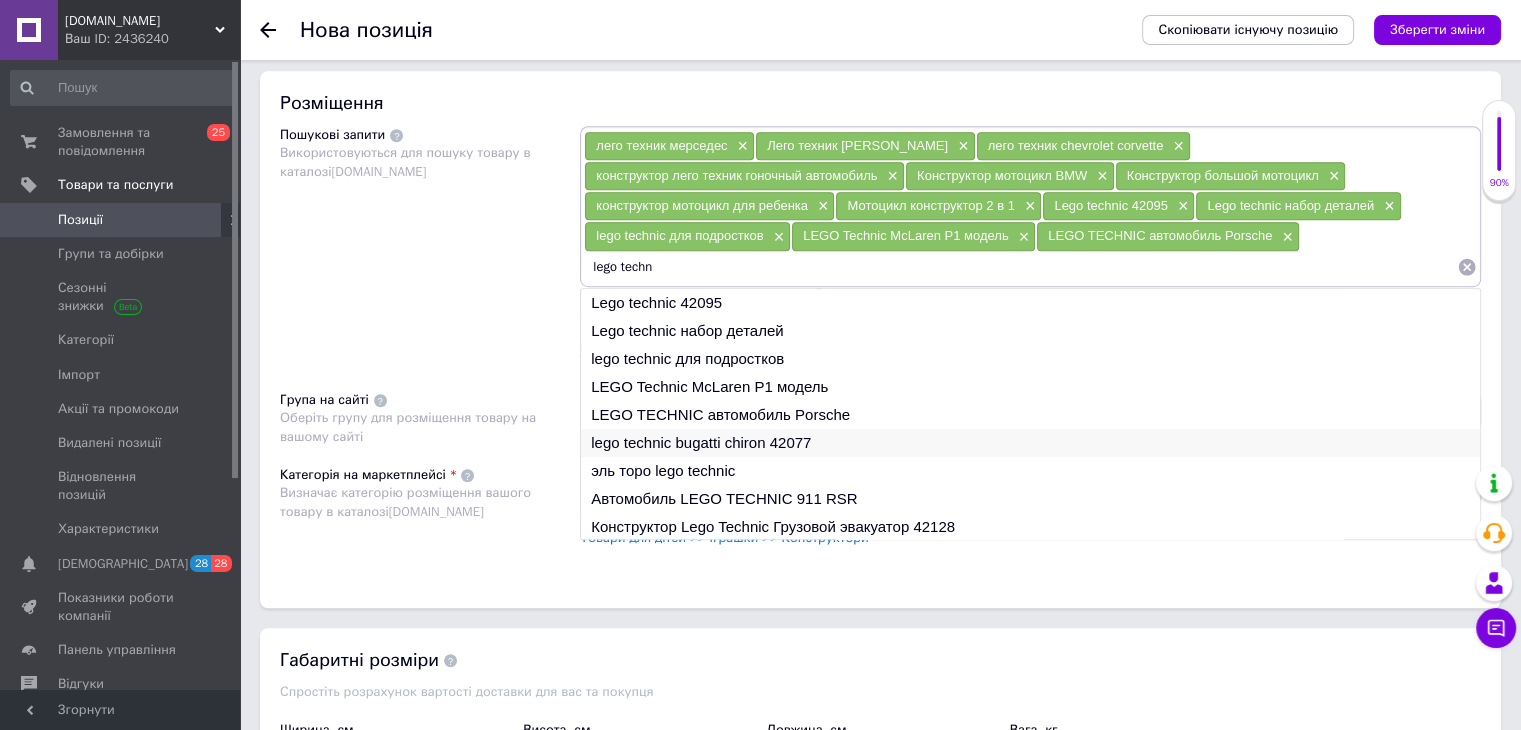 type on "lego techn" 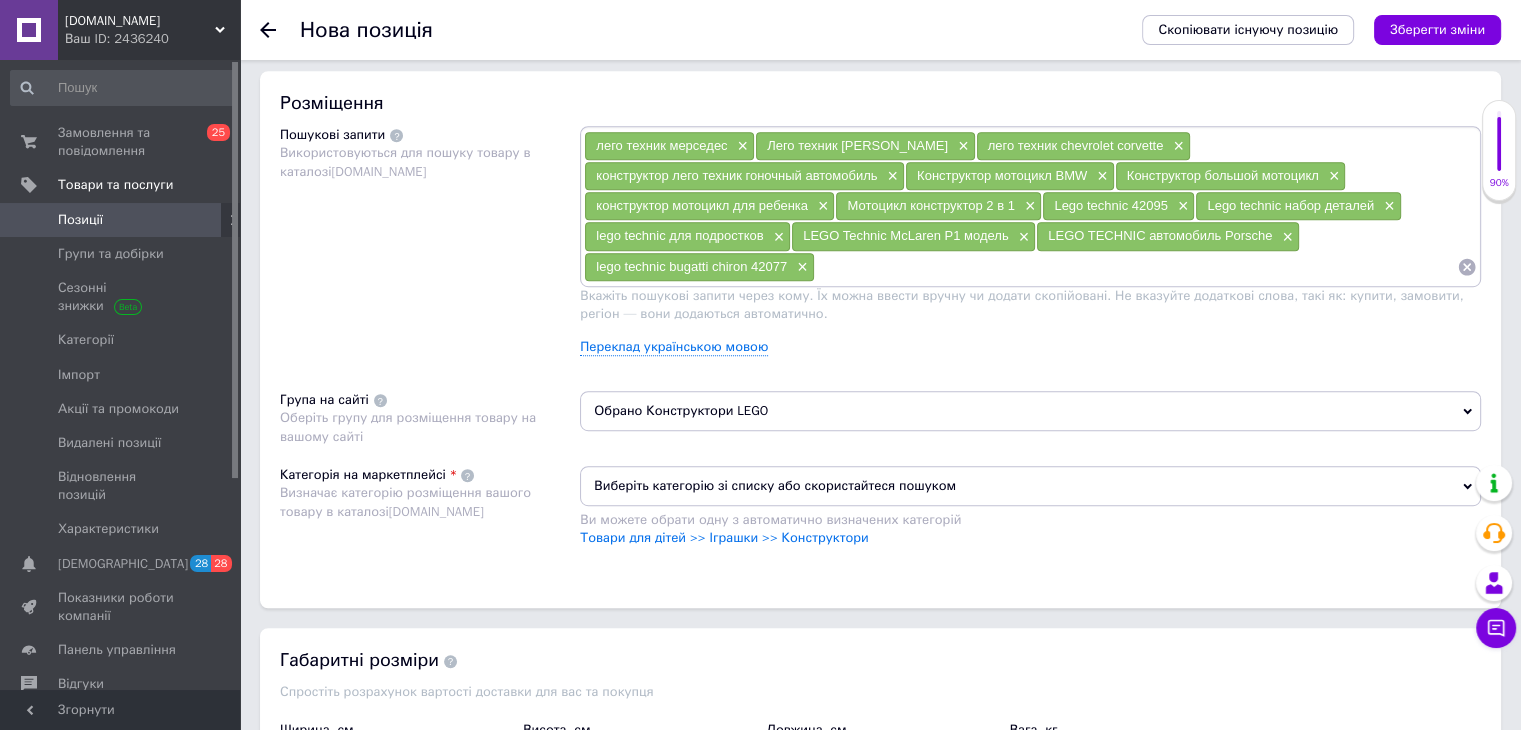 paste on "lego techn" 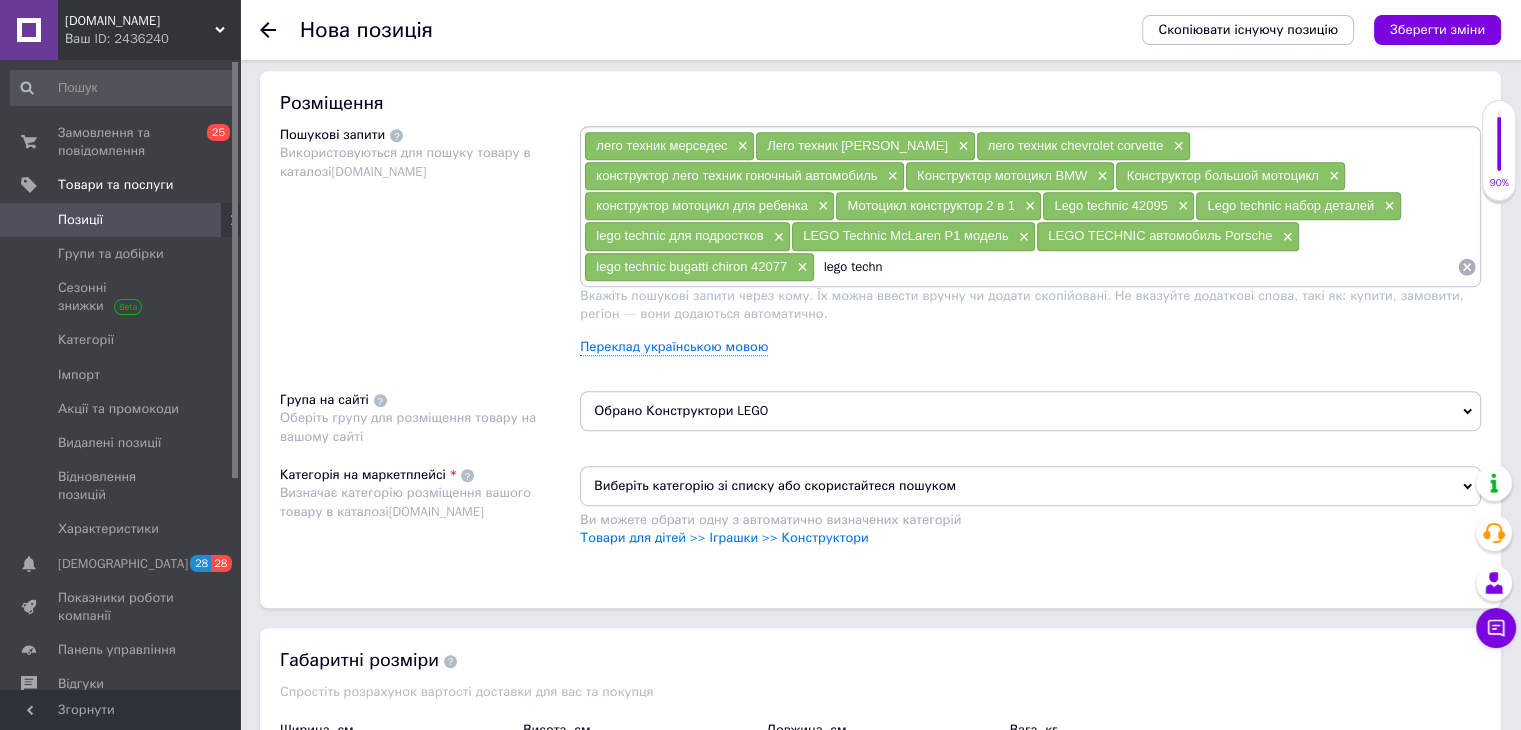 click on "lego techn" at bounding box center [1136, 267] 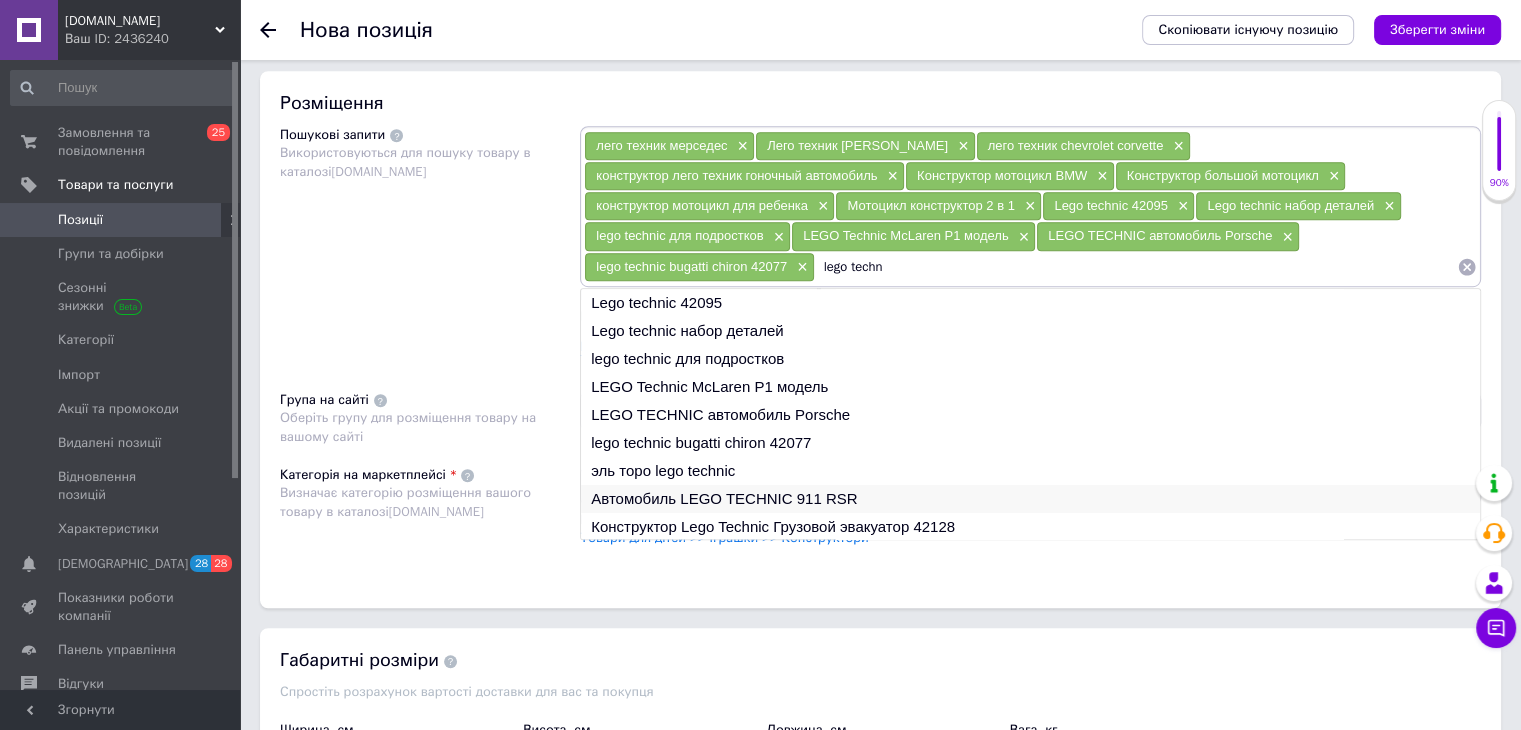 type on "lego techn" 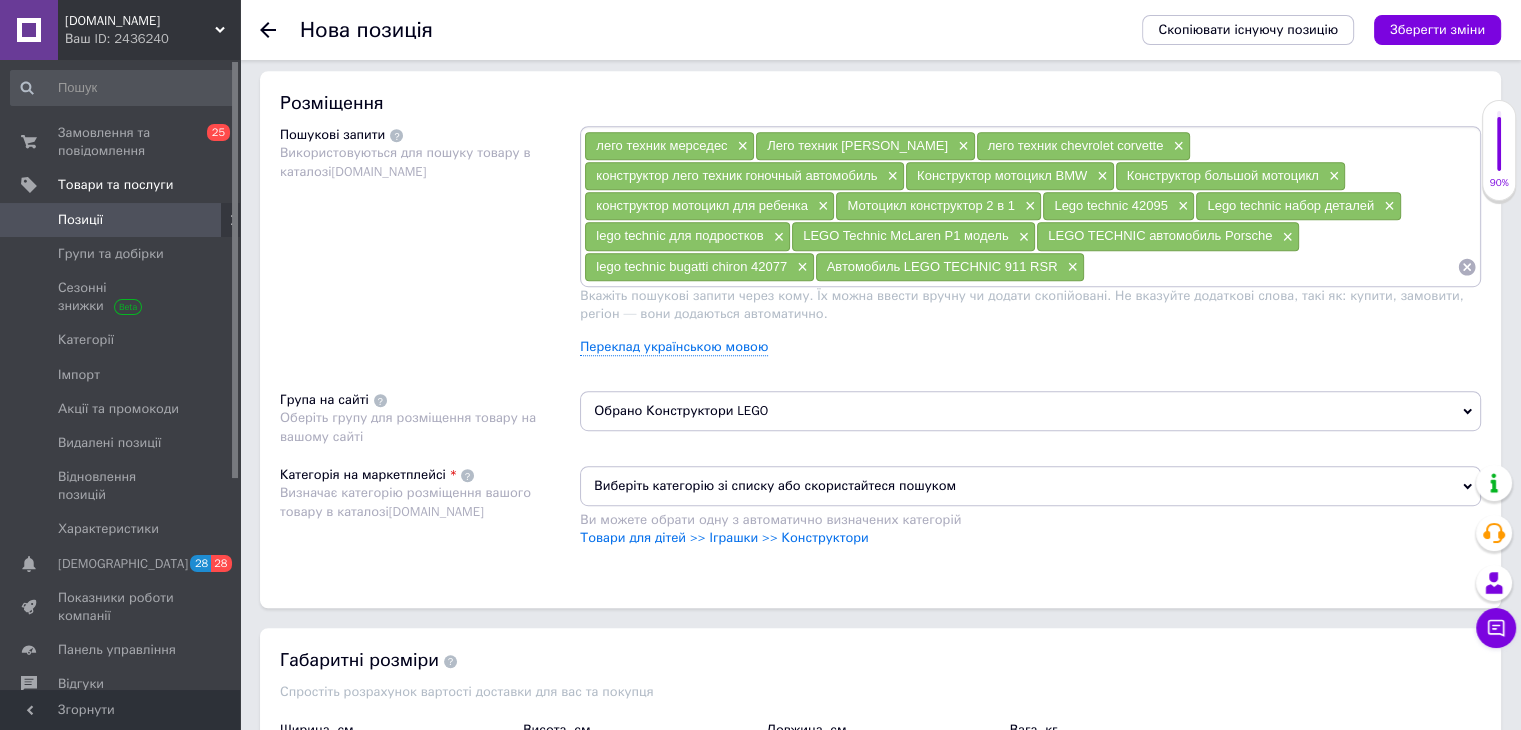 click at bounding box center (1271, 267) 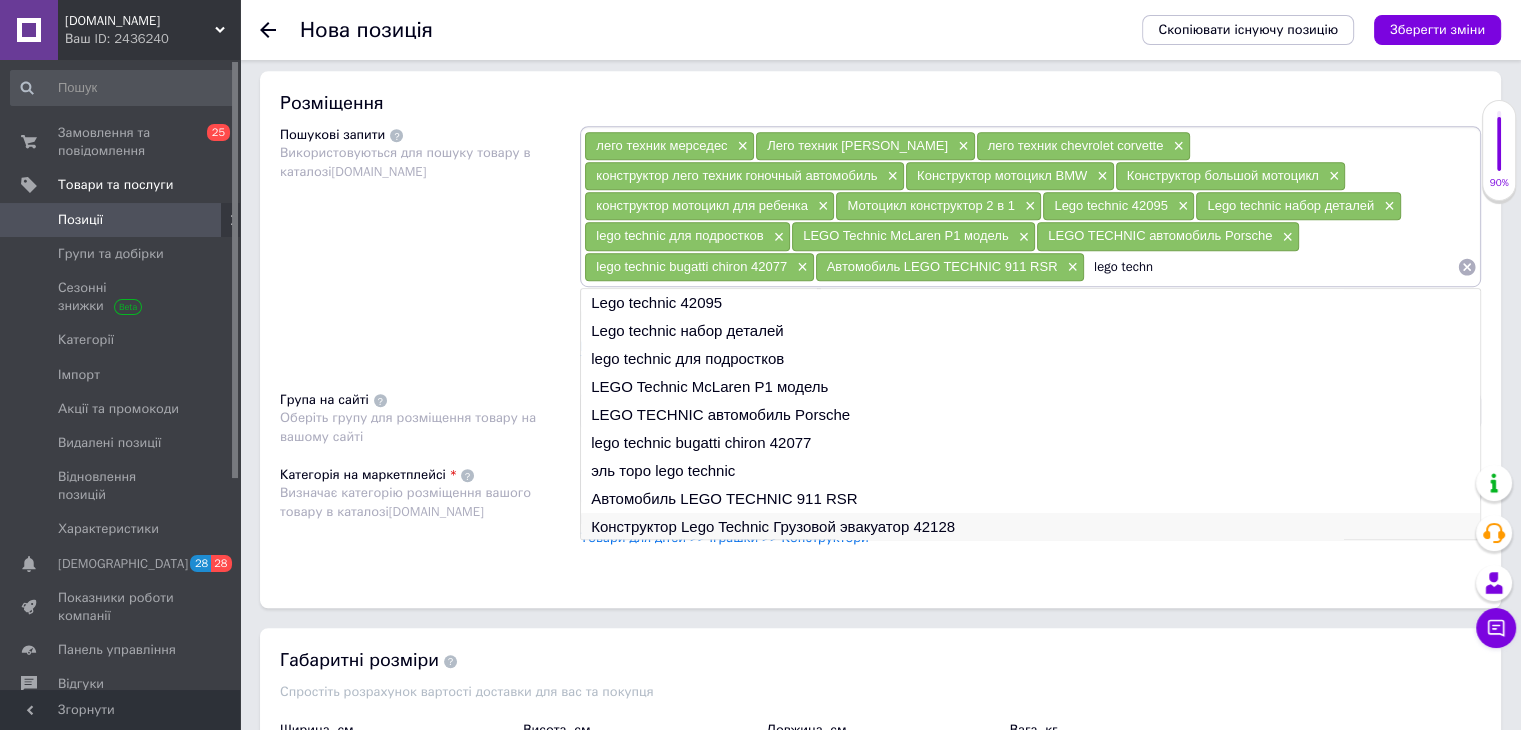 type on "lego techn" 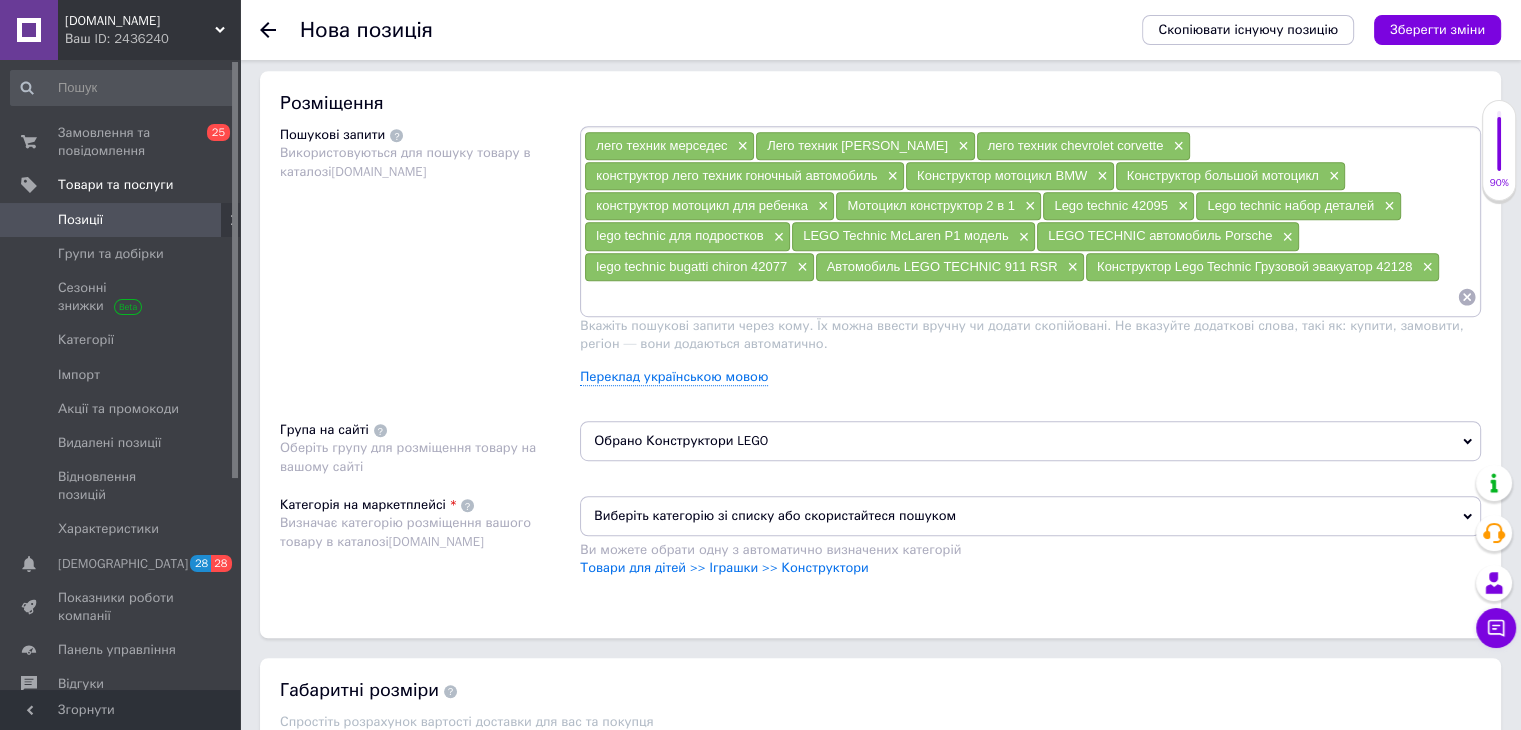 click at bounding box center (1020, 297) 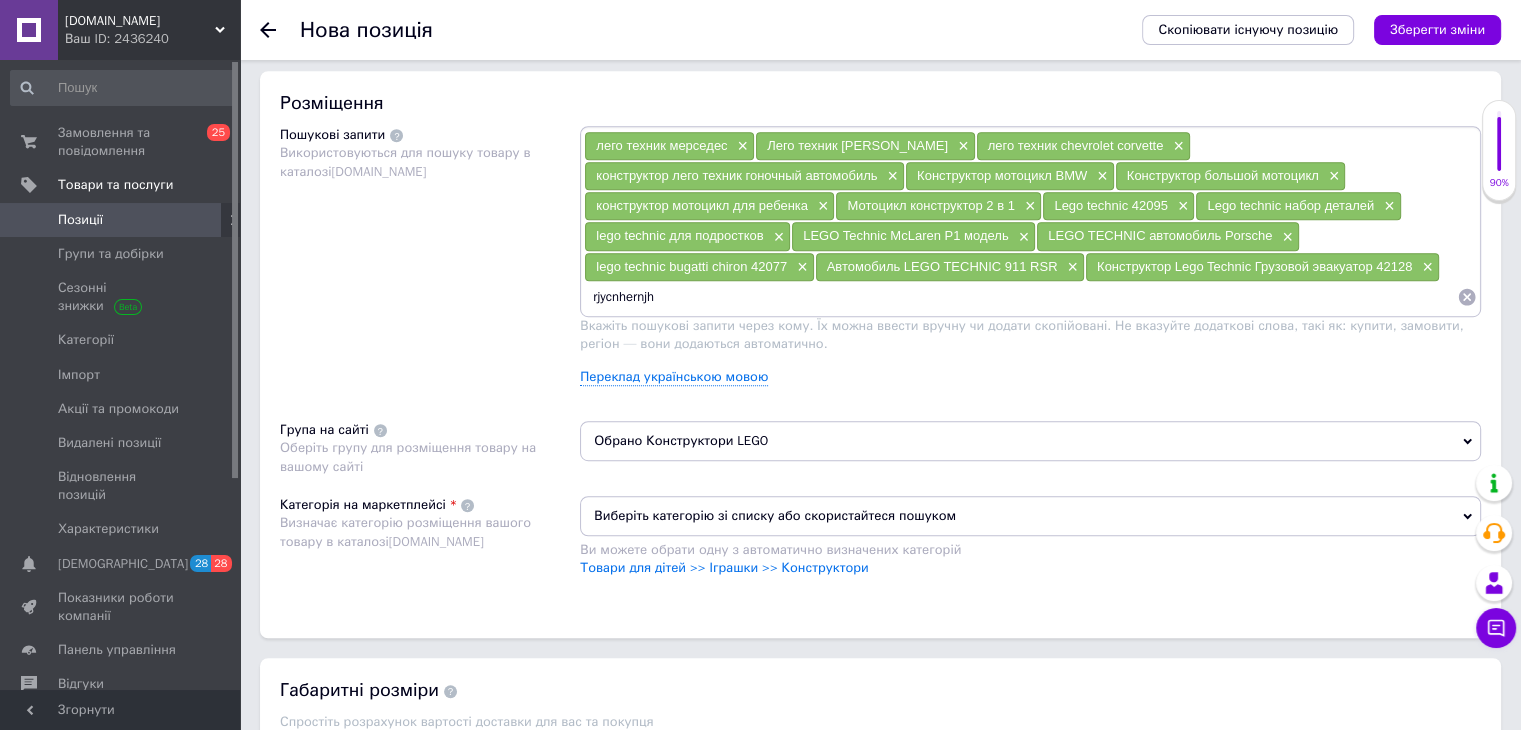 paste on "lego techn" 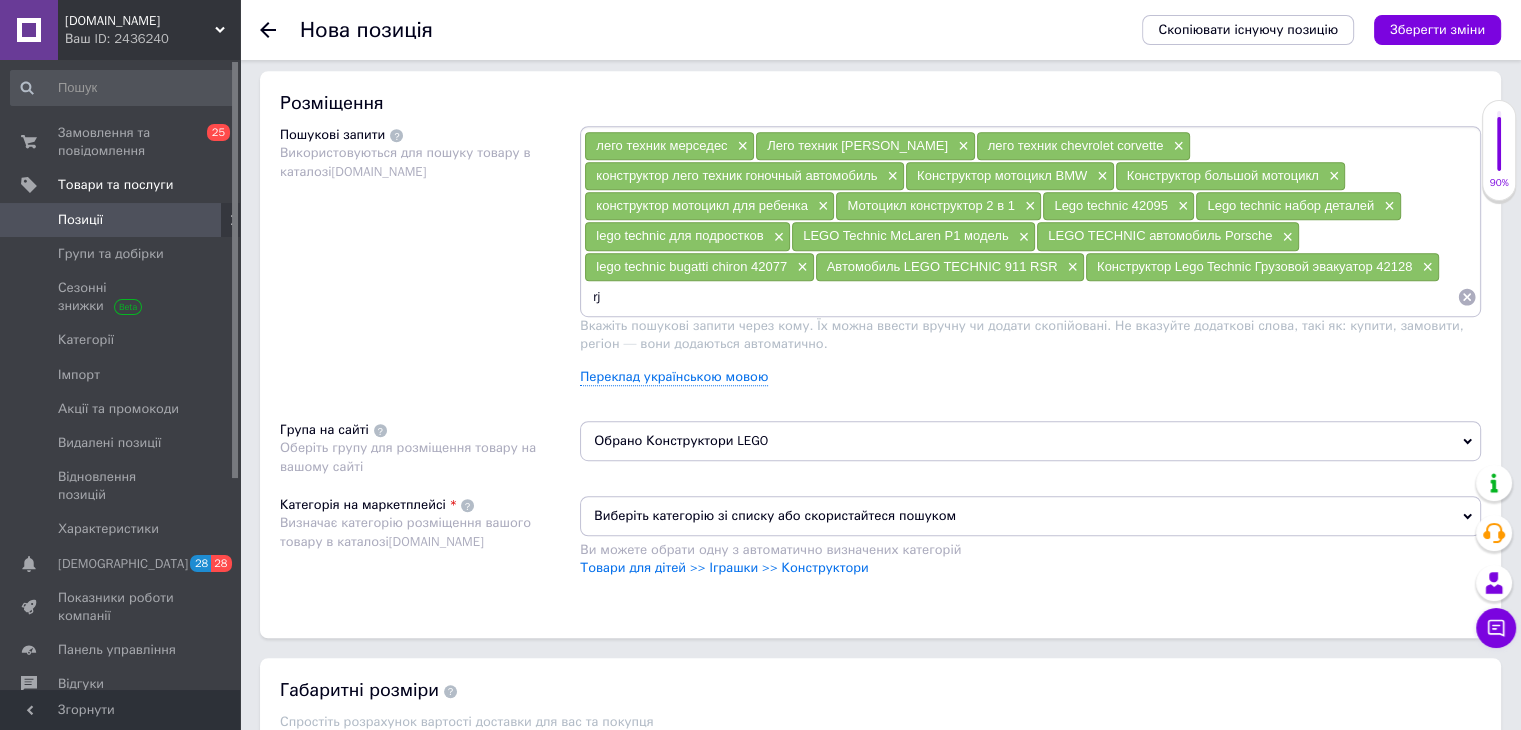 type on "r" 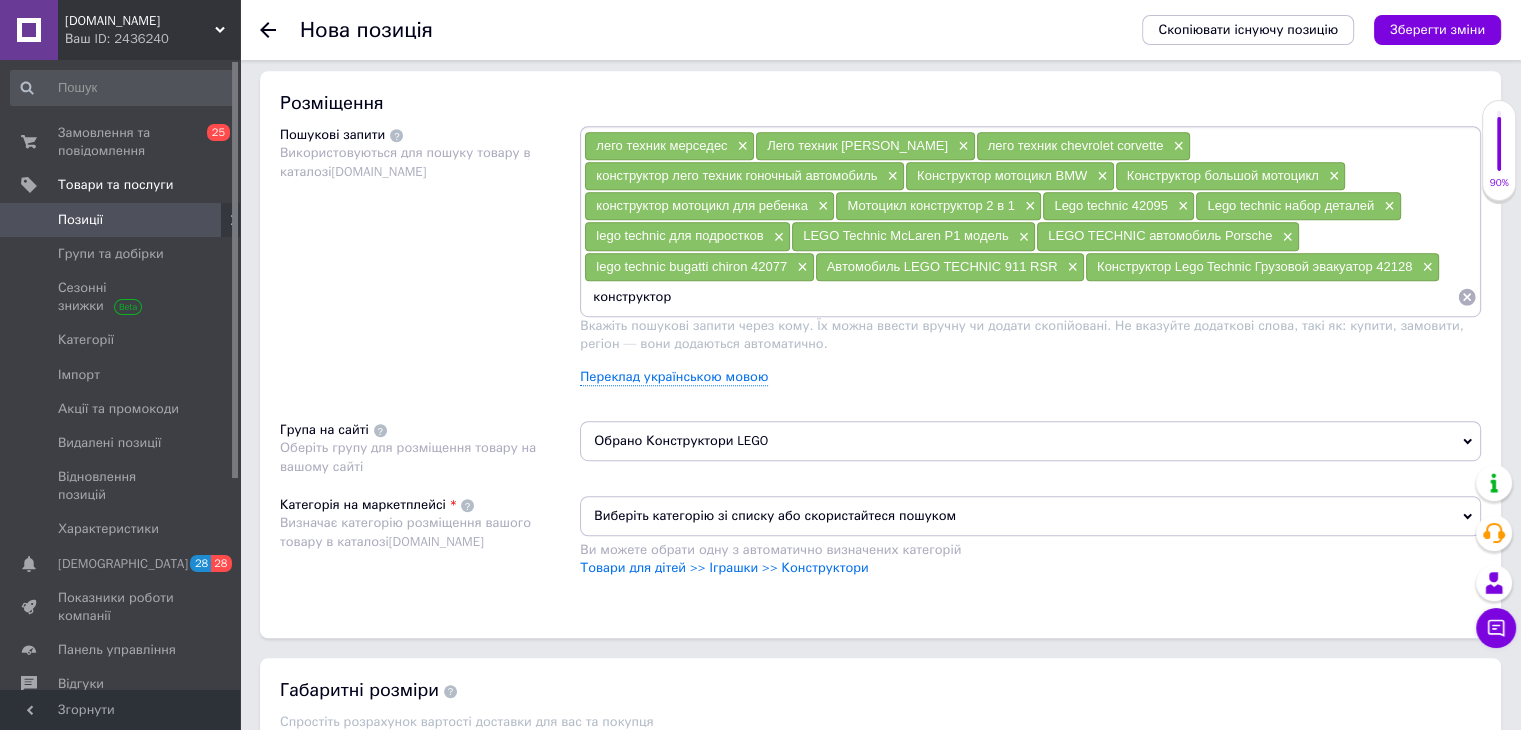 paste on "lego techn" 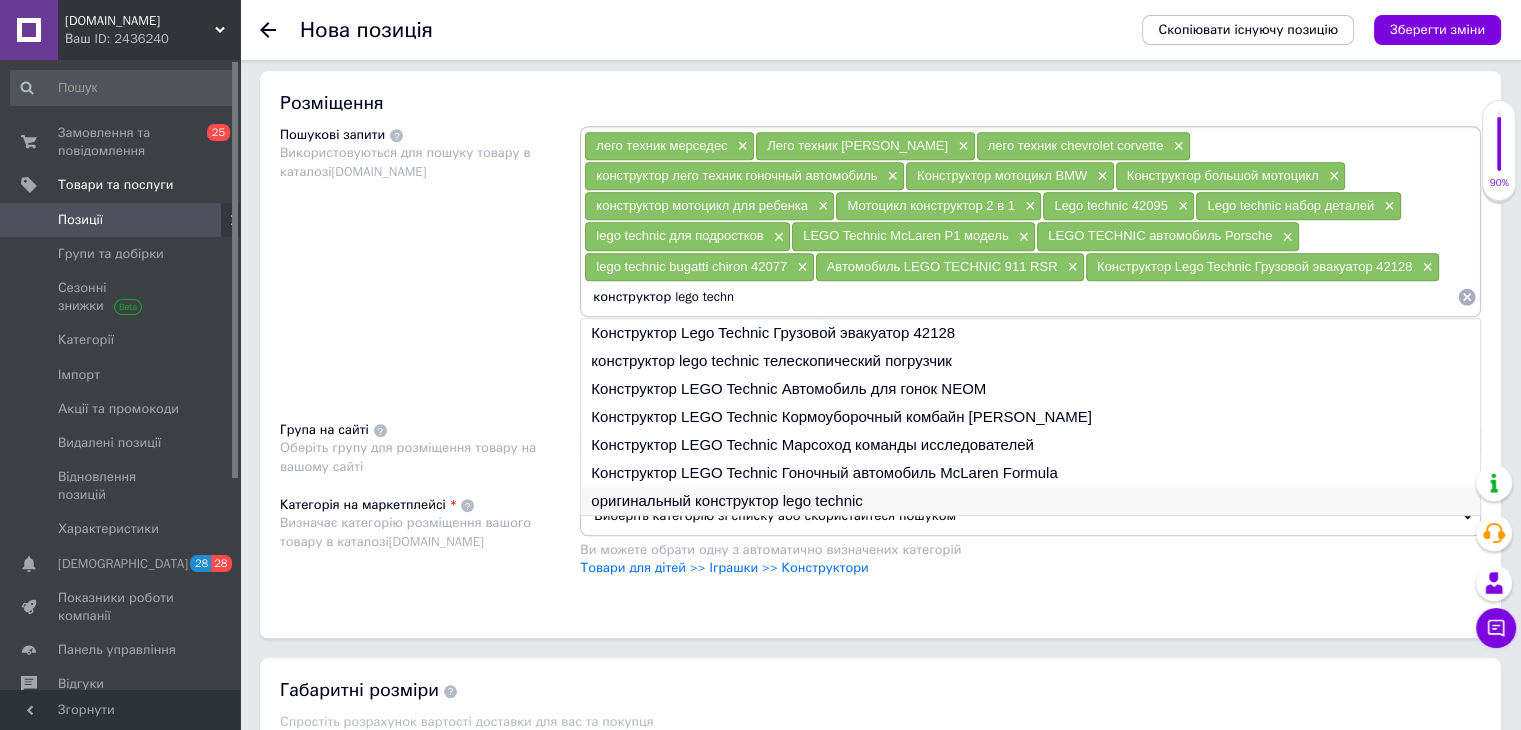 type on "конструктор lego techn" 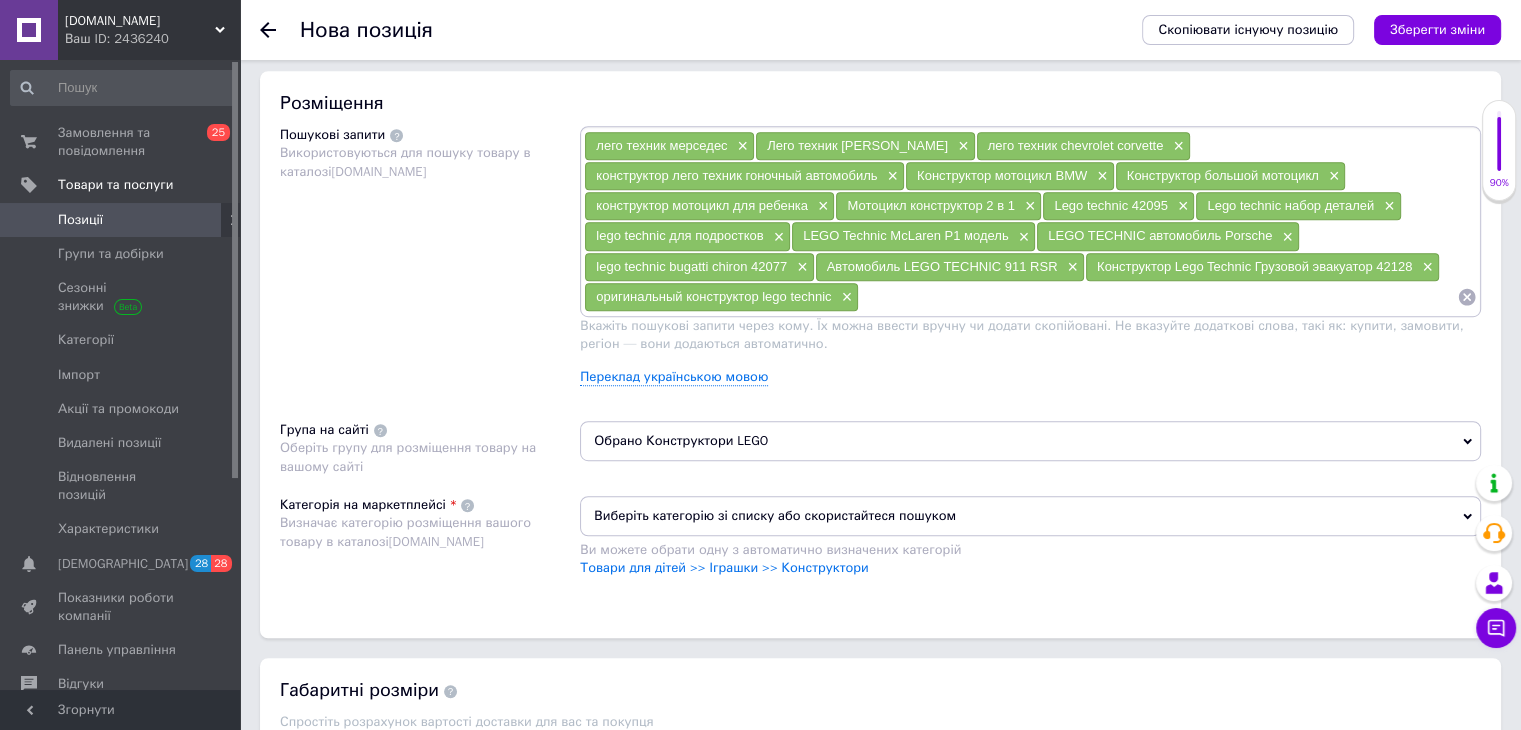 click at bounding box center (1158, 297) 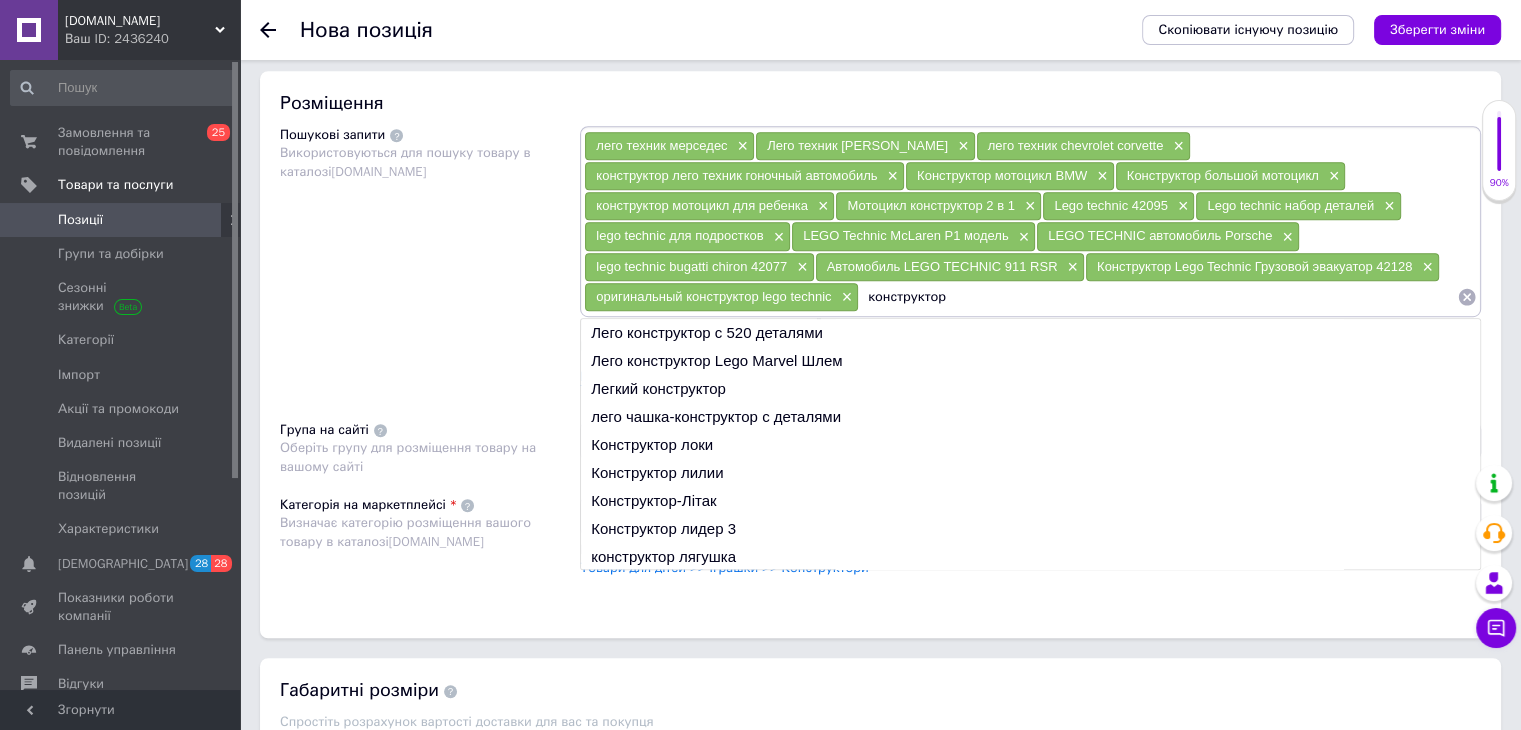 paste on "lego techn" 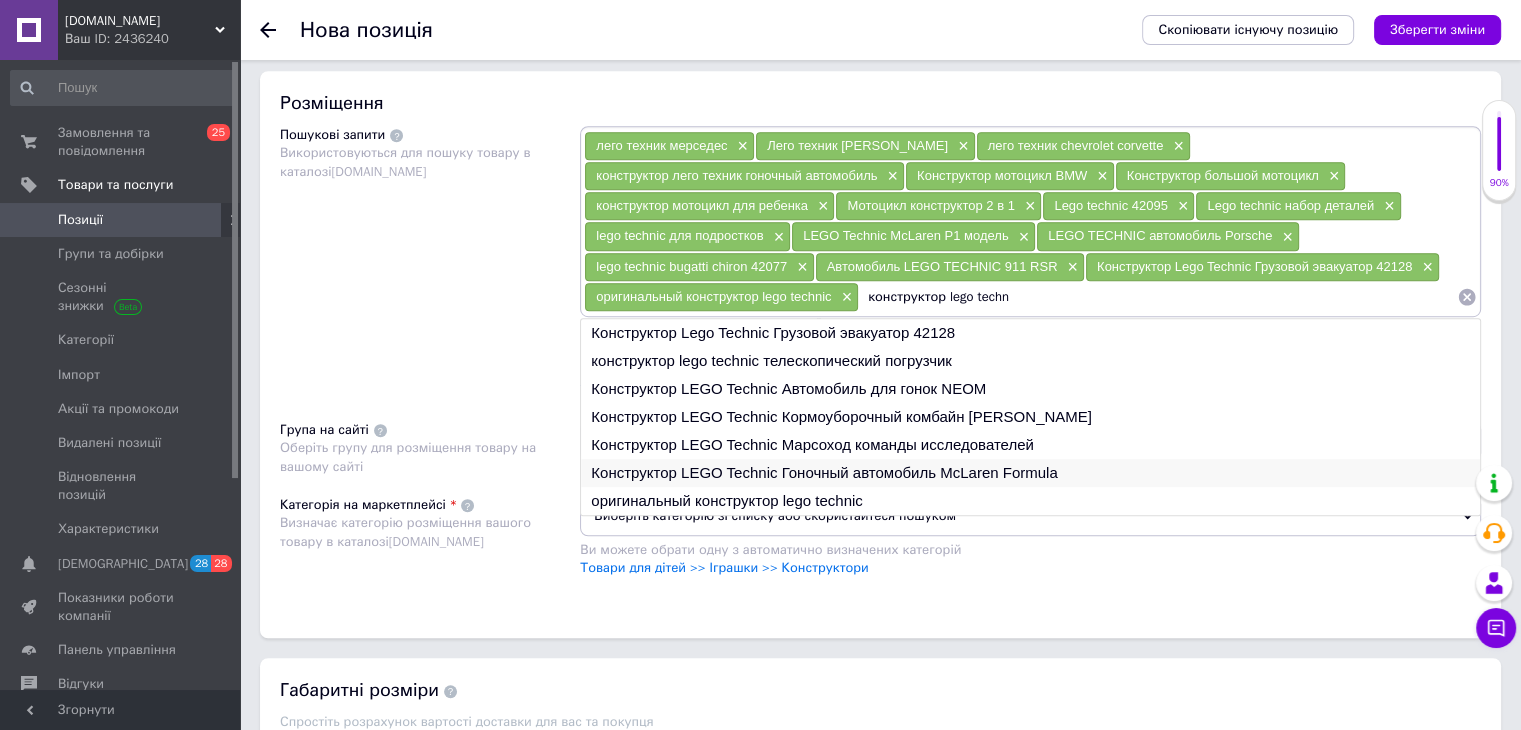 type on "конструктор lego techn" 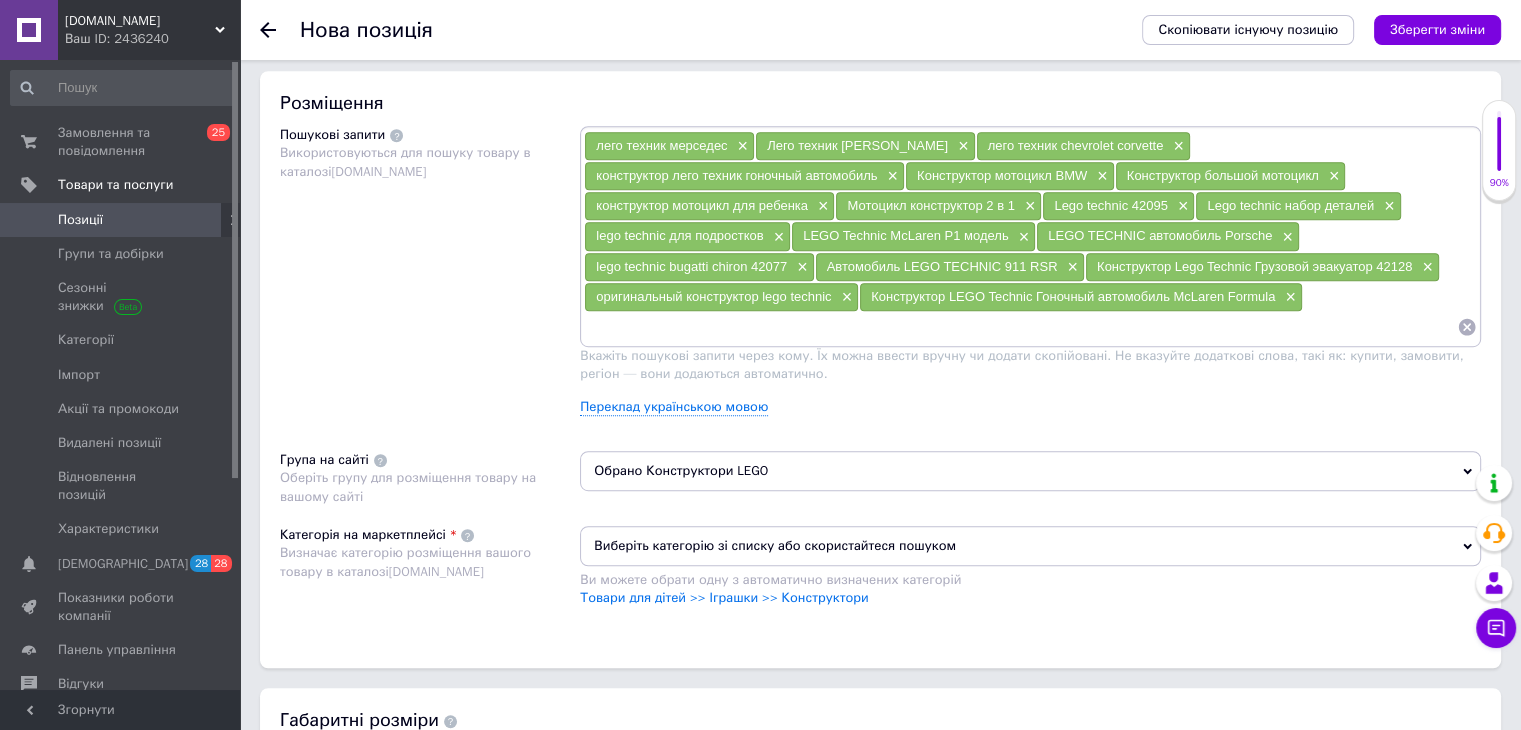 click at bounding box center (1020, 327) 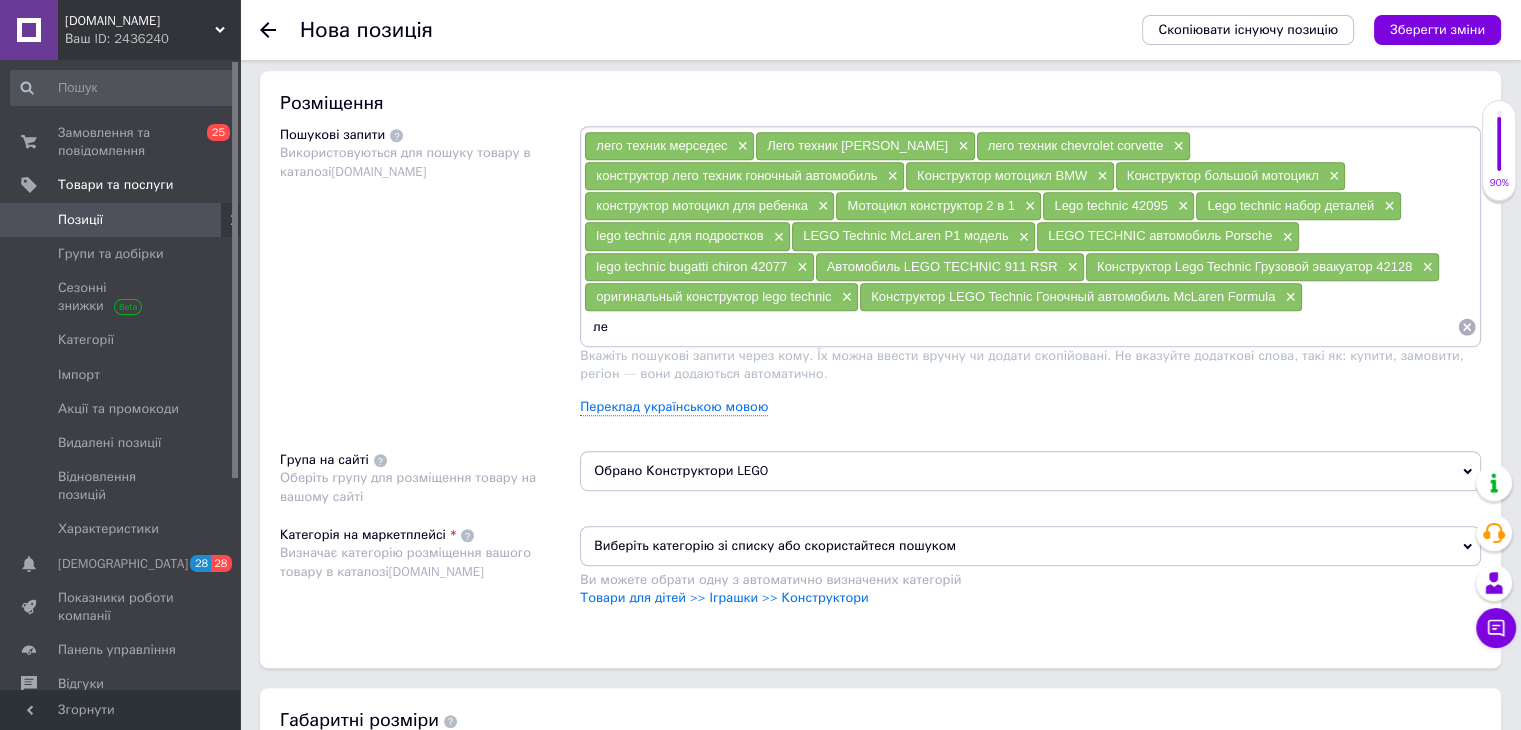 type on "л" 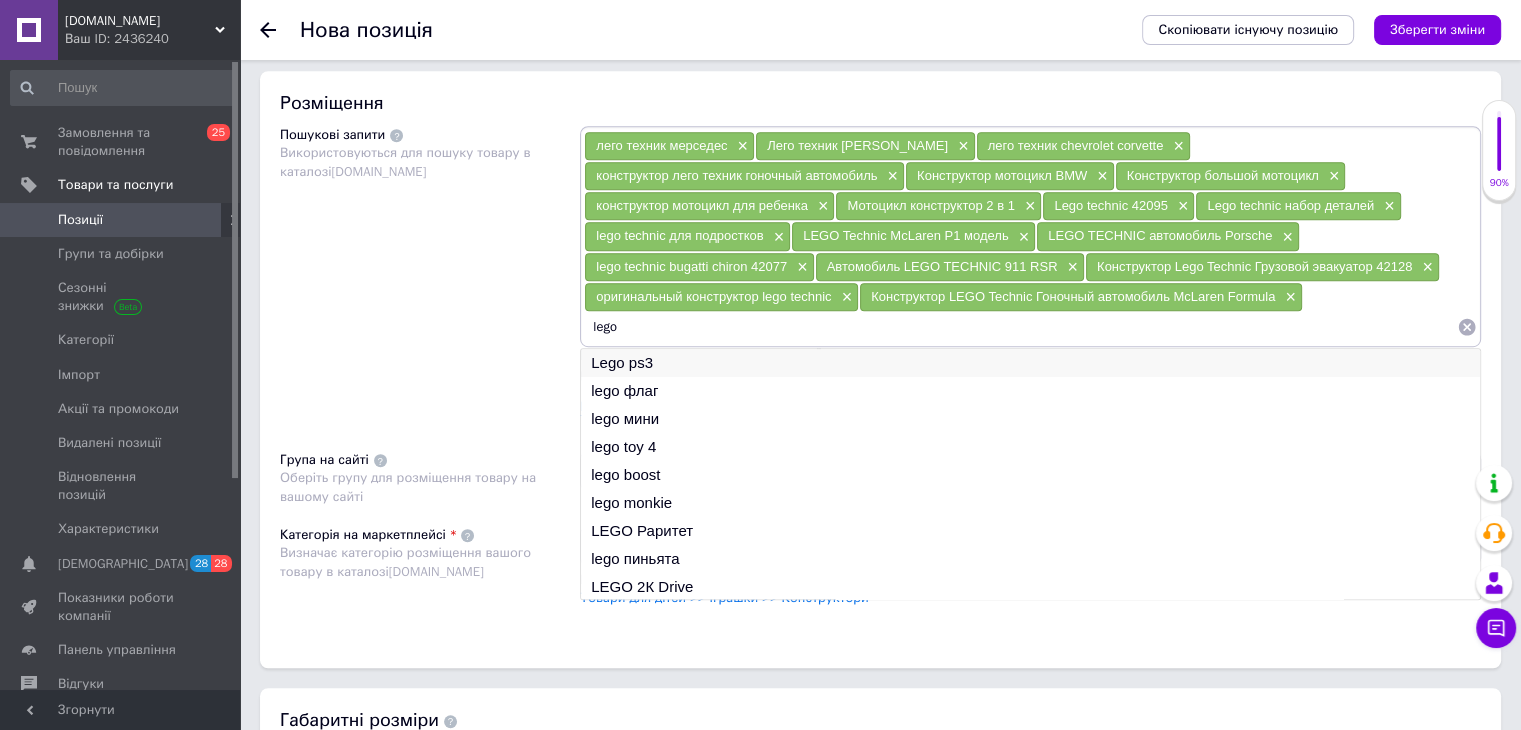 type on "lego" 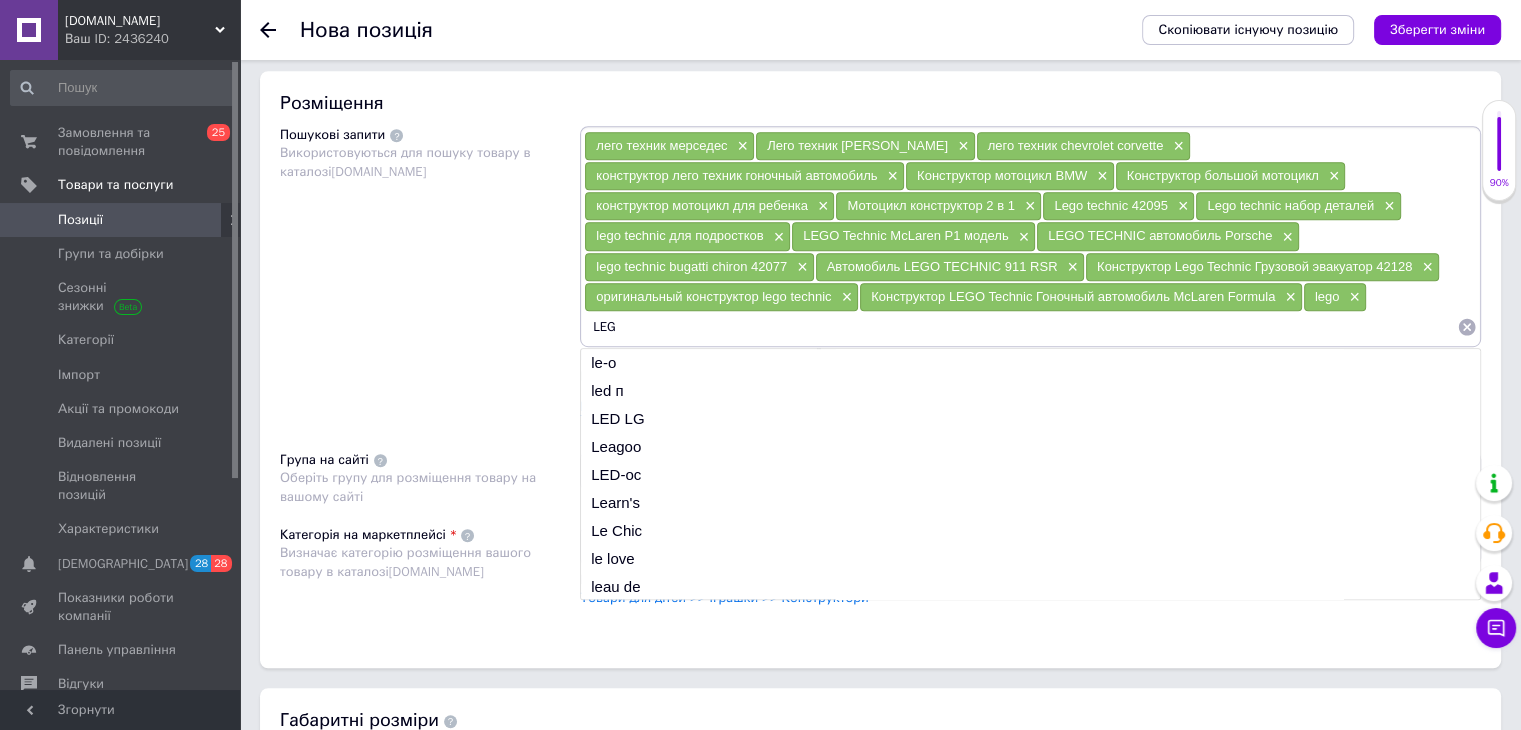 type on "LEGO" 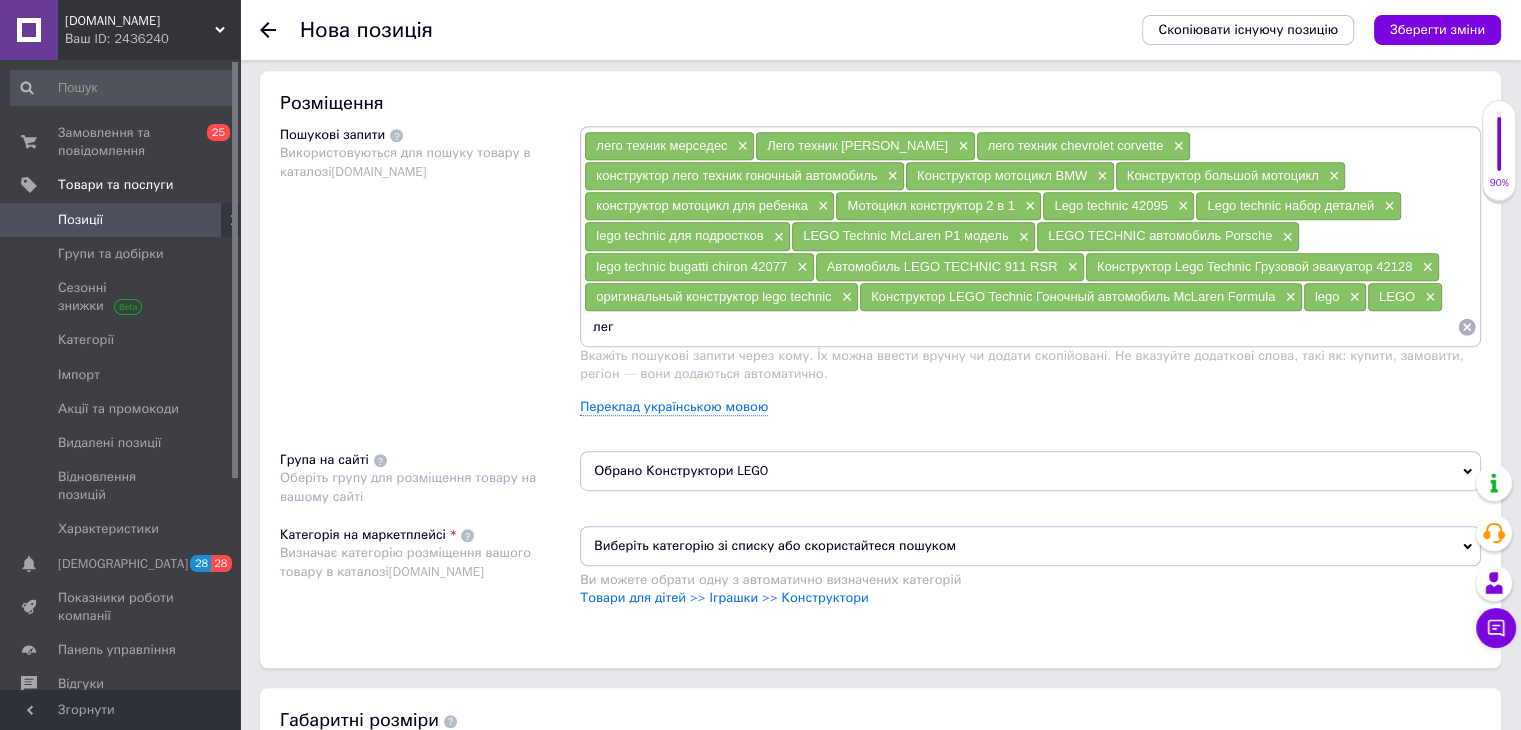 type on "лего" 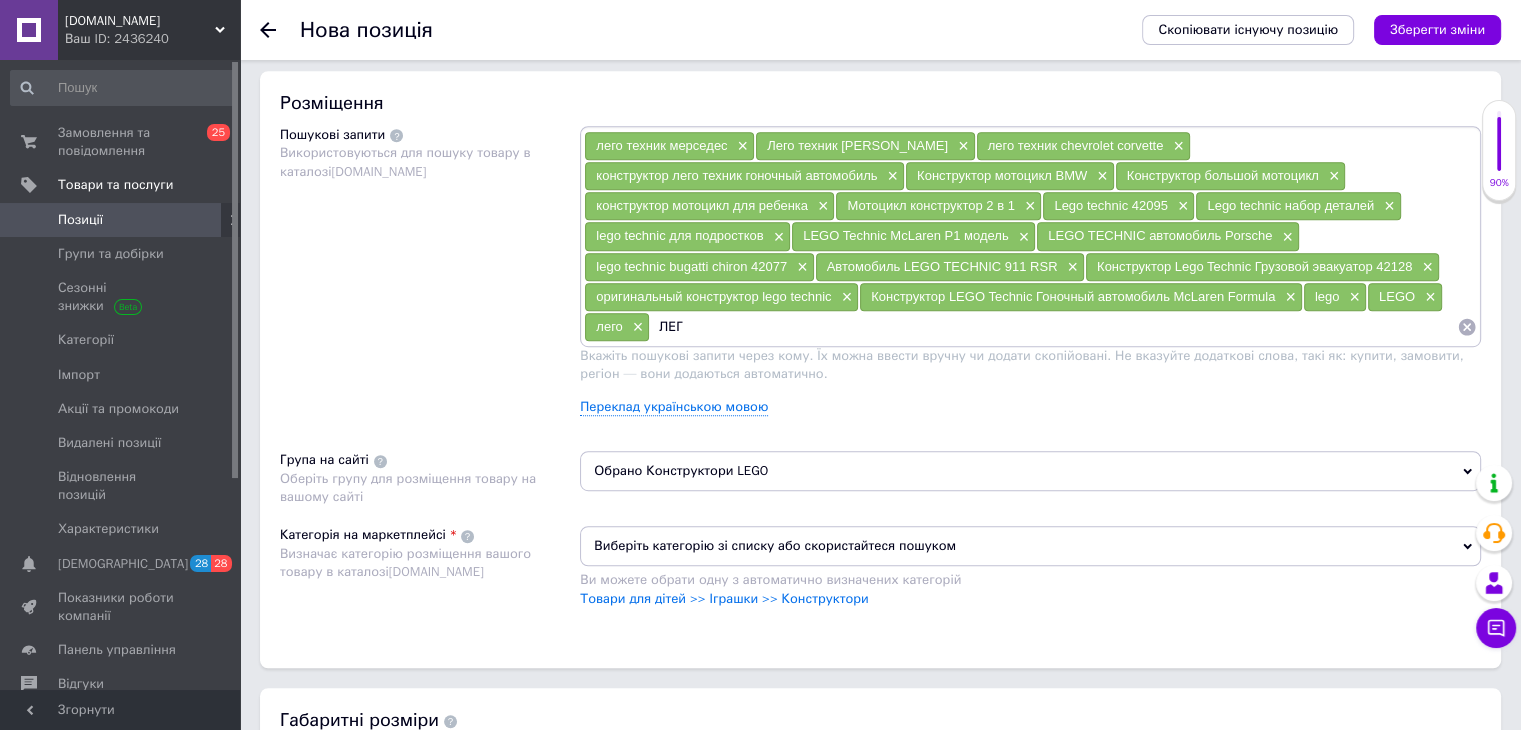 type on "ЛЕГО" 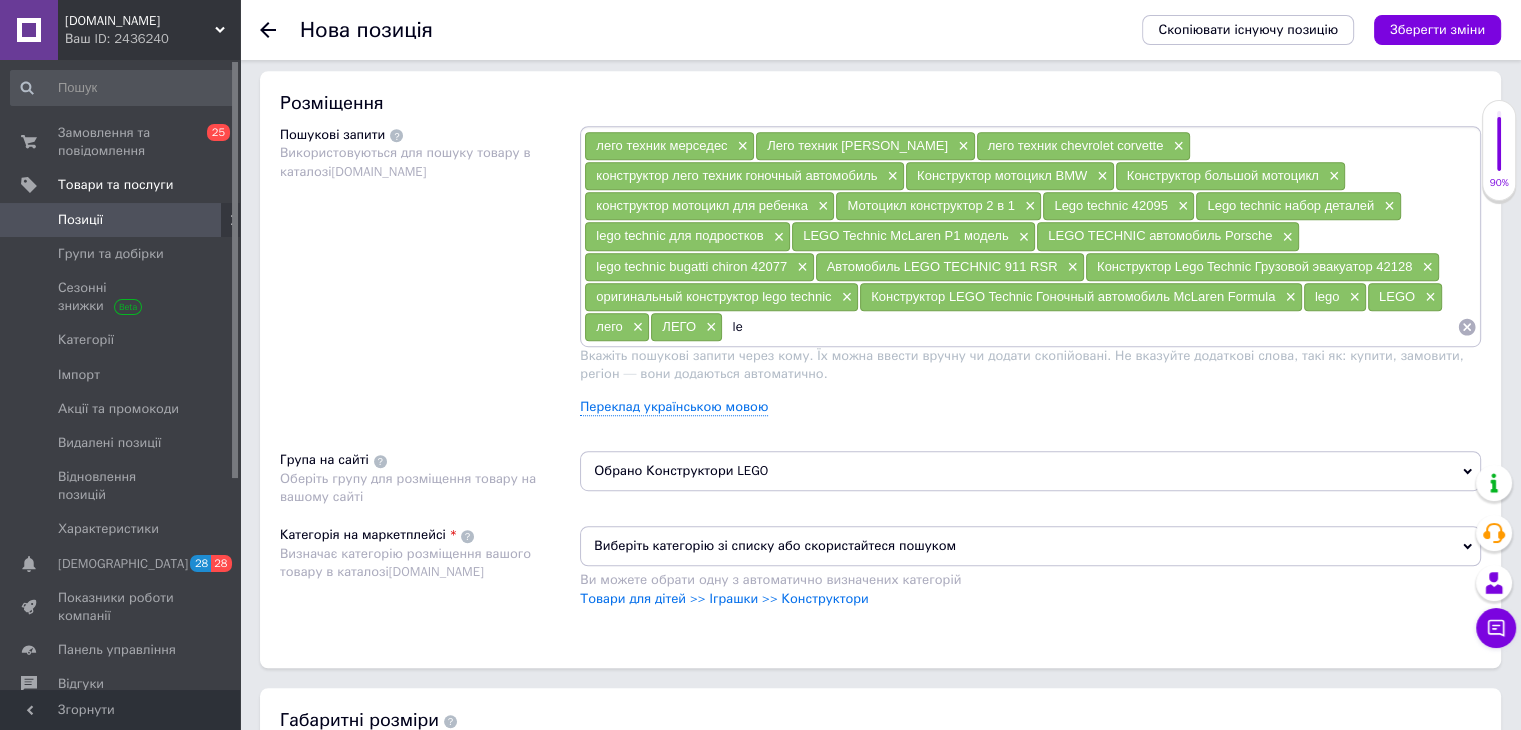 type on "l" 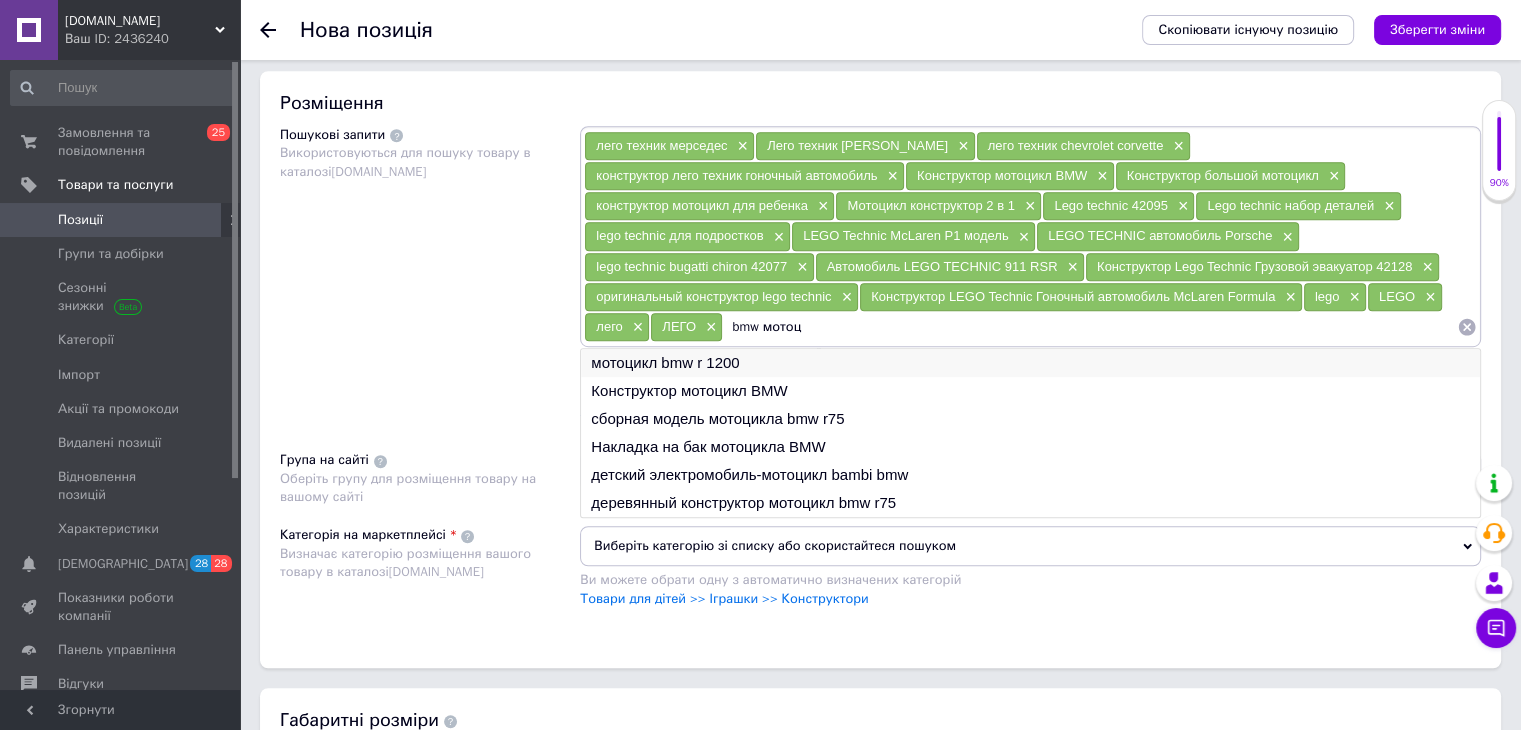 type on "bmw мотоц" 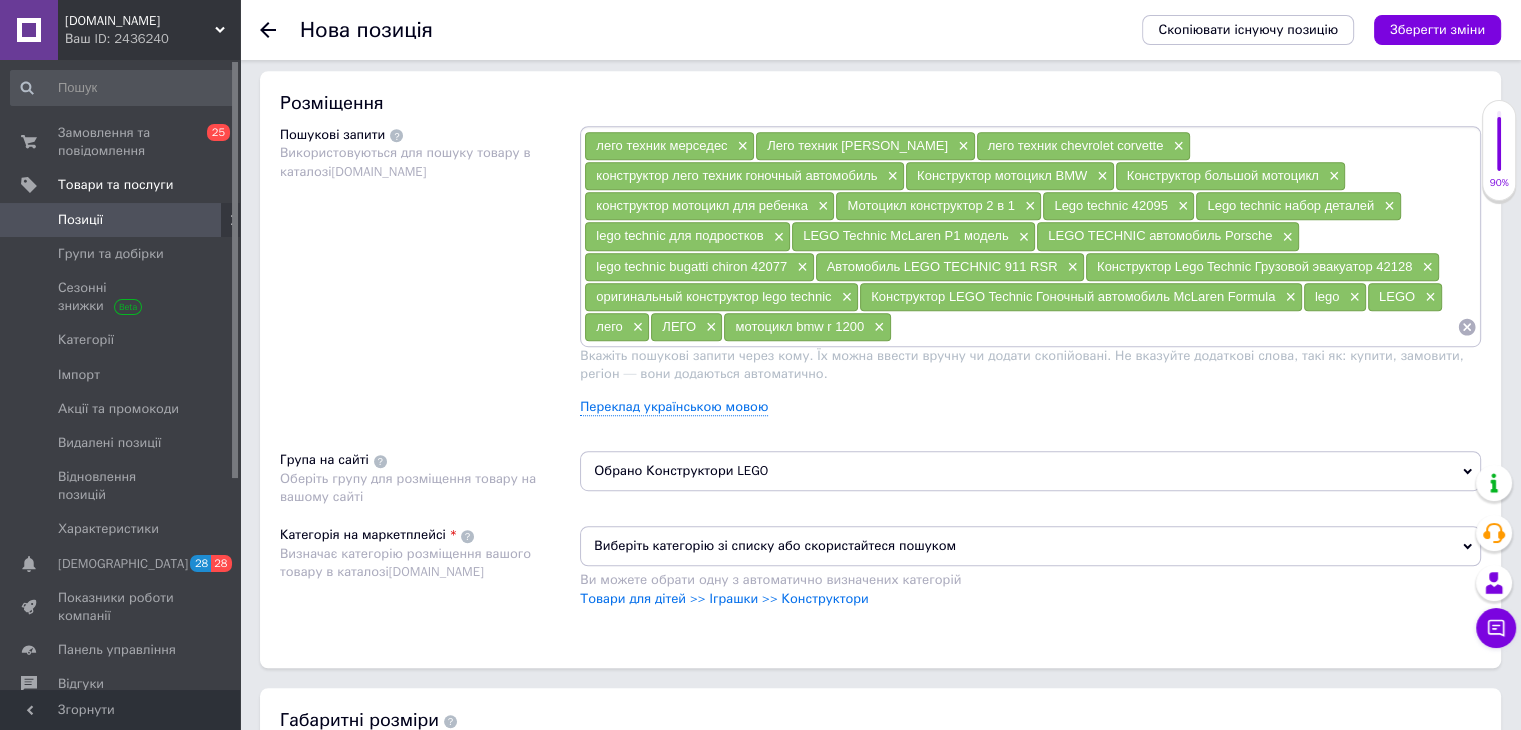 click at bounding box center [1174, 327] 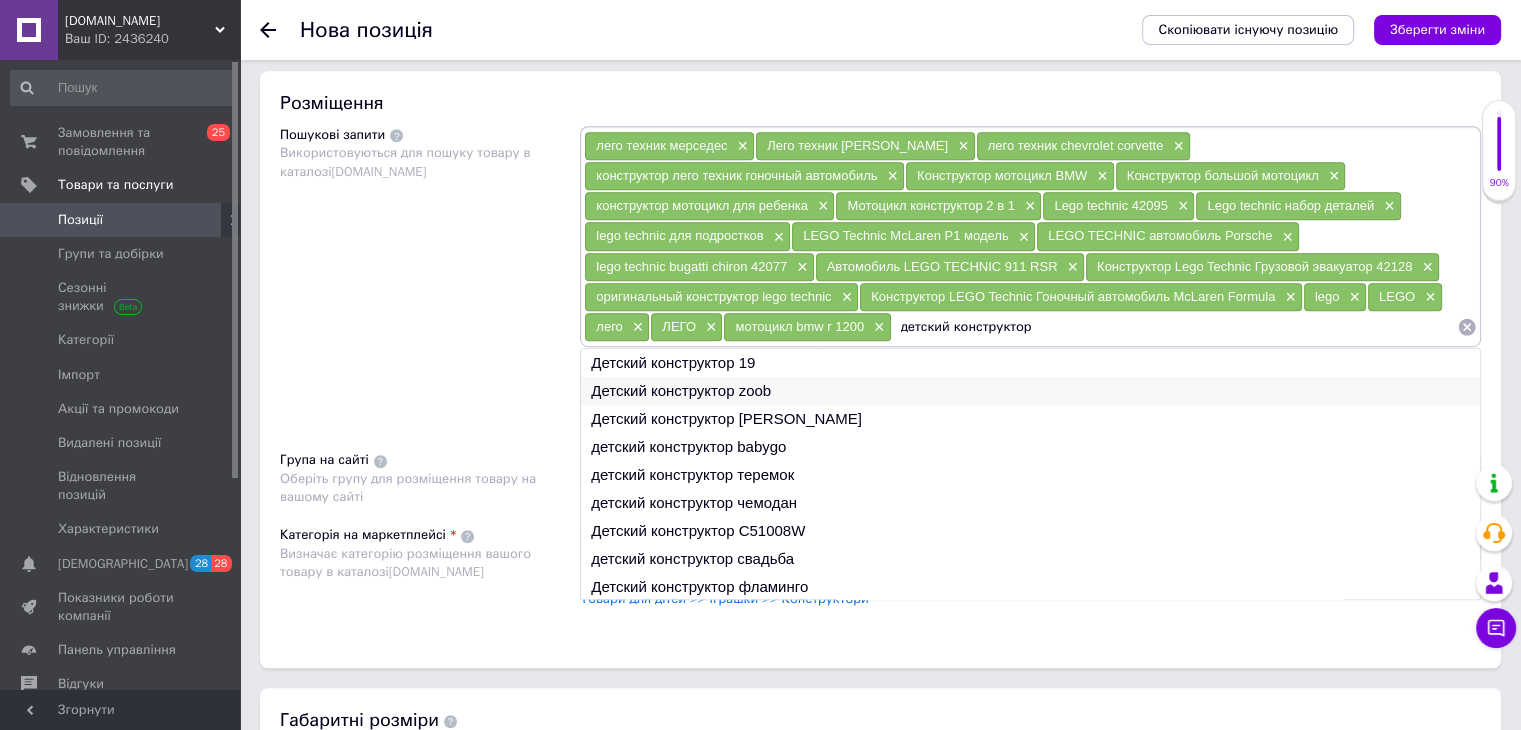 type on "детский конструктор" 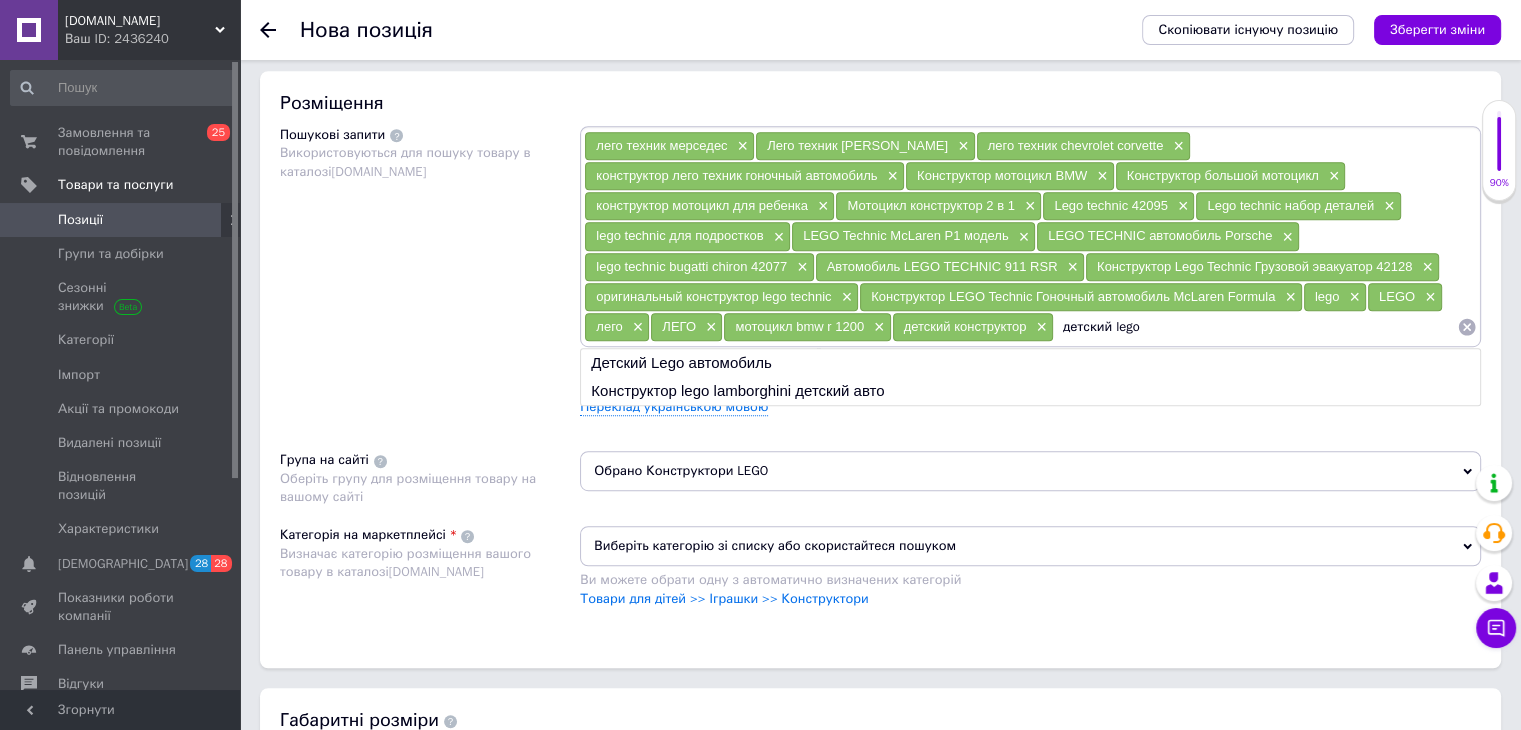 drag, startPoint x: 1152, startPoint y: 328, endPoint x: 1064, endPoint y: 325, distance: 88.051125 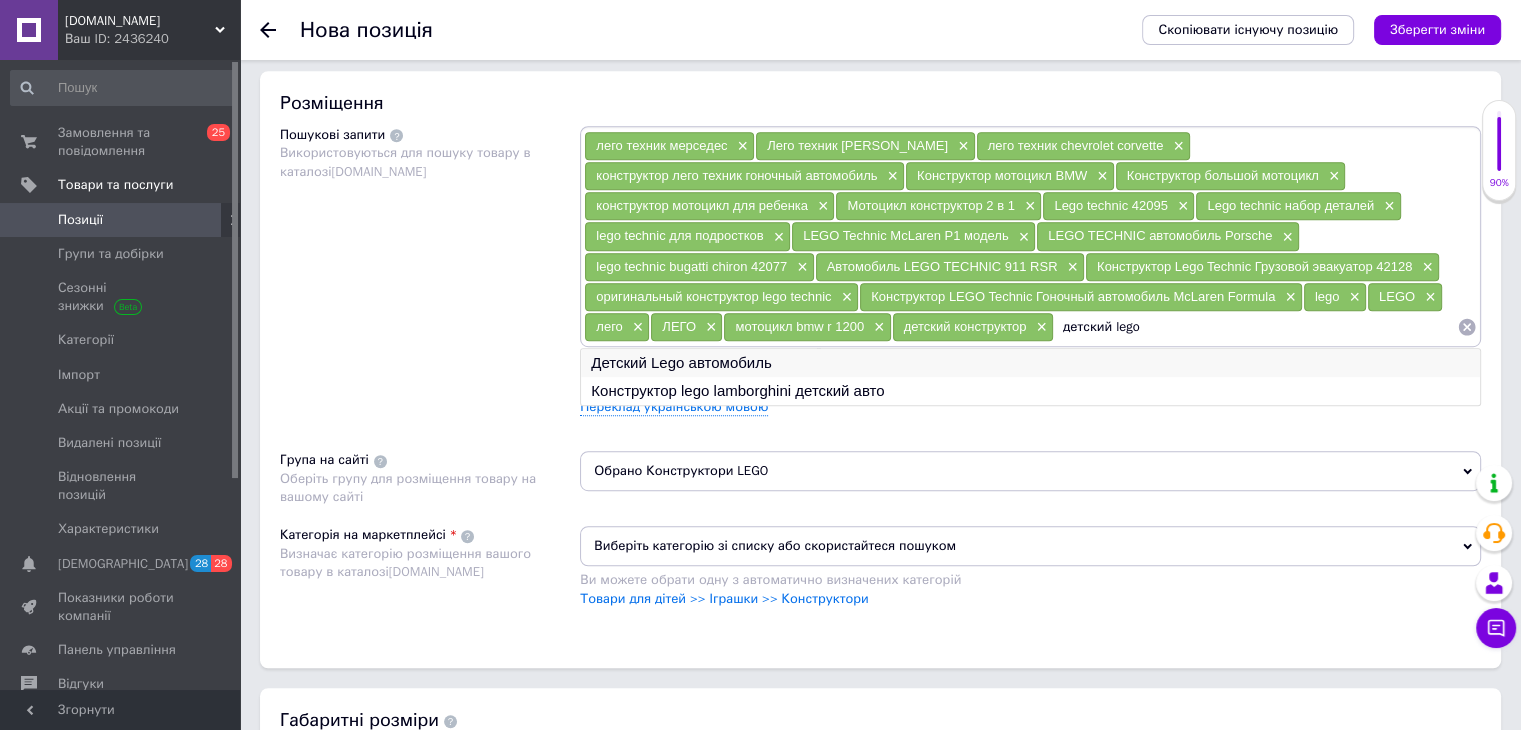 type on "детский lego" 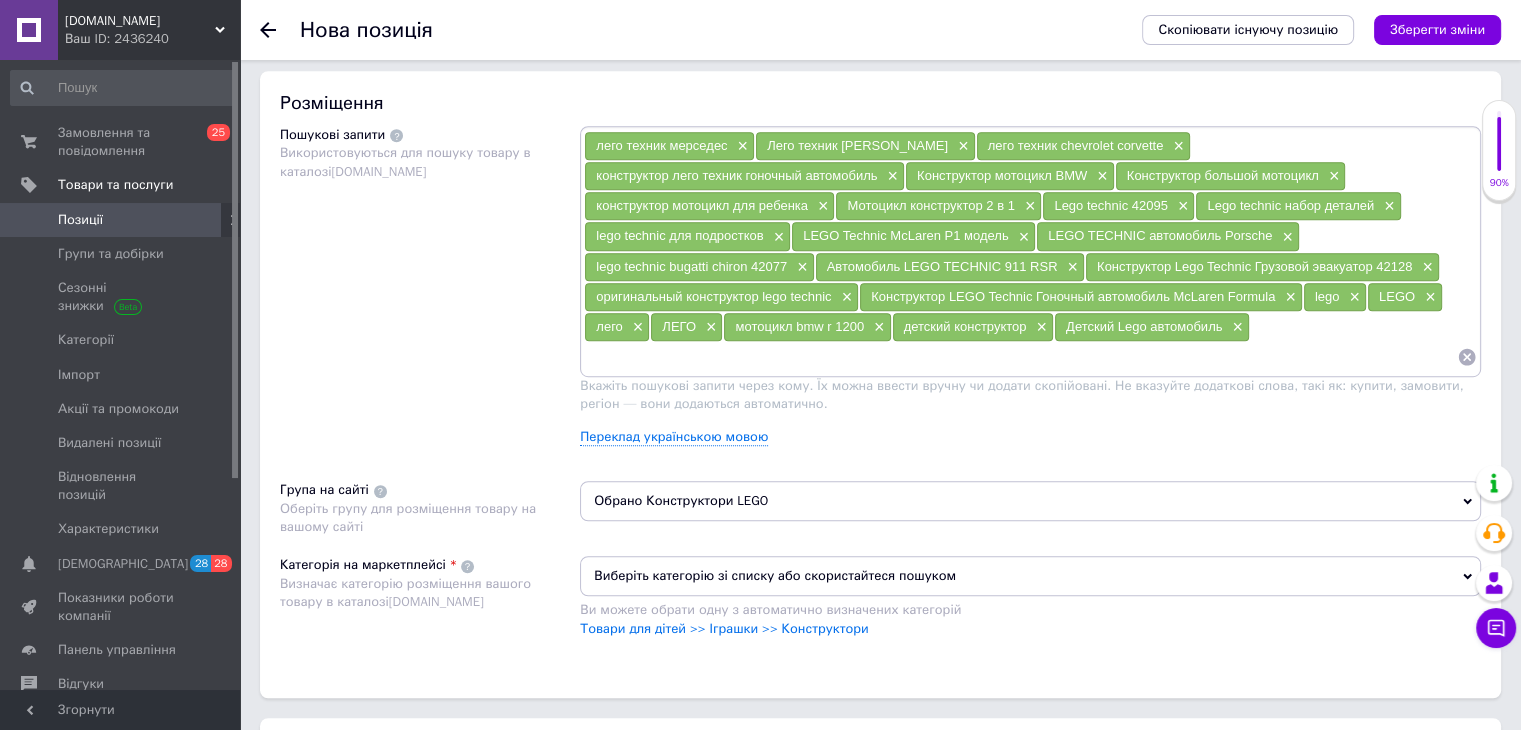 click at bounding box center (1020, 357) 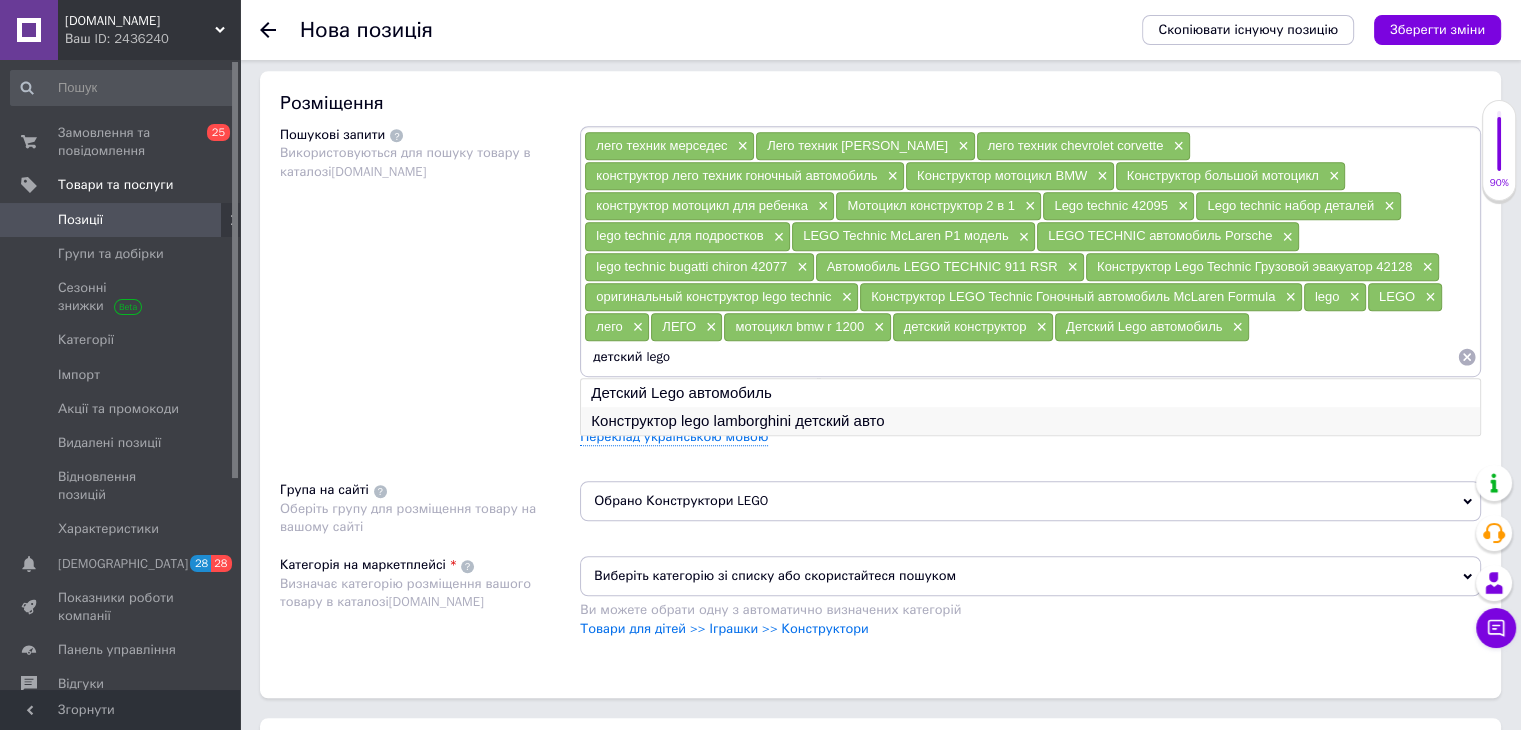 type on "детский lego" 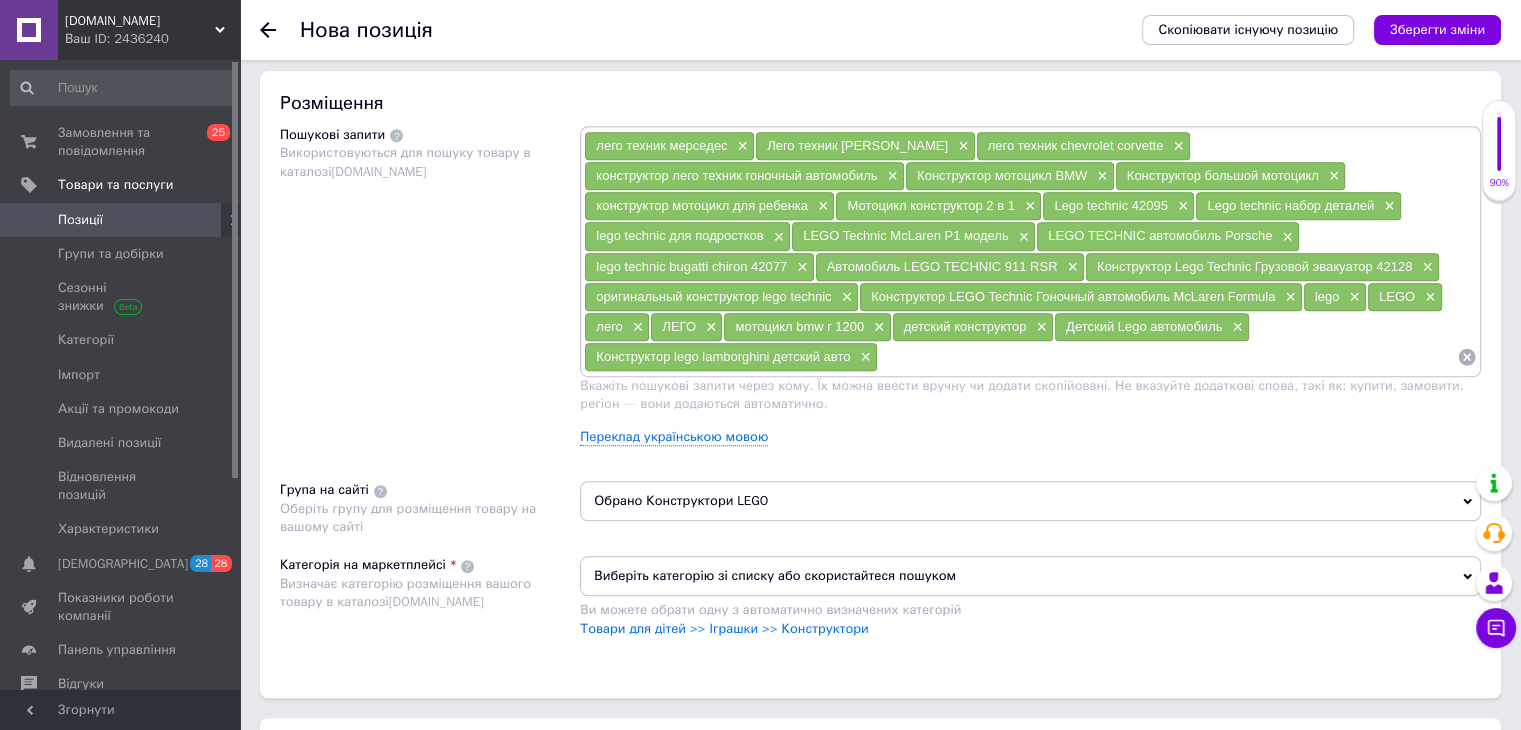 click at bounding box center (1167, 357) 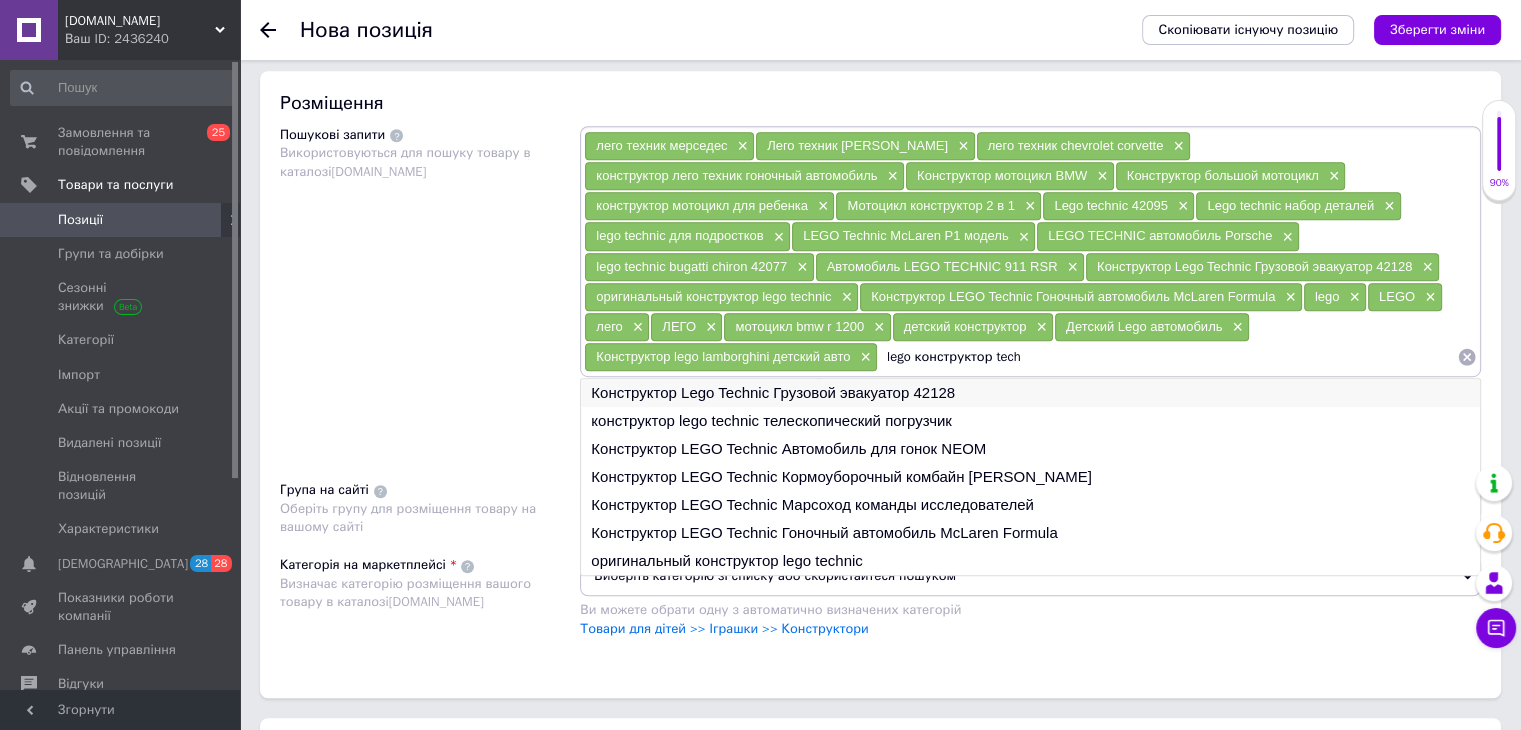 click on "Конструктор Lego Technic Грузовой эвакуатор 42128" at bounding box center (1030, 393) 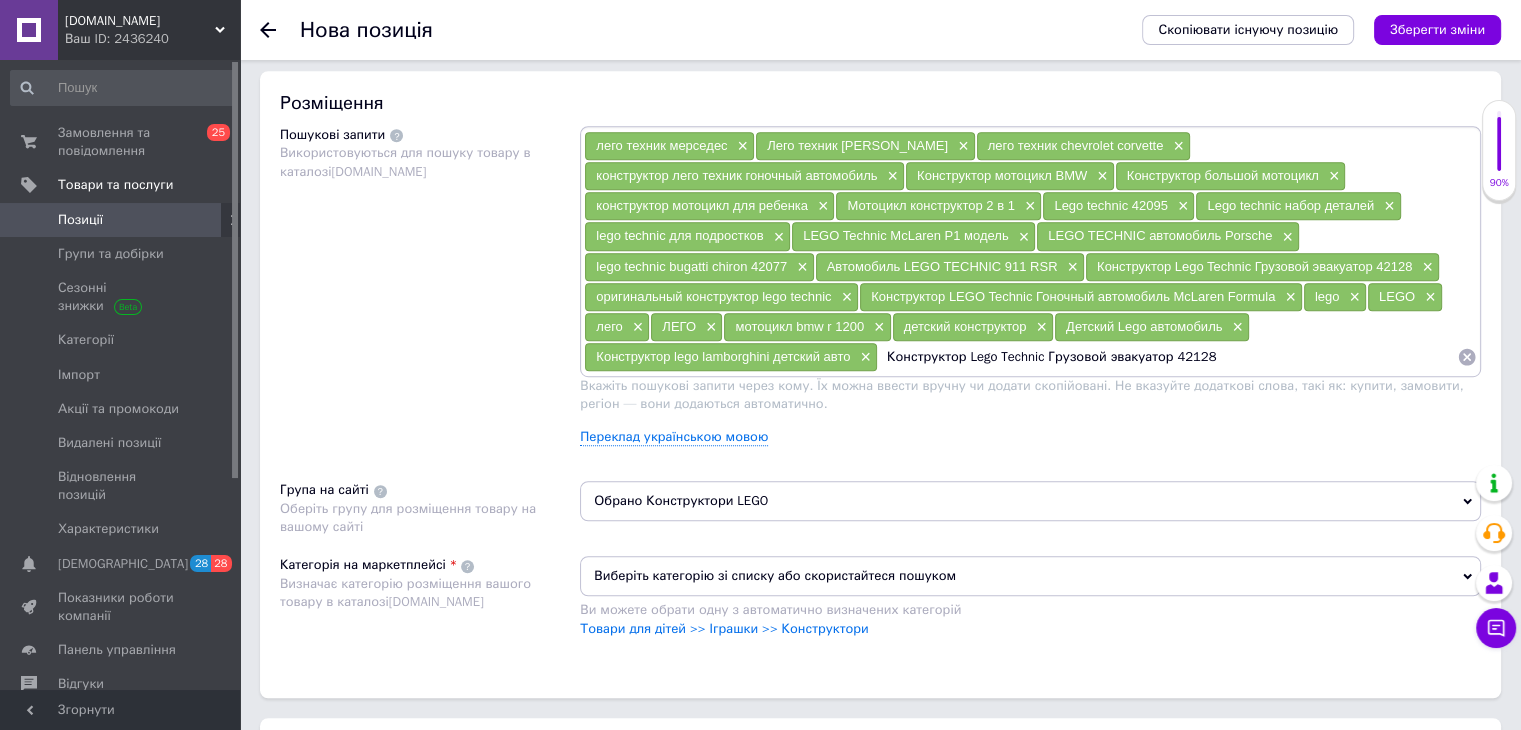 drag, startPoint x: 1236, startPoint y: 345, endPoint x: 1104, endPoint y: 346, distance: 132.00378 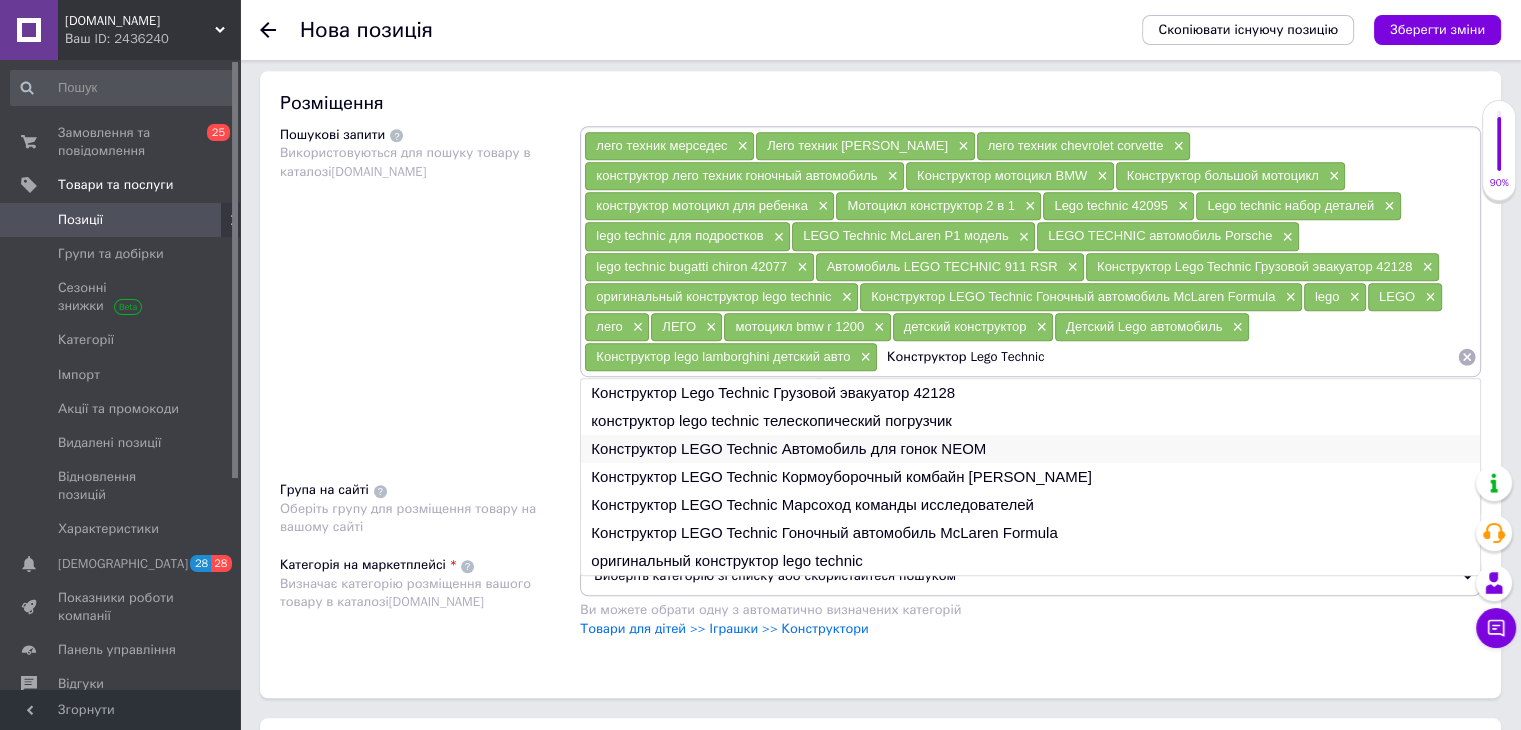 type on "Конструктор Lego Technic" 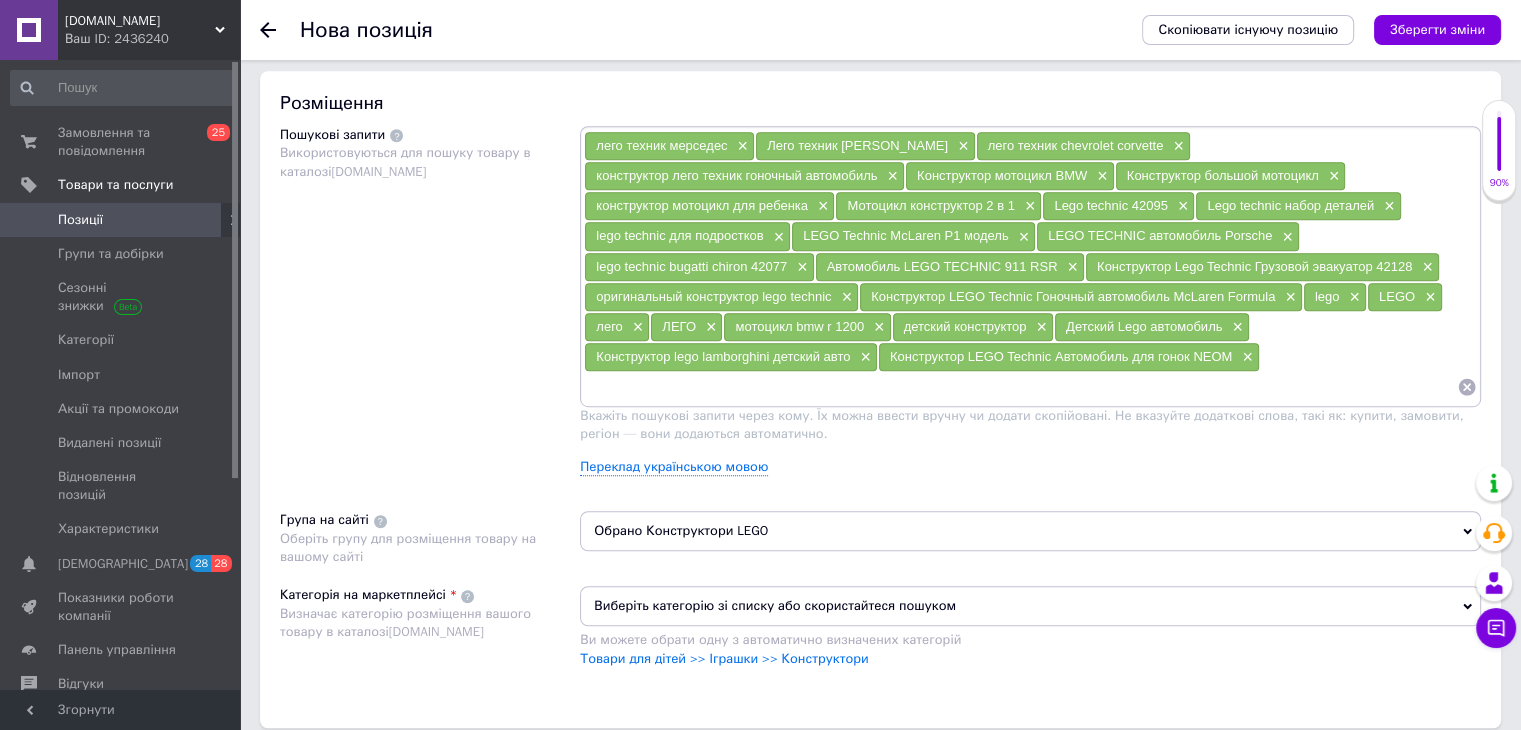 click at bounding box center [1020, 387] 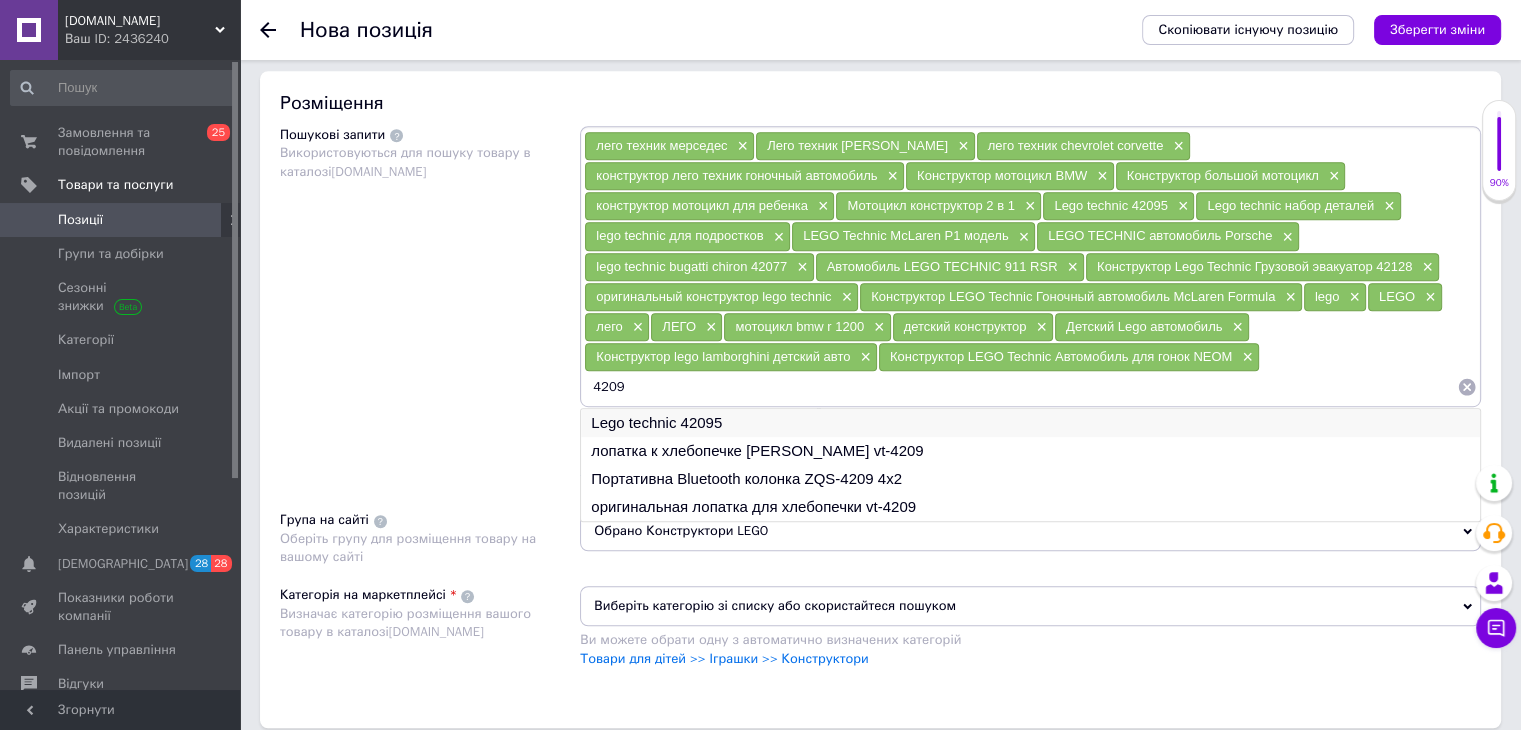 click on "Lego technic 42095" at bounding box center [1030, 423] 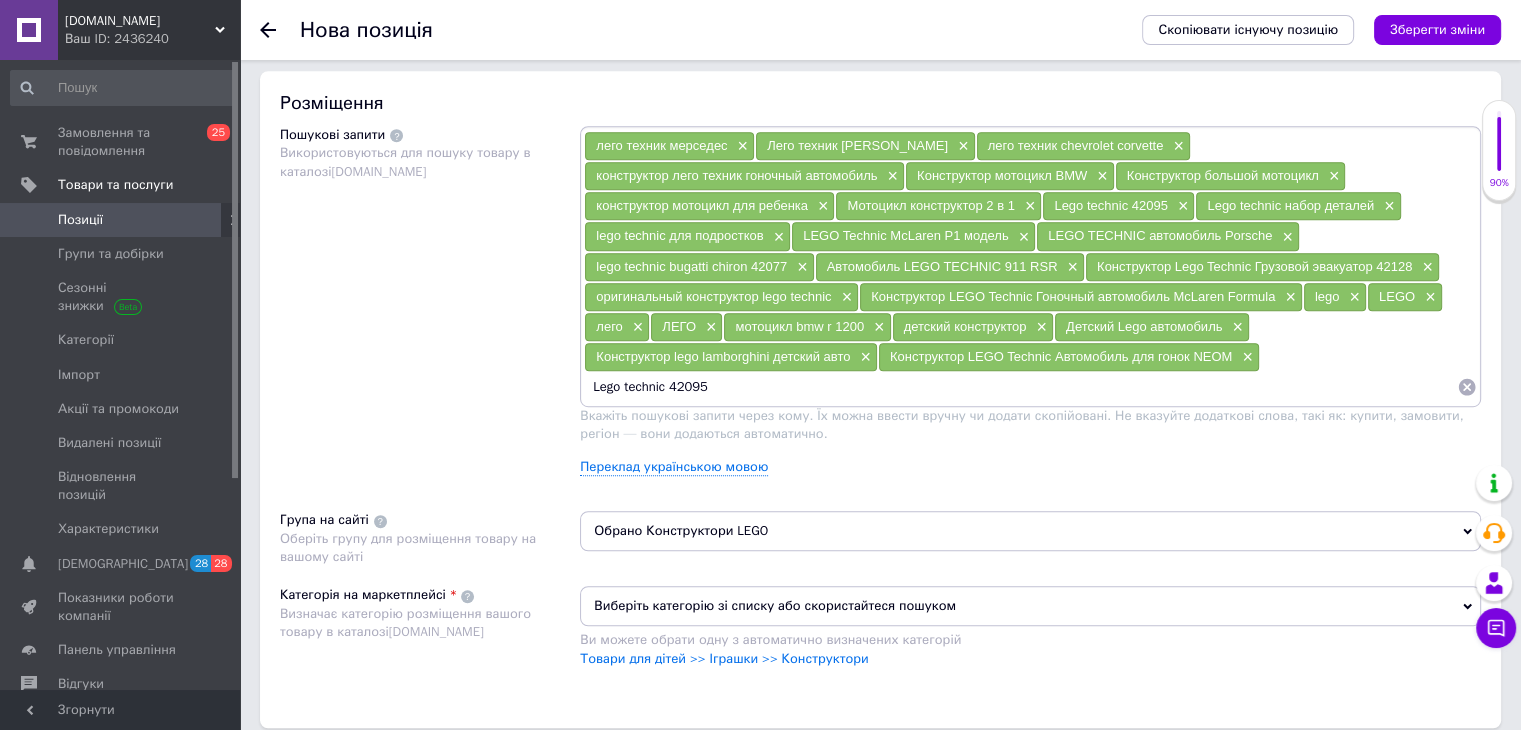 drag, startPoint x: 742, startPoint y: 381, endPoint x: 672, endPoint y: 385, distance: 70.11419 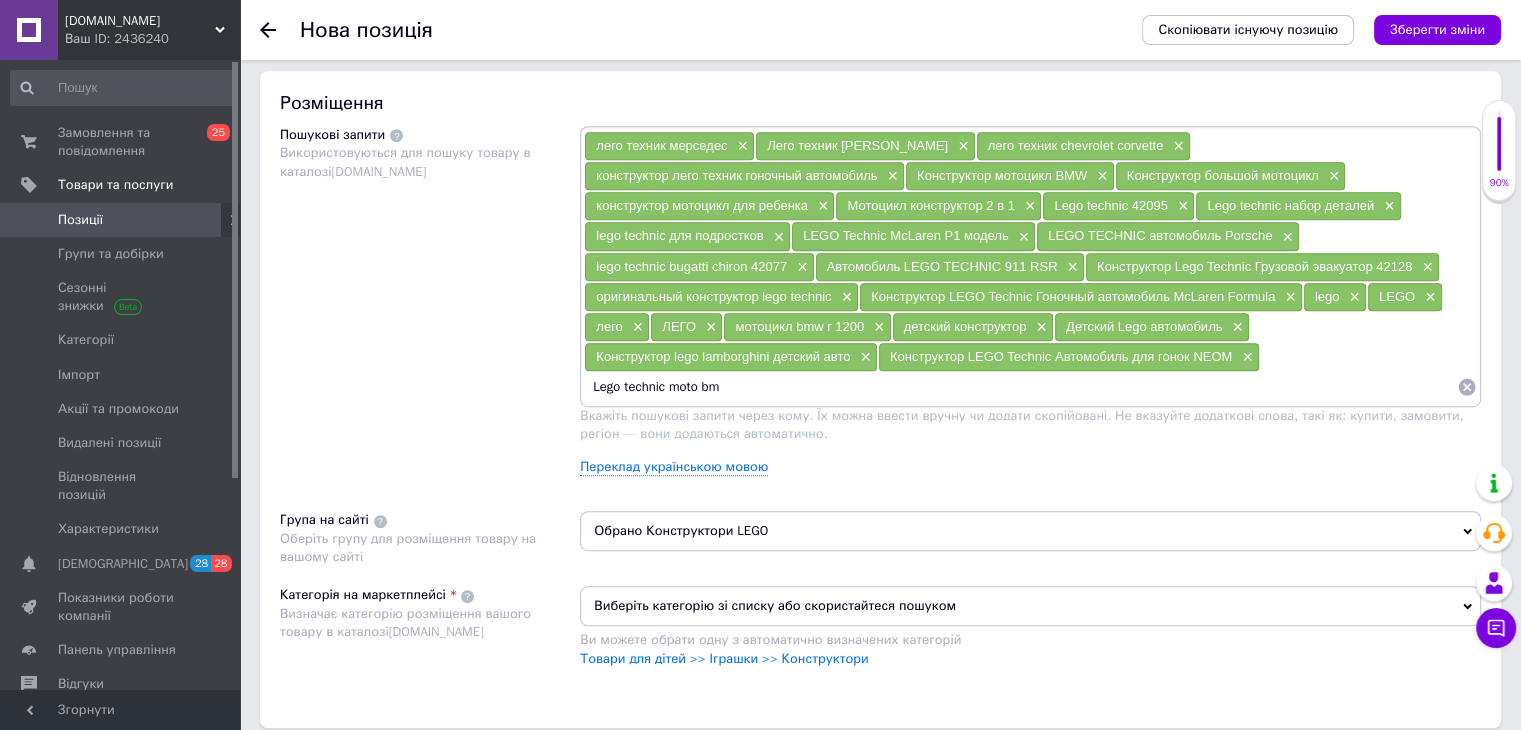 type on "Lego technic moto bmw" 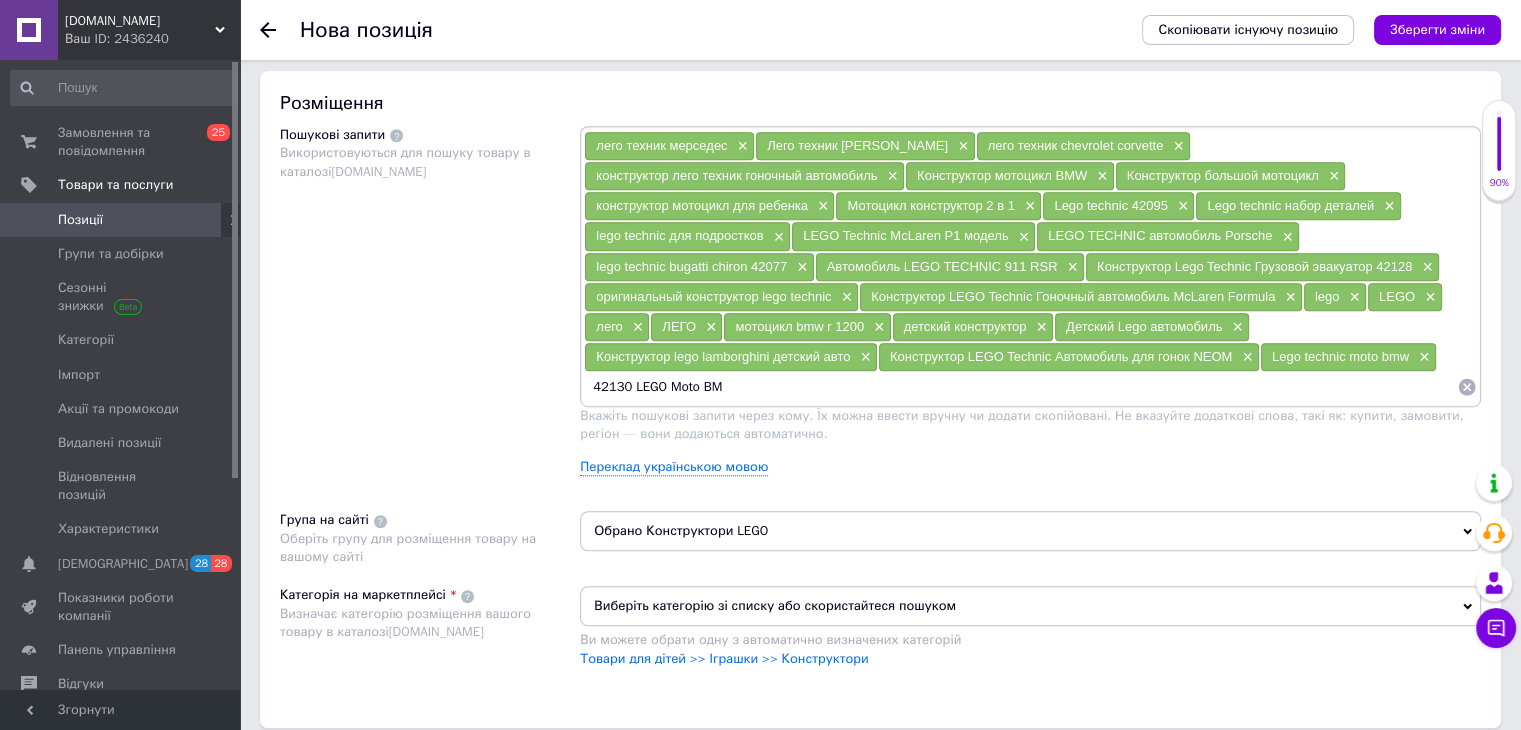 type on "42130 LEGO Moto BMW" 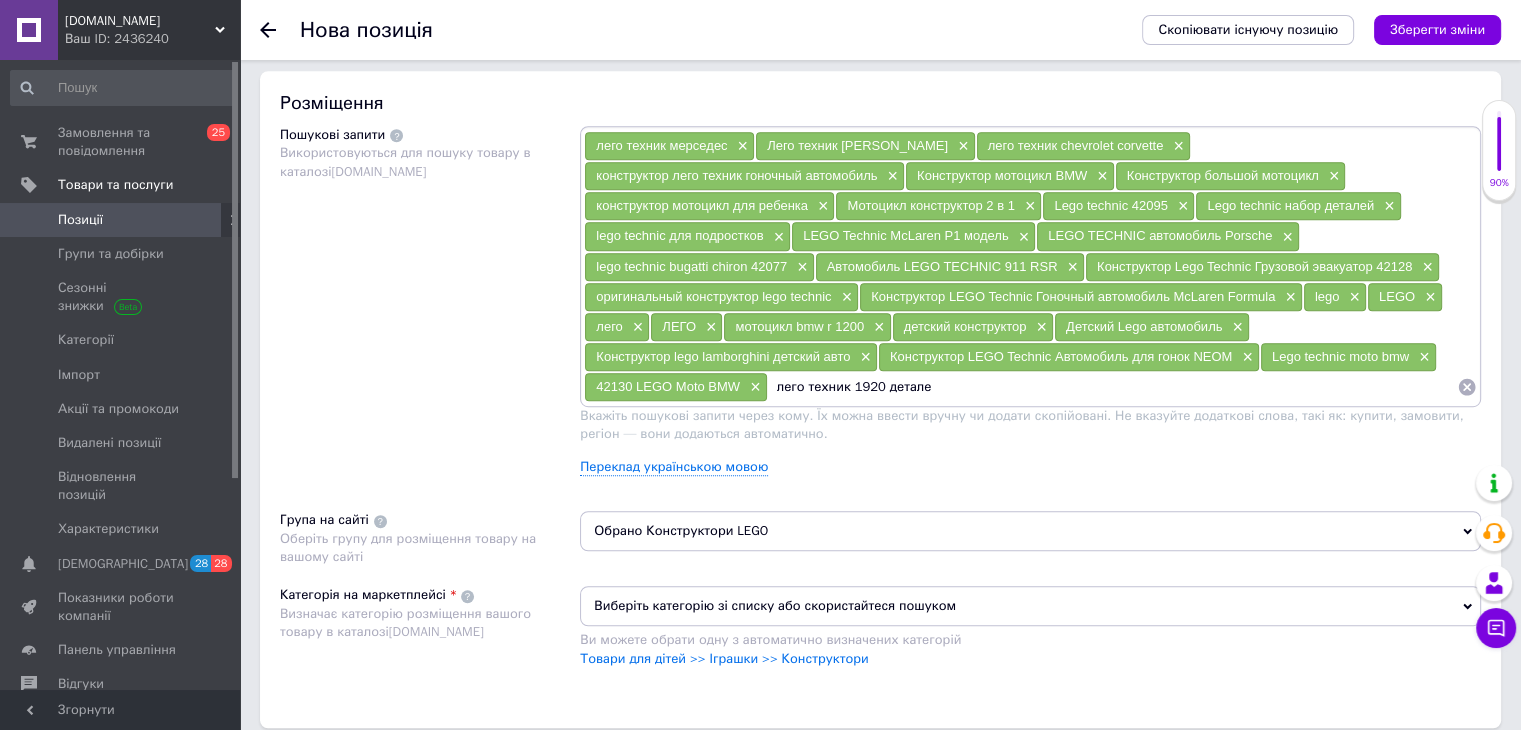 type on "лего техник 1920 деталей" 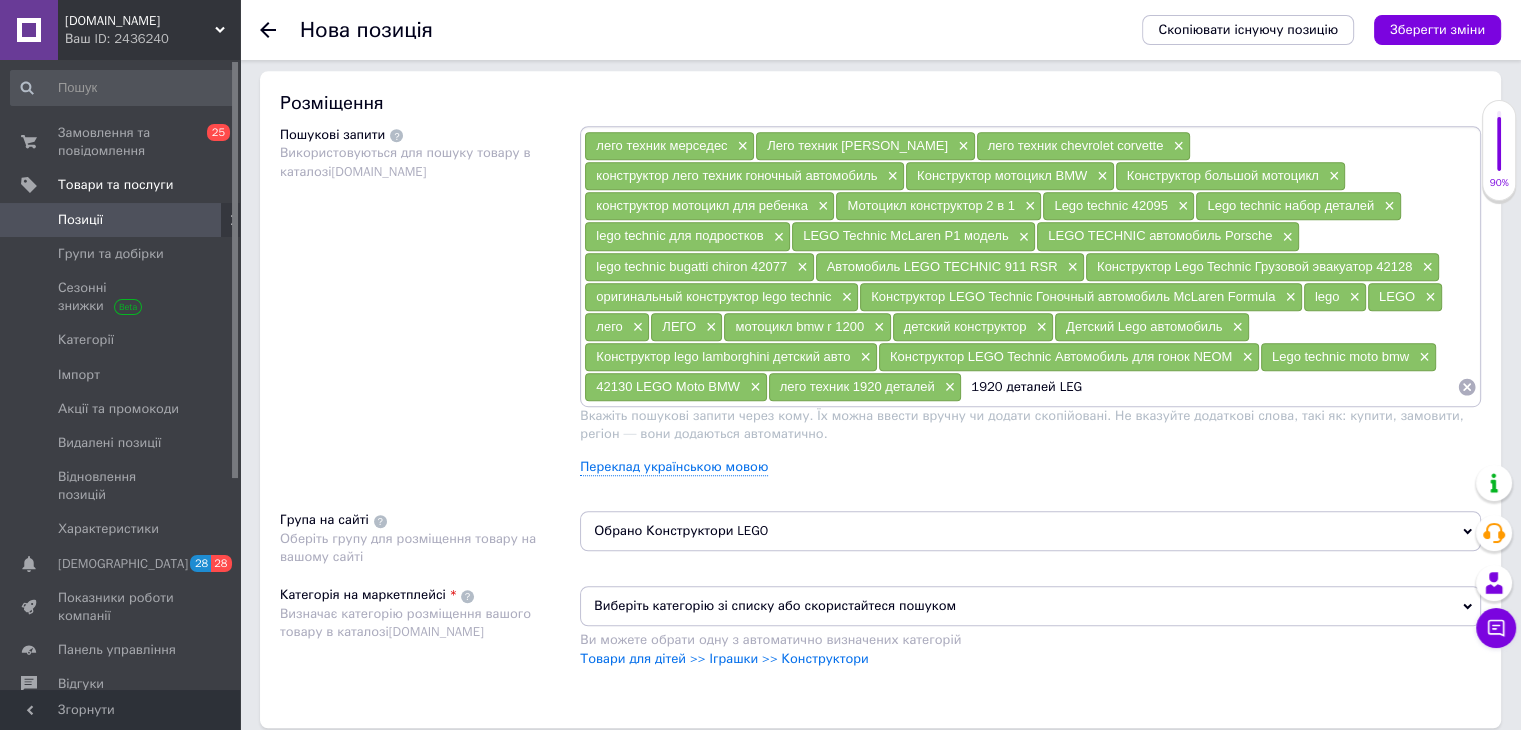 type on "1920 деталей LEGO" 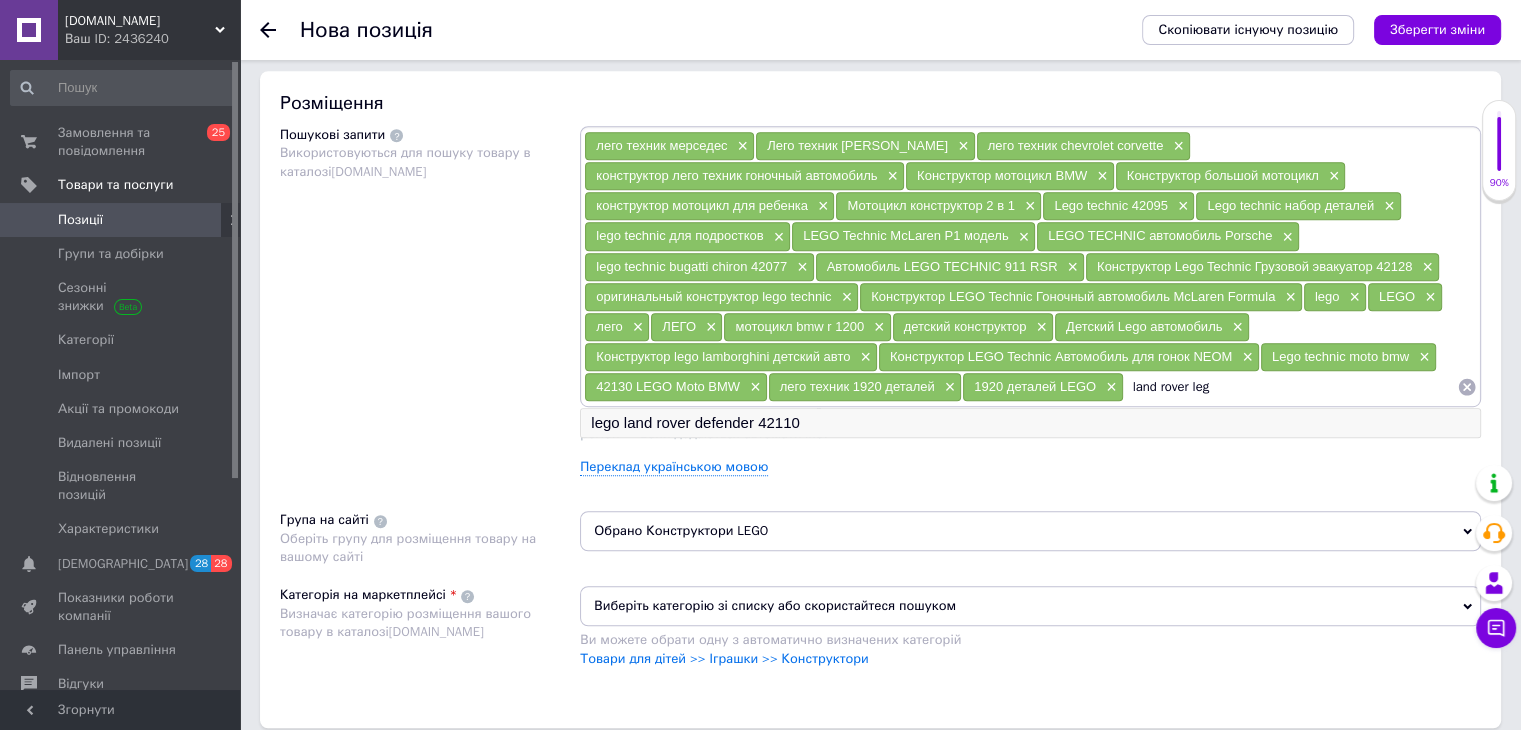 type on "land rover leg" 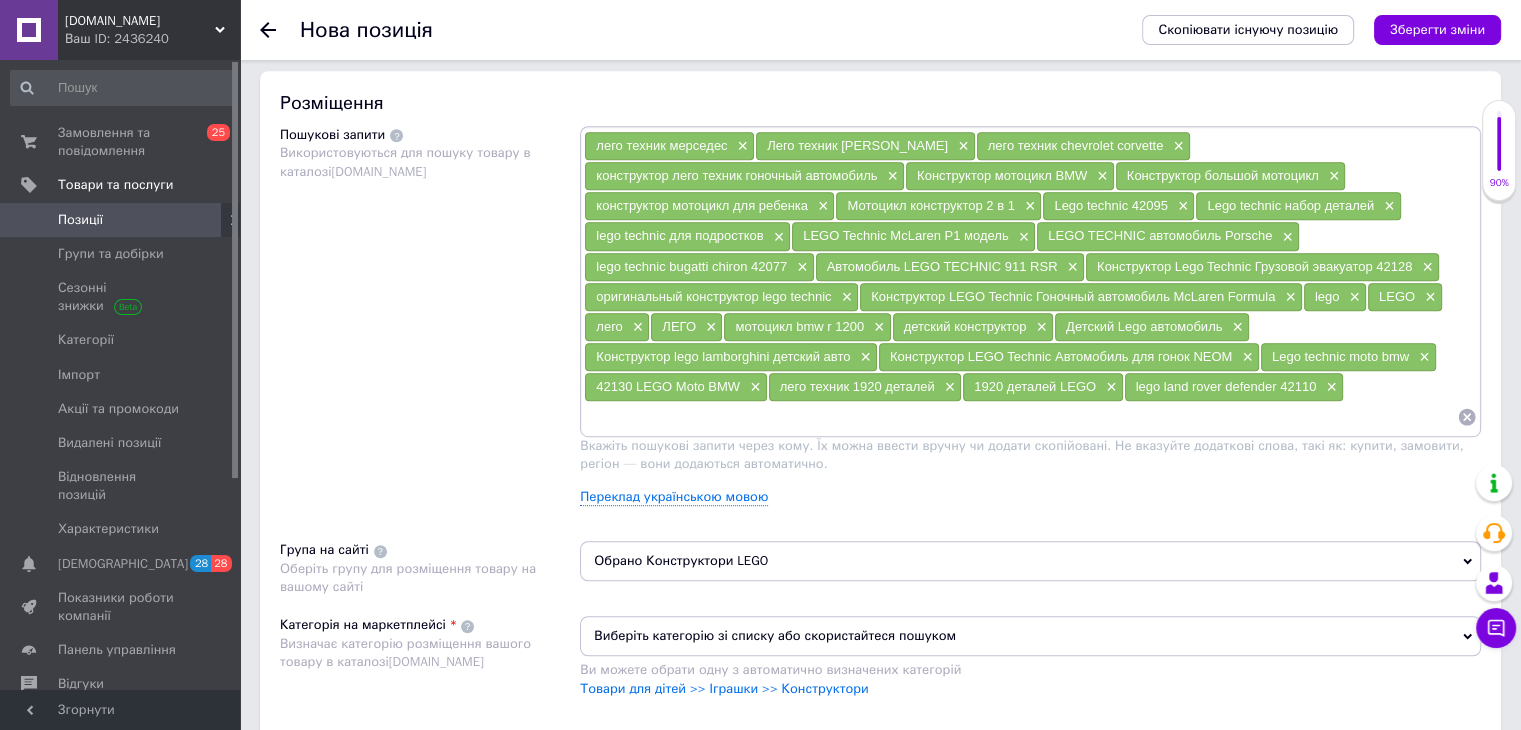 click at bounding box center (1020, 417) 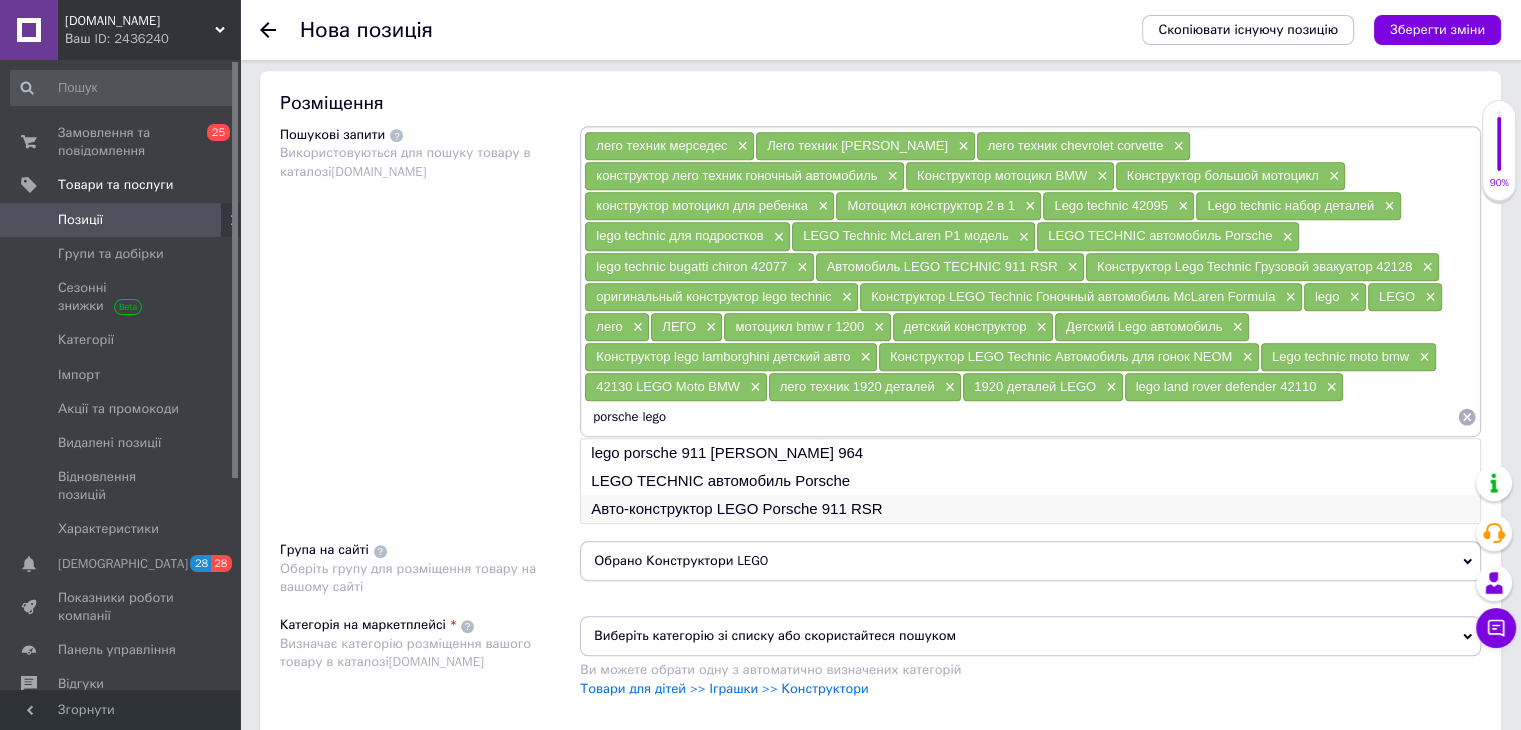 type on "porsche lego" 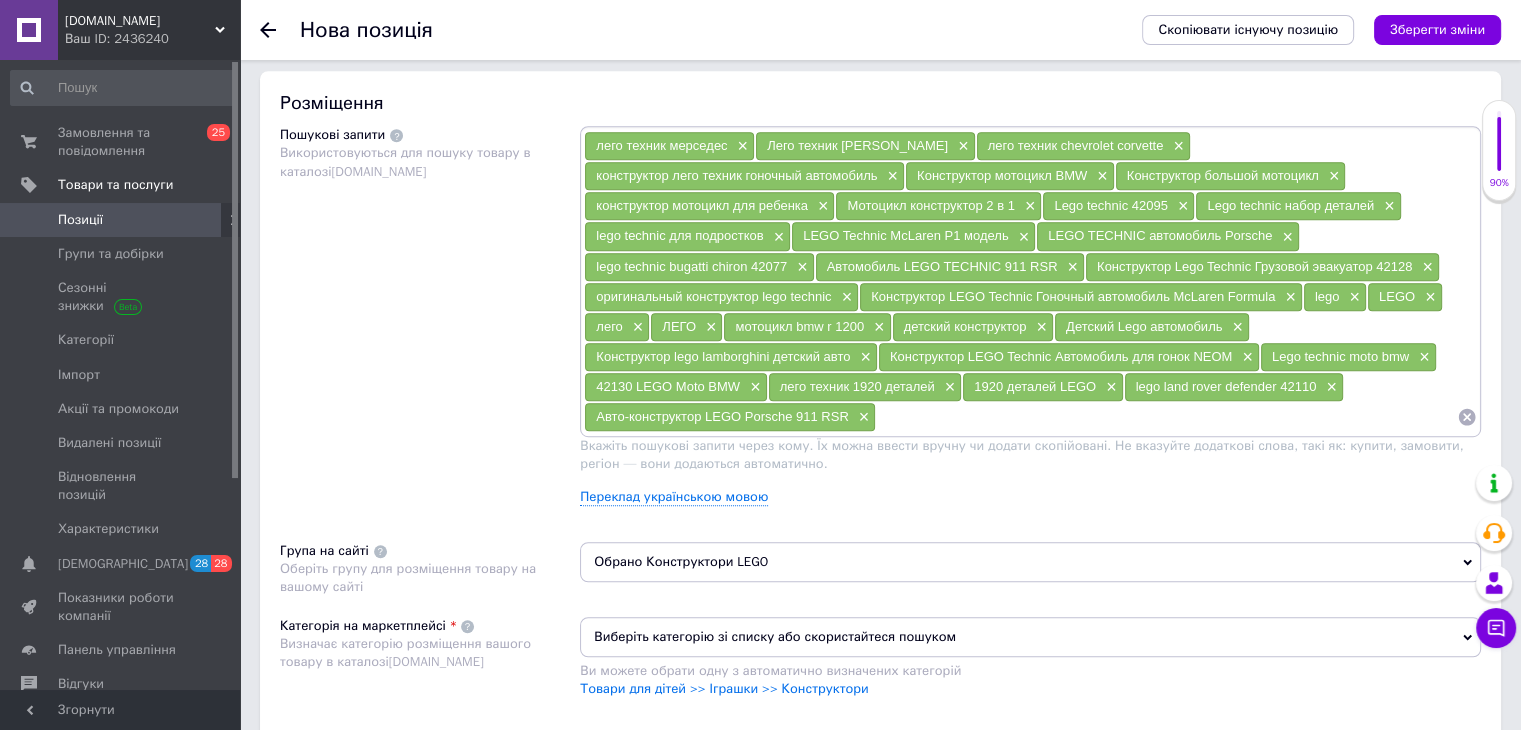 click at bounding box center (1166, 417) 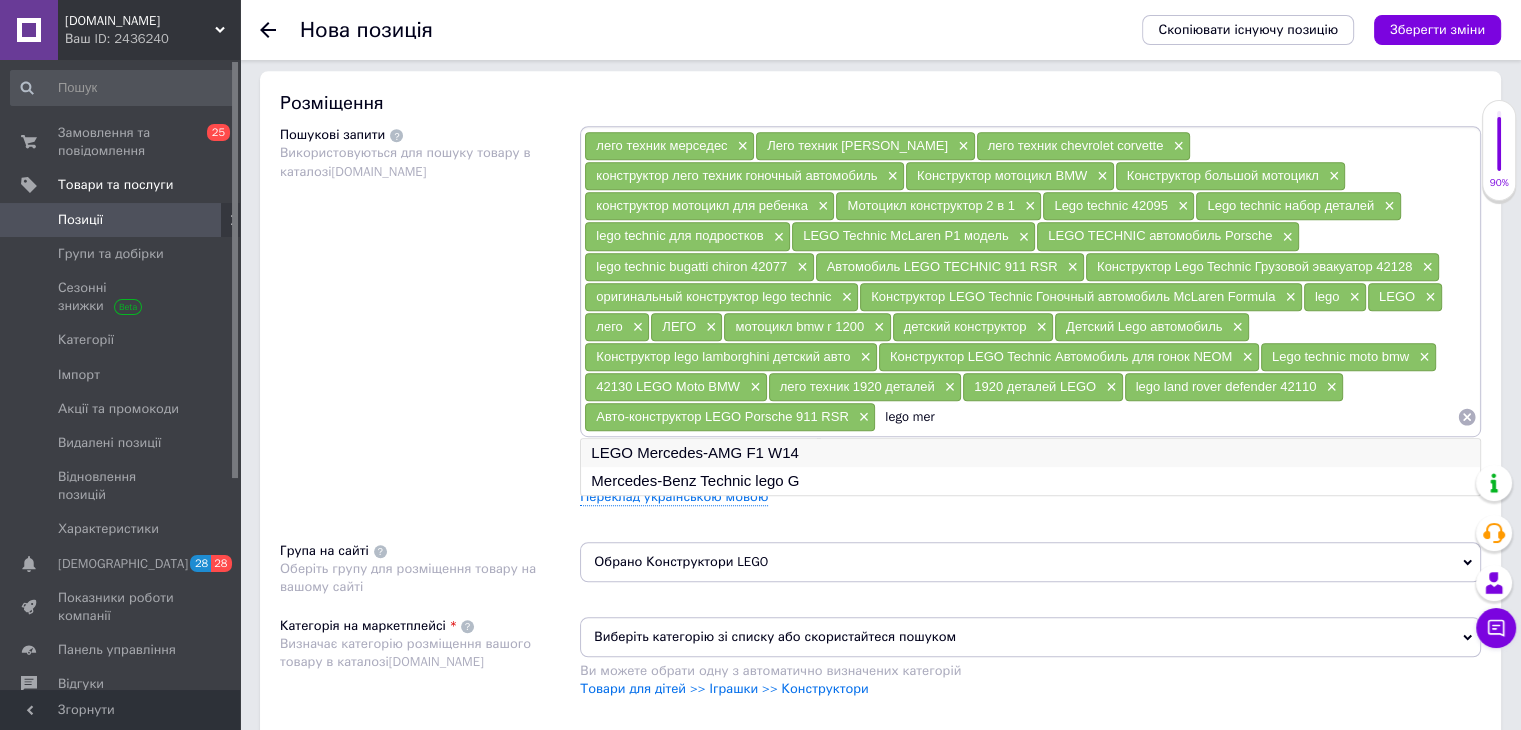 type on "lego mer" 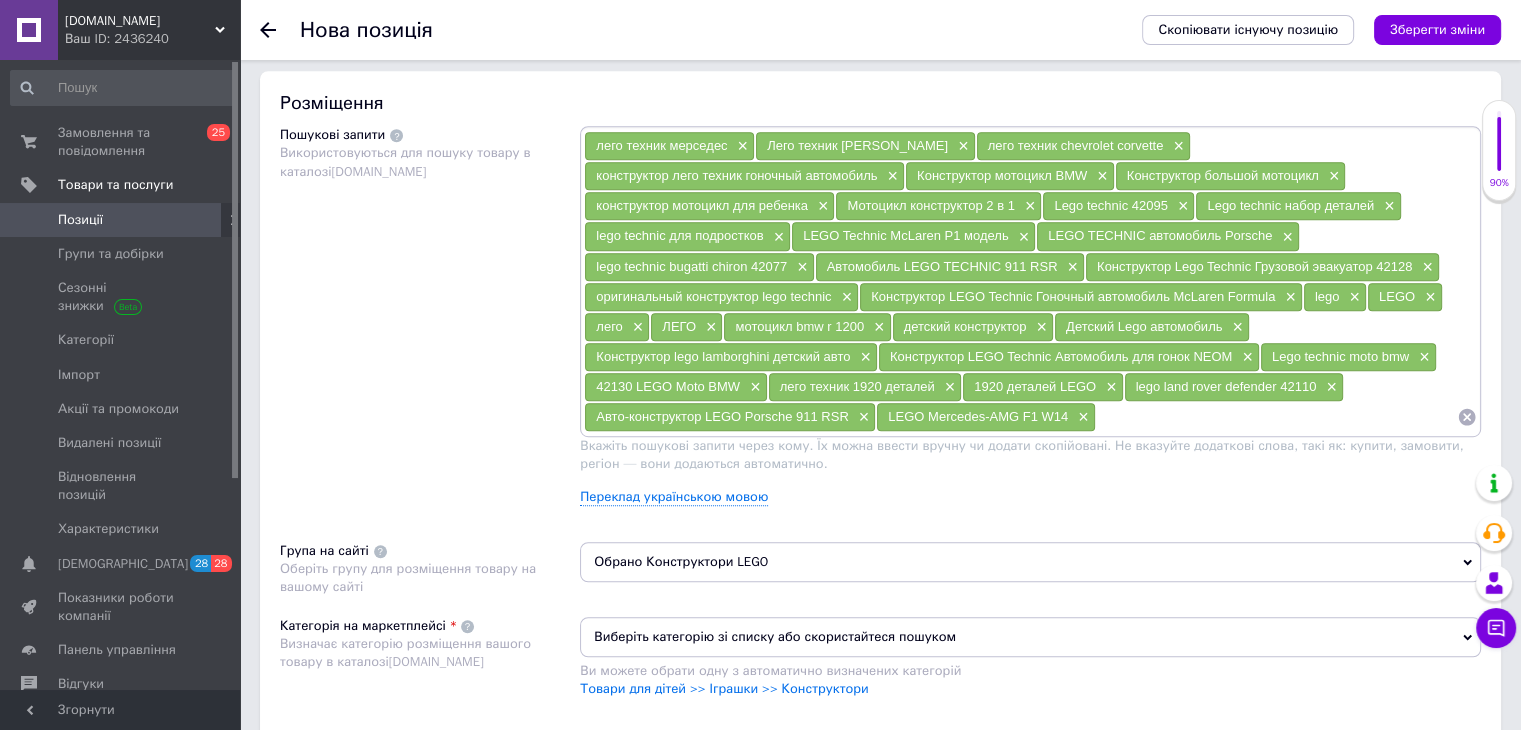 click at bounding box center (1276, 417) 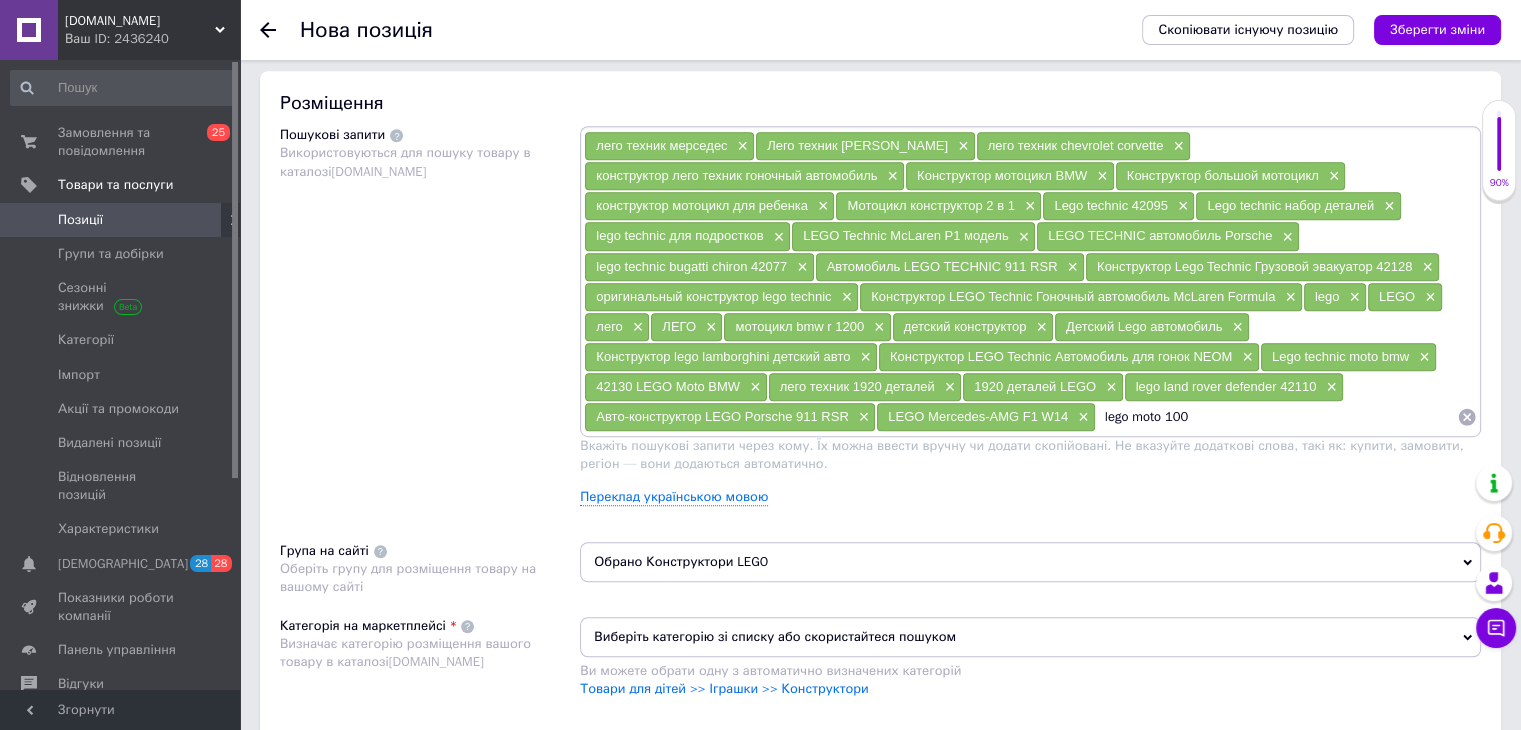 type on "lego moto 1000" 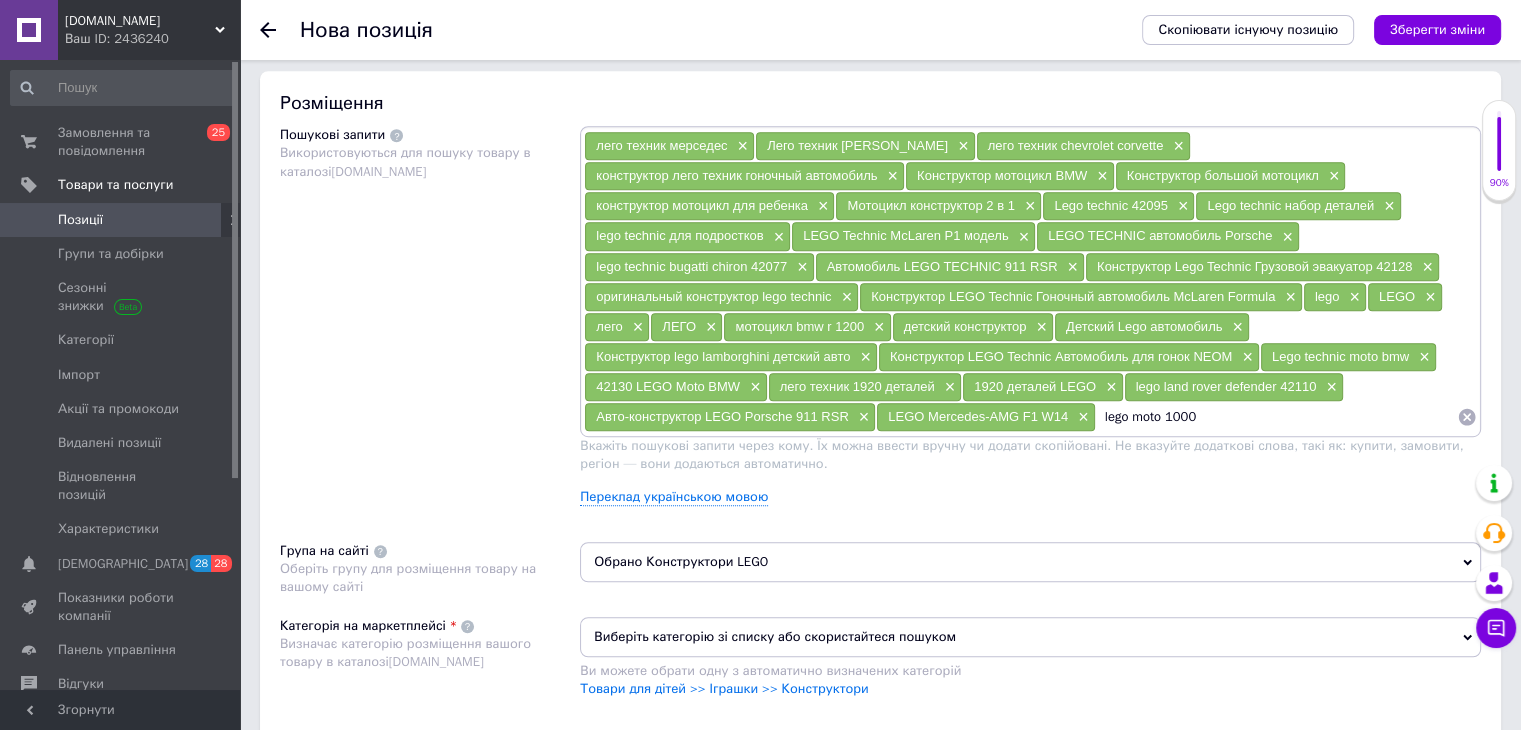 type 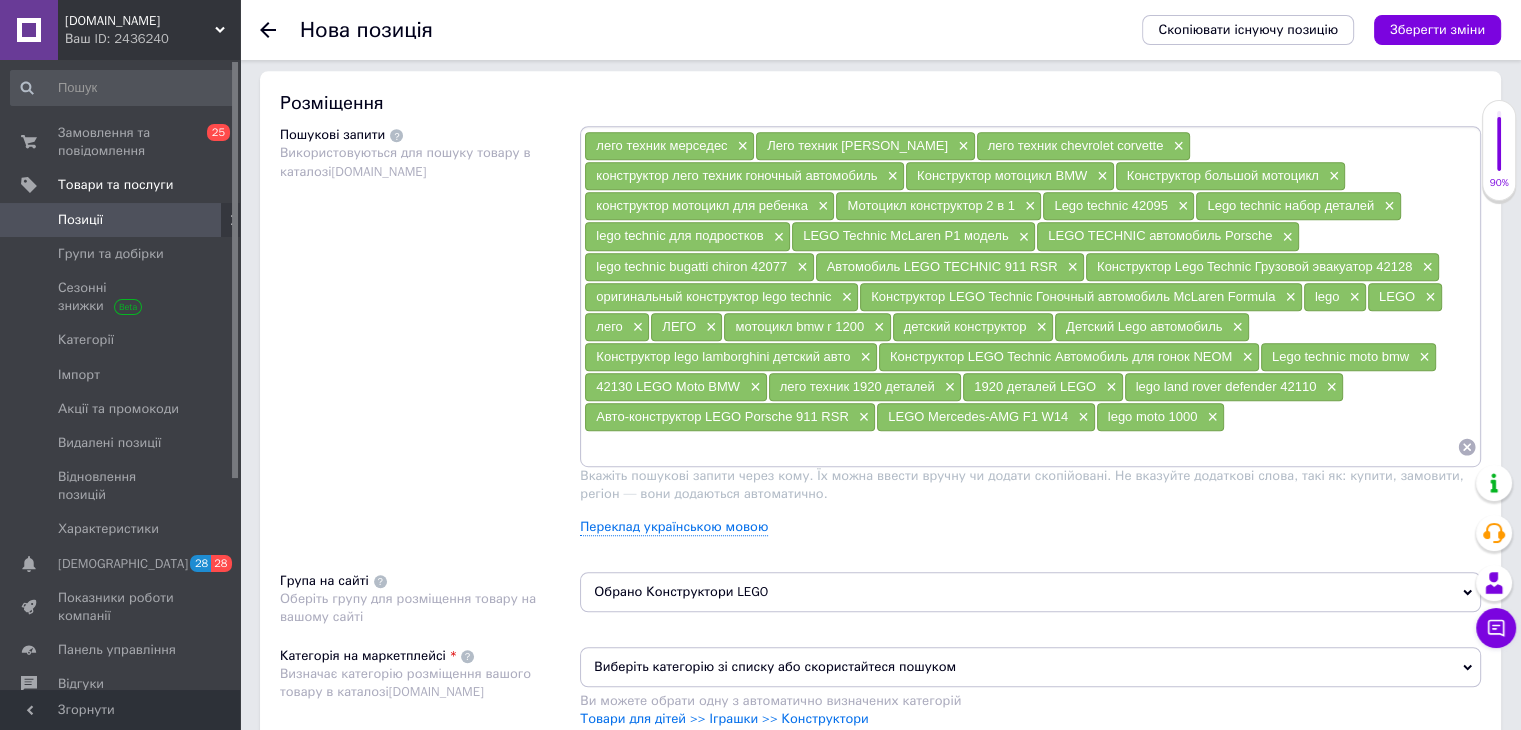 scroll, scrollTop: 1780, scrollLeft: 0, axis: vertical 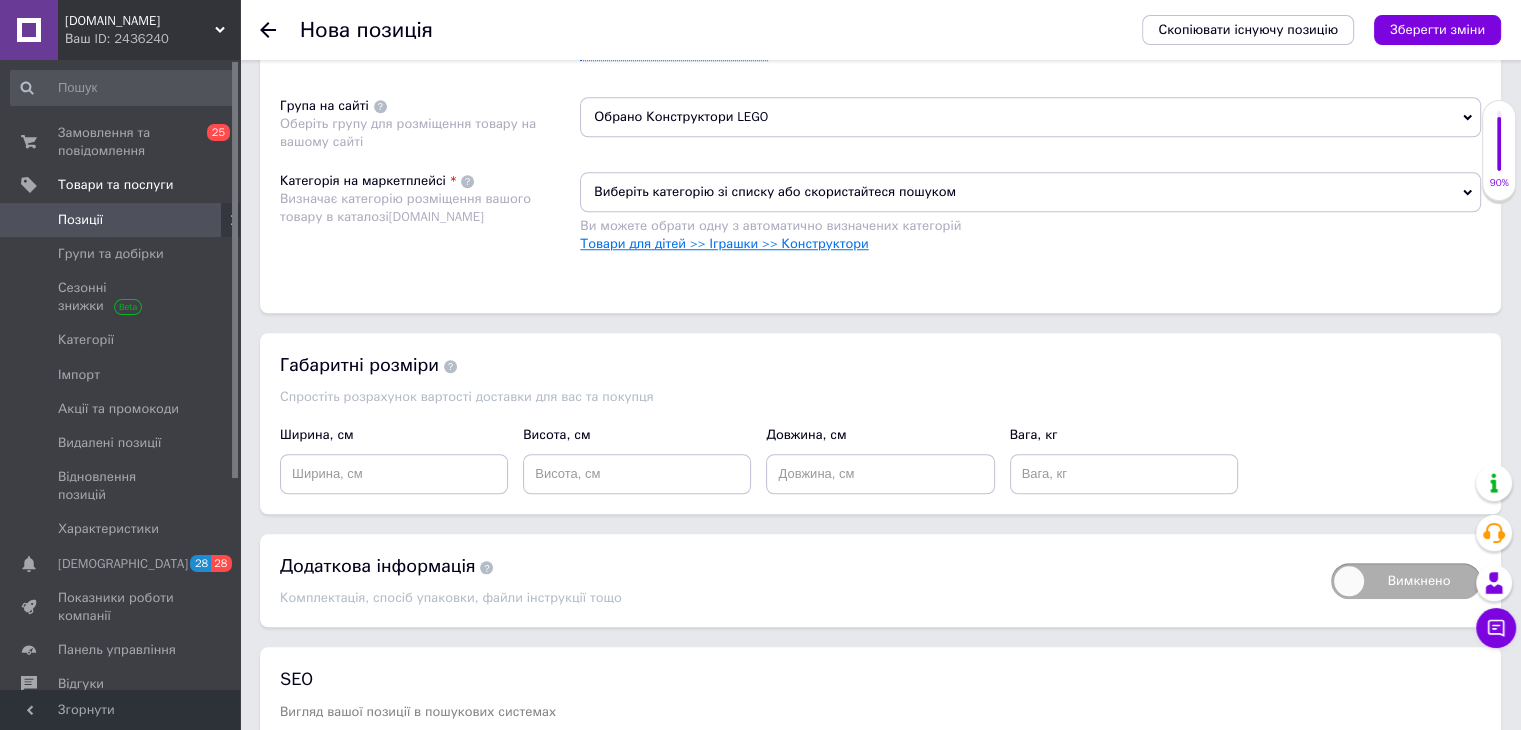 click on "Товари для дітей >> Іграшки >> Конструктори" at bounding box center [724, 243] 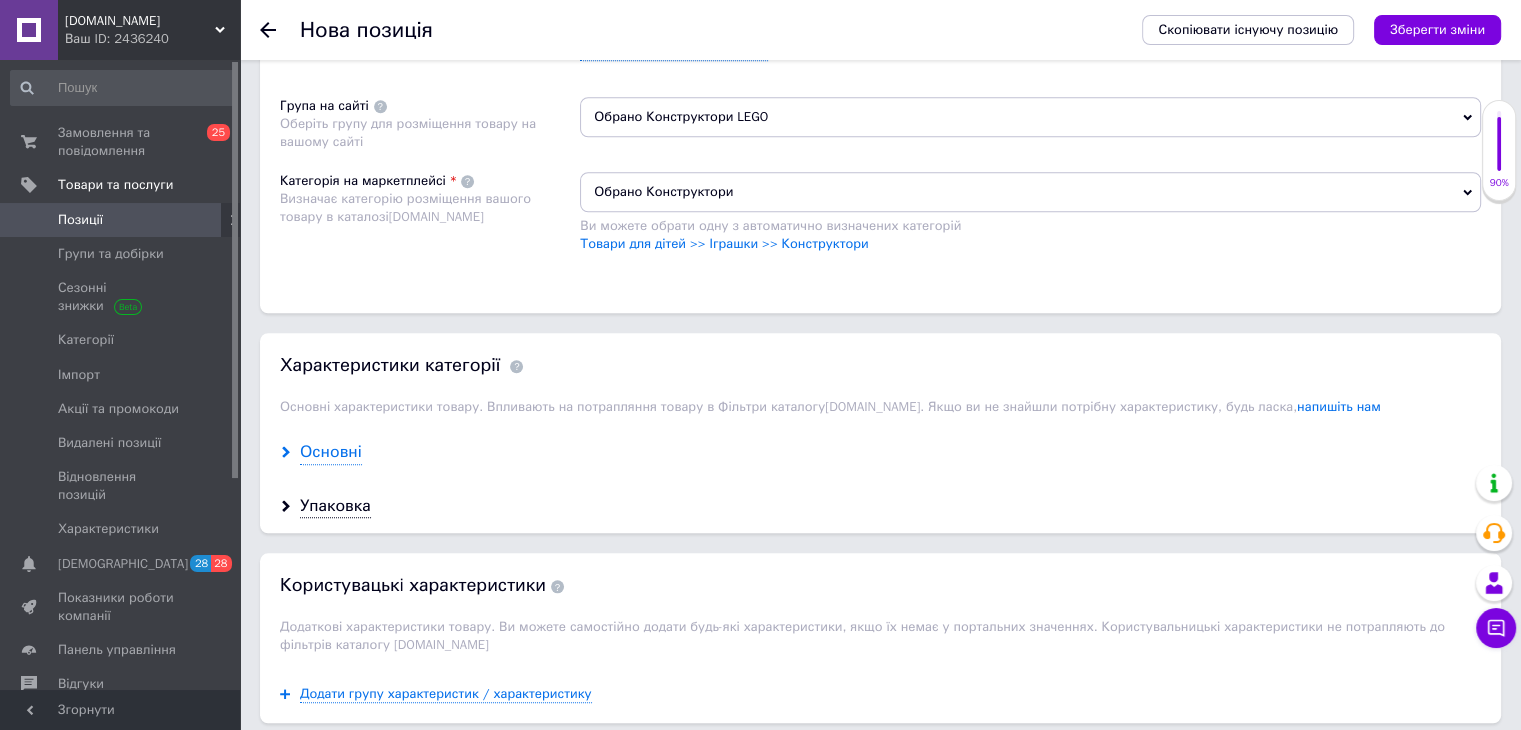 click on "Основні" at bounding box center [331, 452] 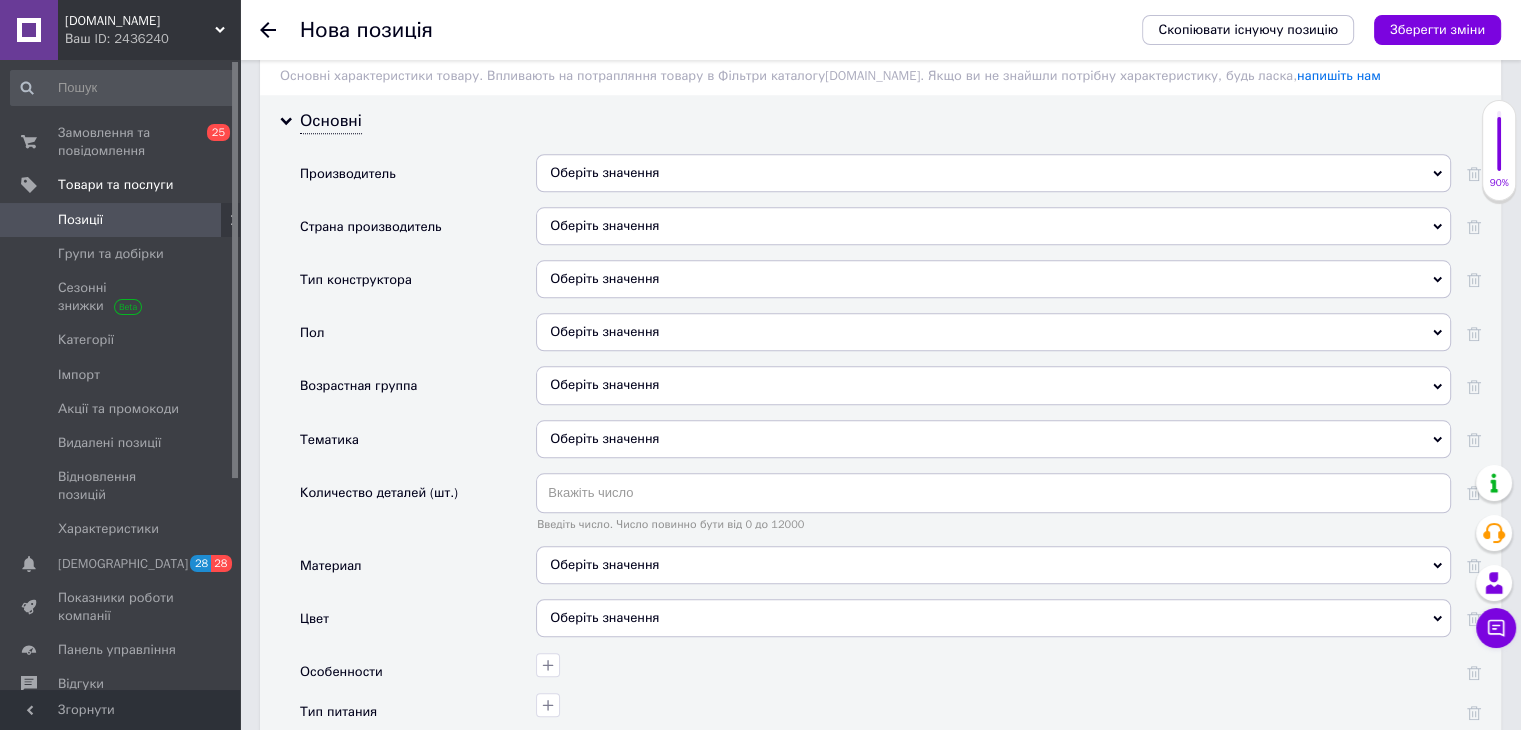 scroll, scrollTop: 1980, scrollLeft: 0, axis: vertical 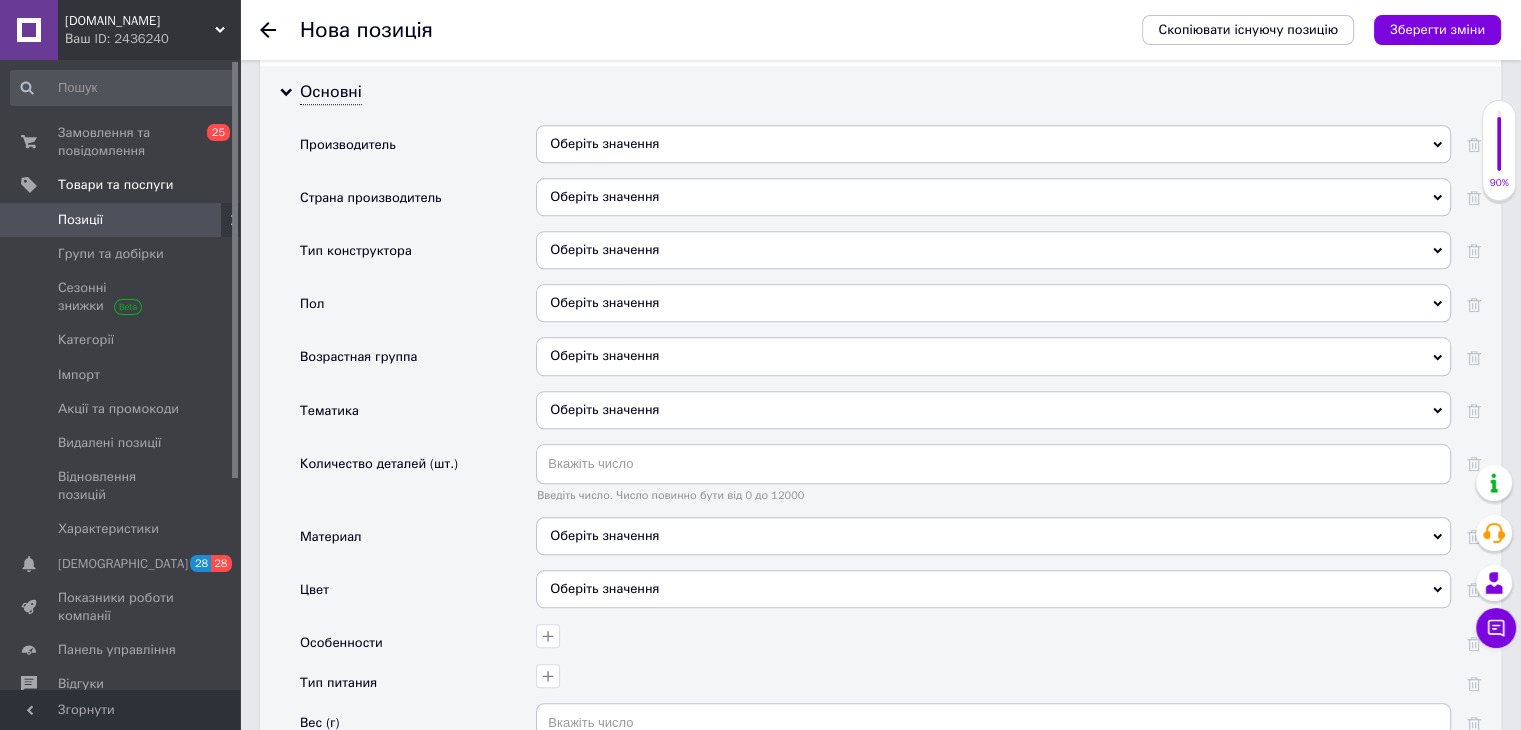 click on "Оберіть значення" at bounding box center [993, 144] 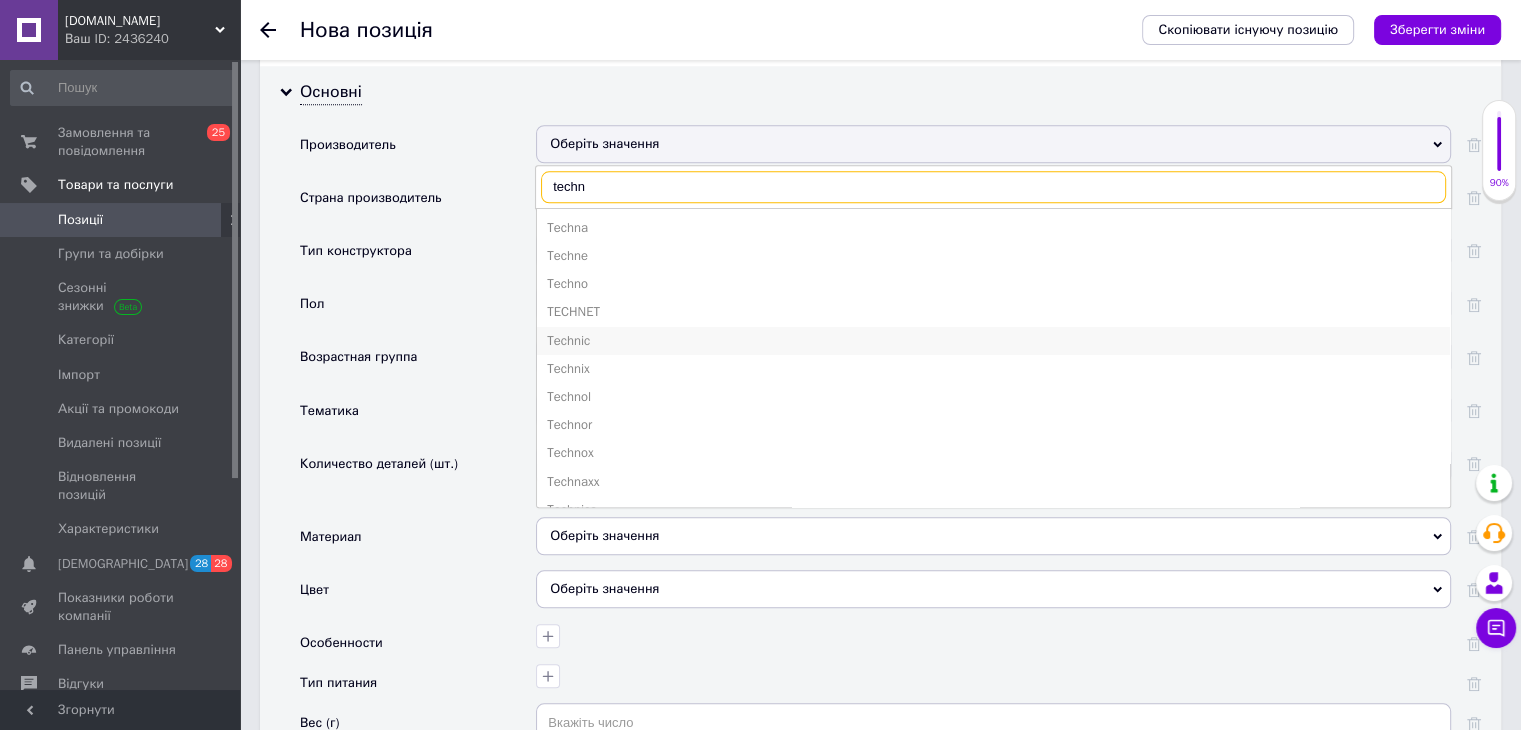 type on "techn" 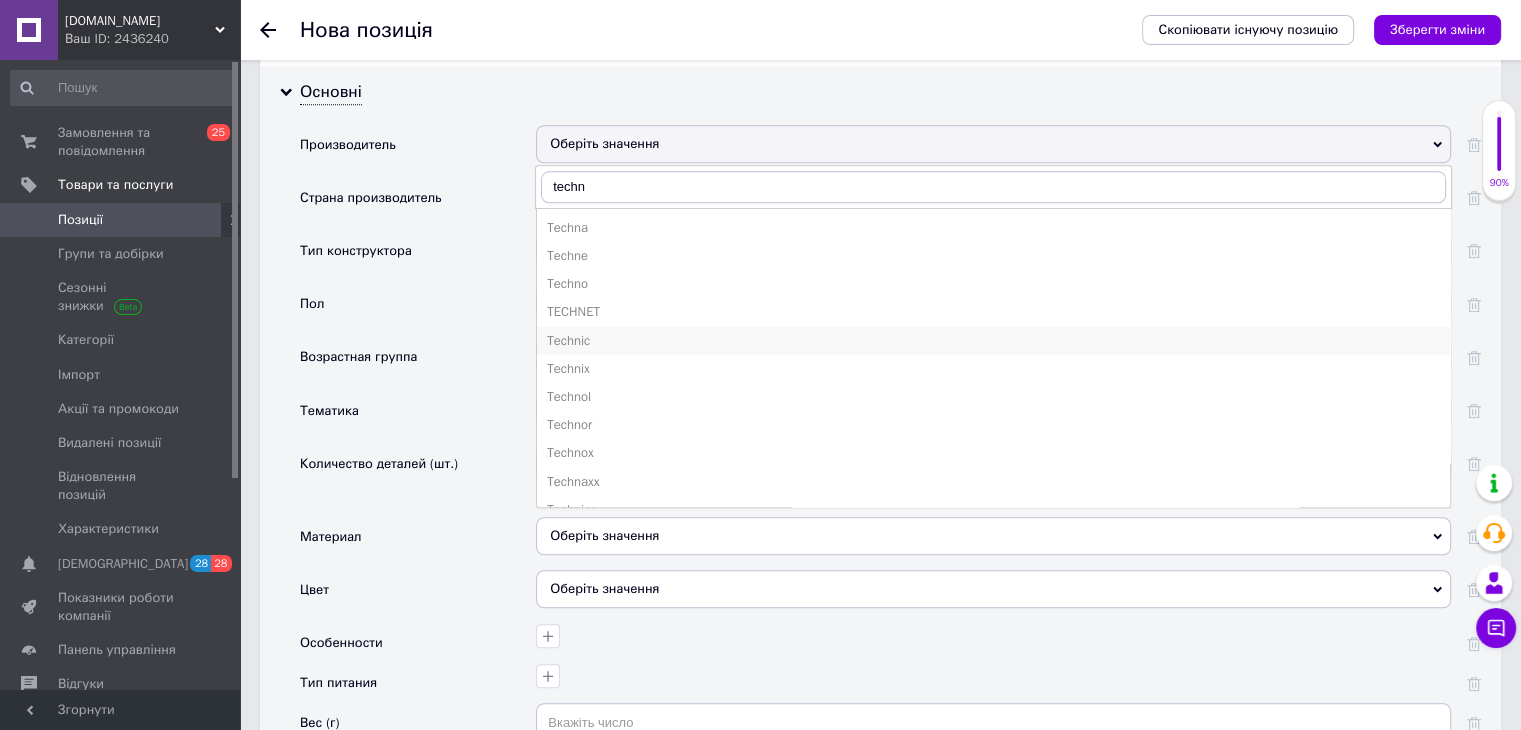 click on "Technic" at bounding box center (993, 341) 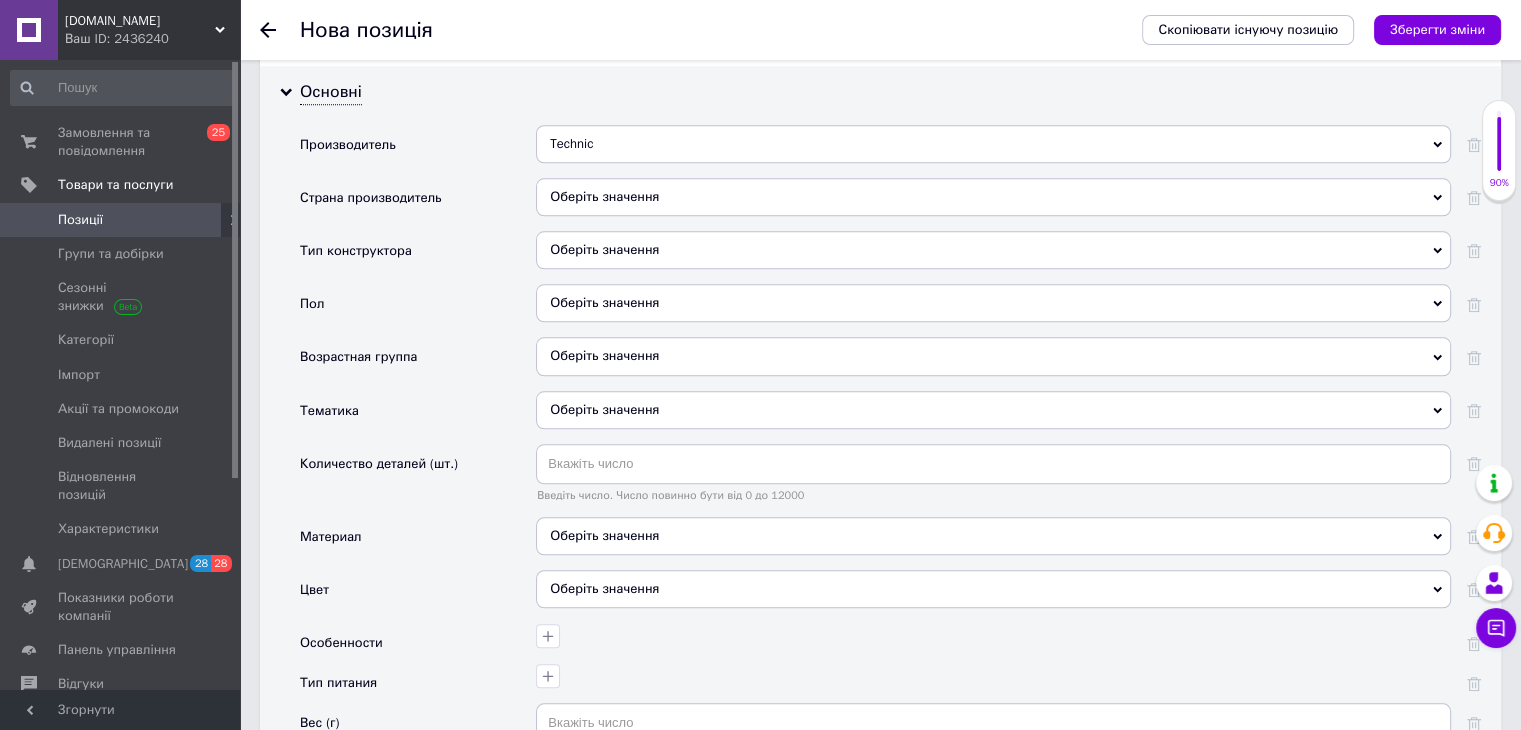 click on "Оберіть значення" at bounding box center [993, 197] 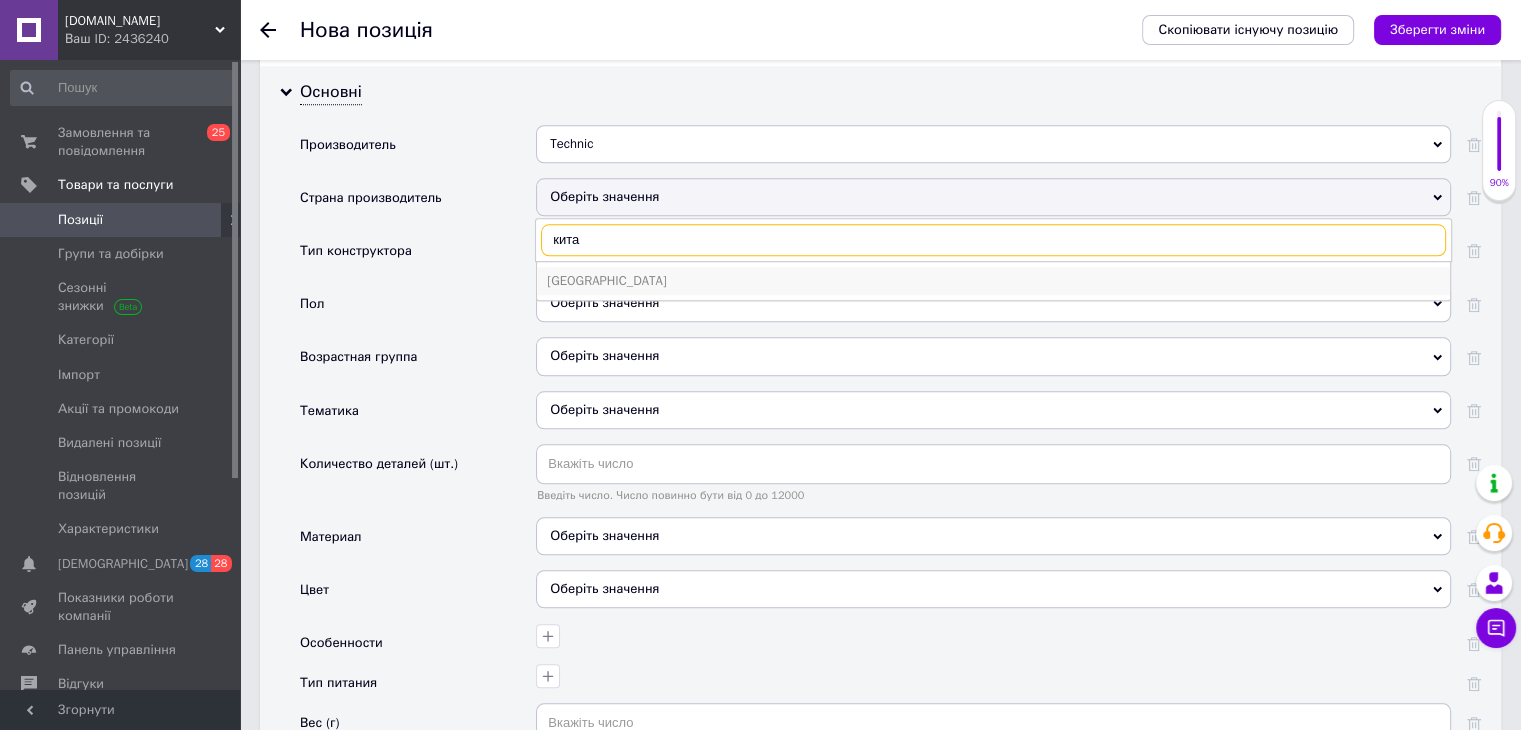 type on "кита" 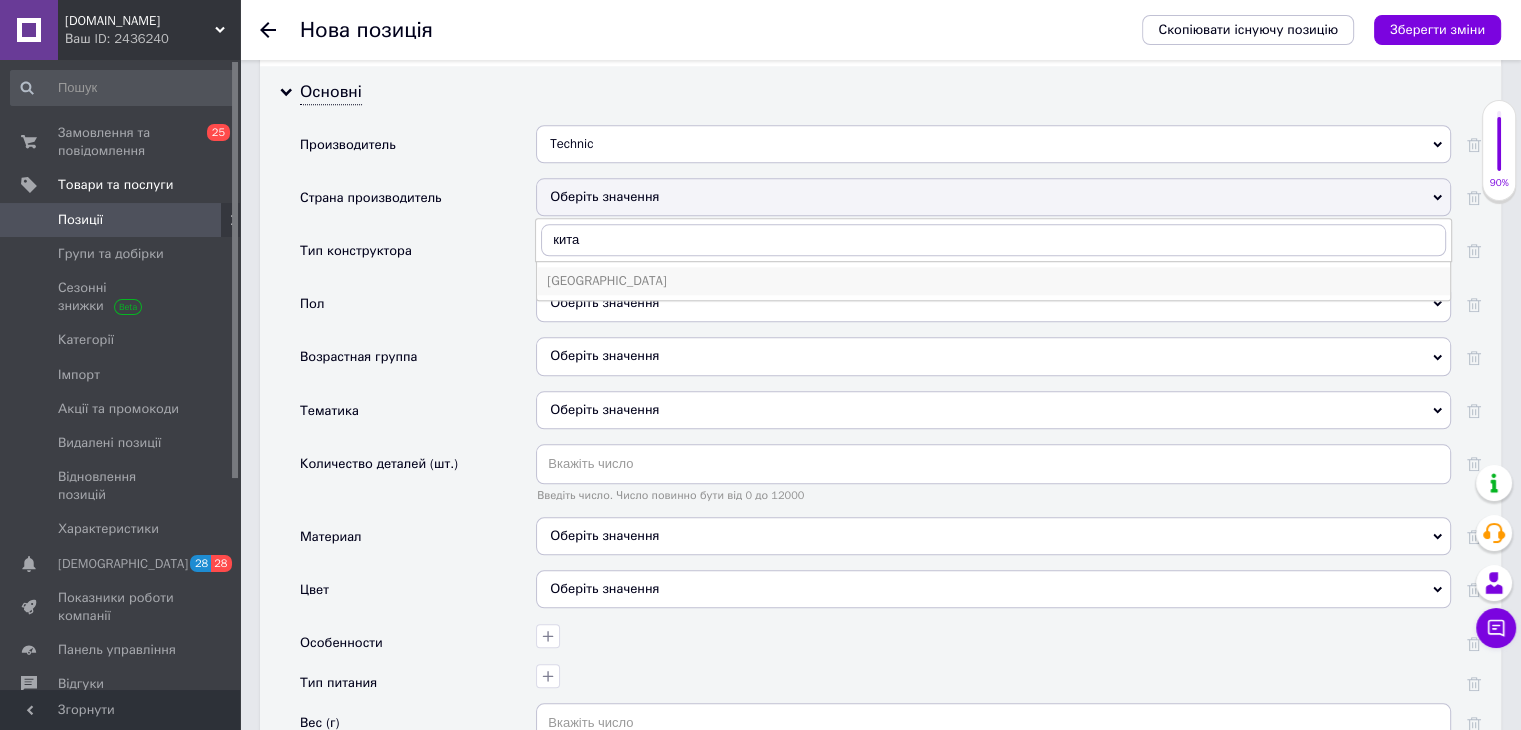 click on "[GEOGRAPHIC_DATA]" at bounding box center [993, 281] 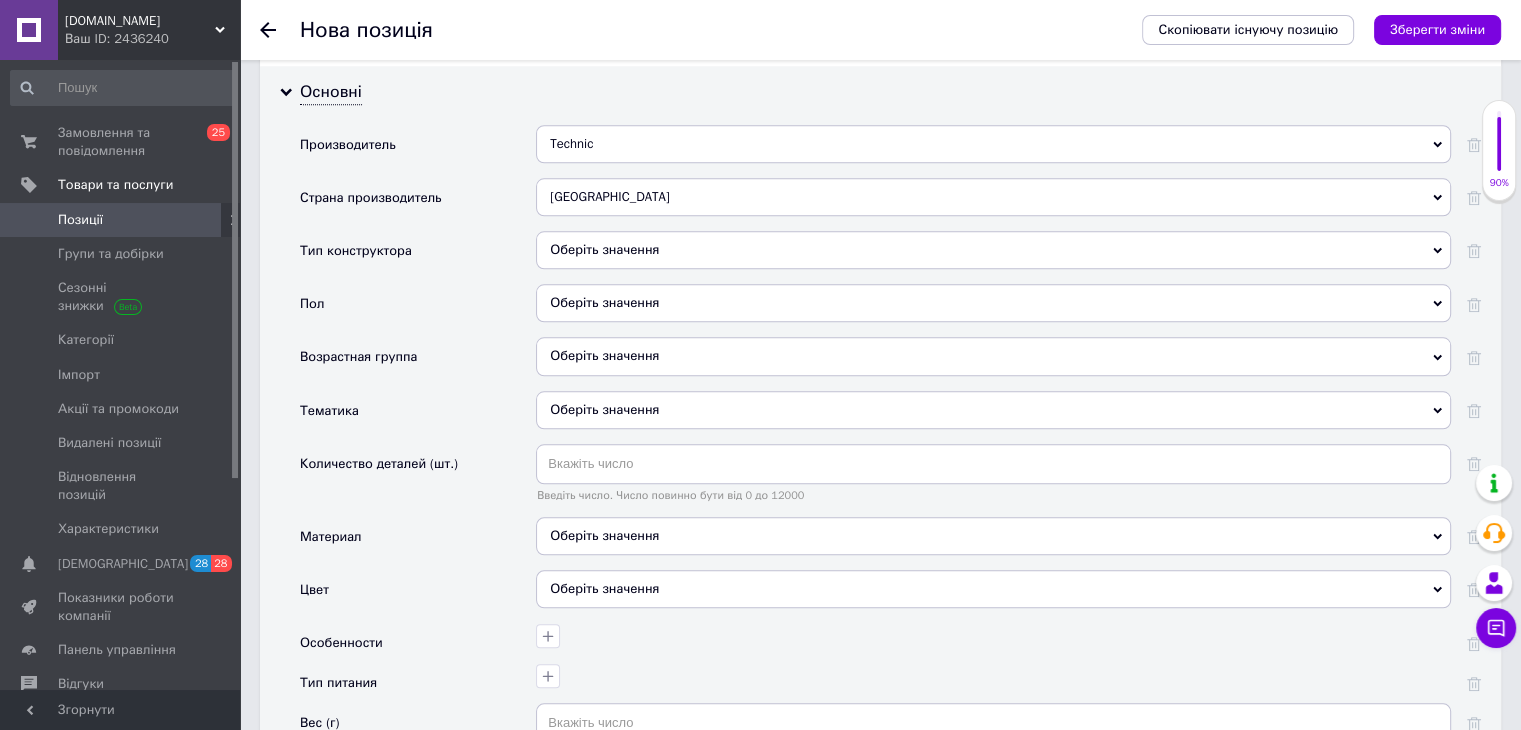 click on "Оберіть значення" at bounding box center (993, 250) 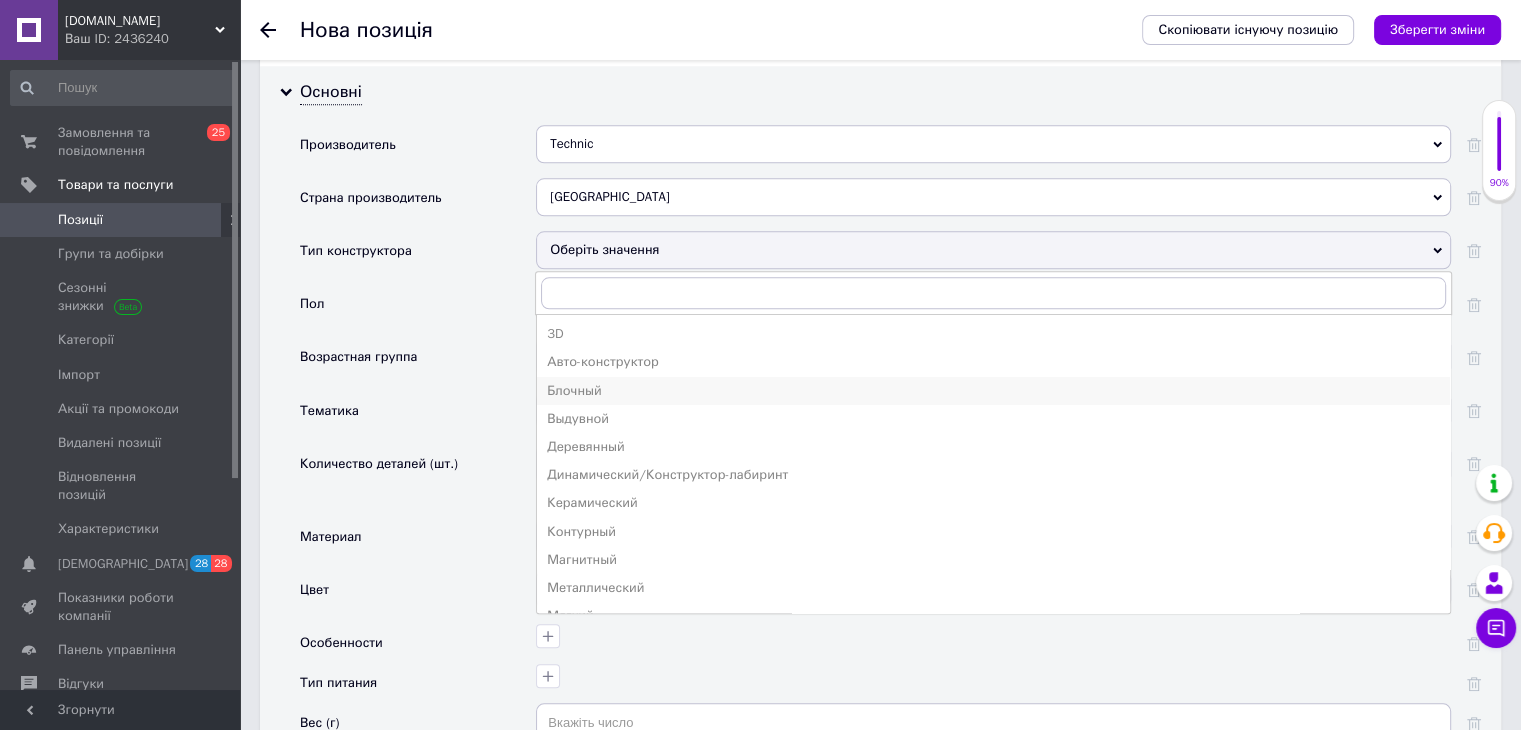 click on "Блочный" at bounding box center (993, 391) 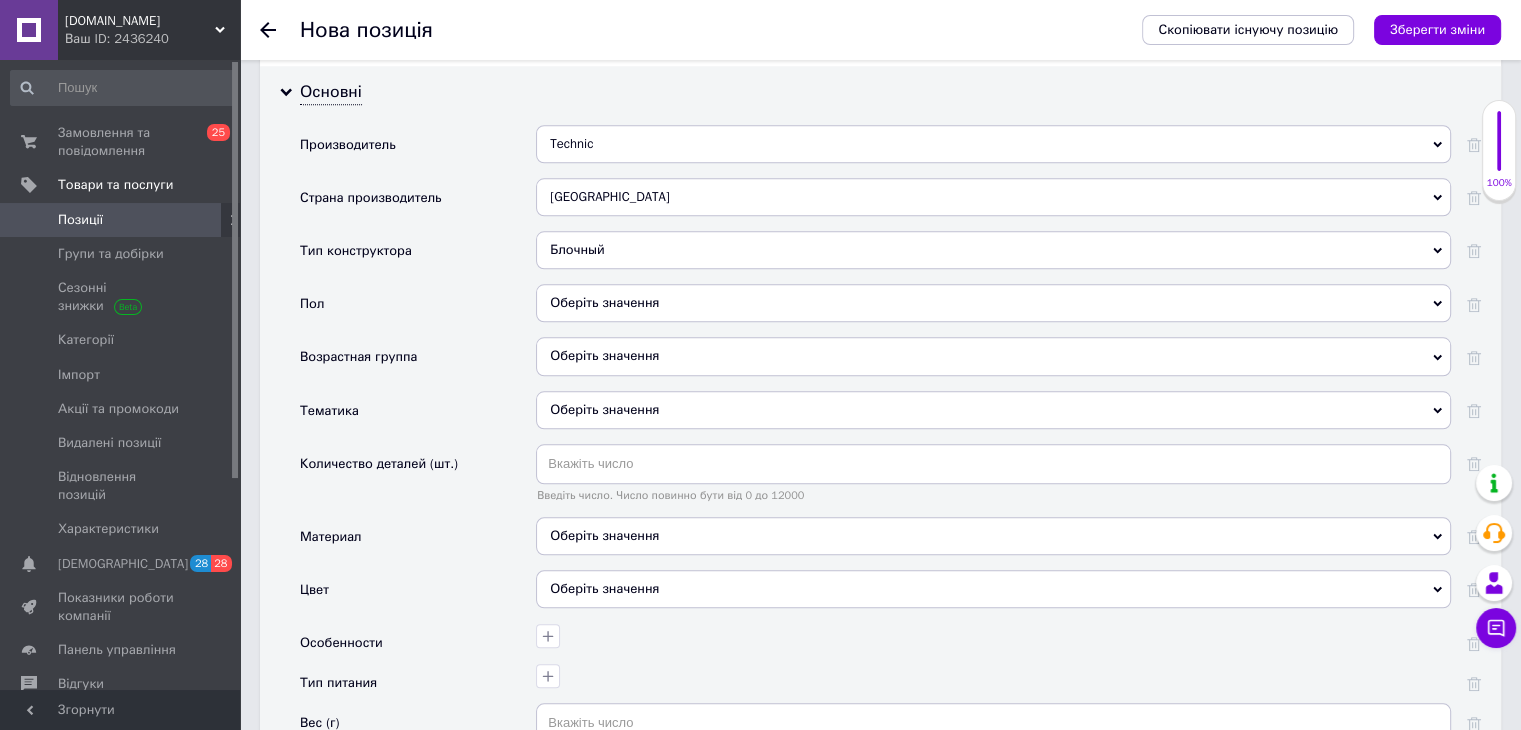 click on "Оберіть значення" at bounding box center (993, 303) 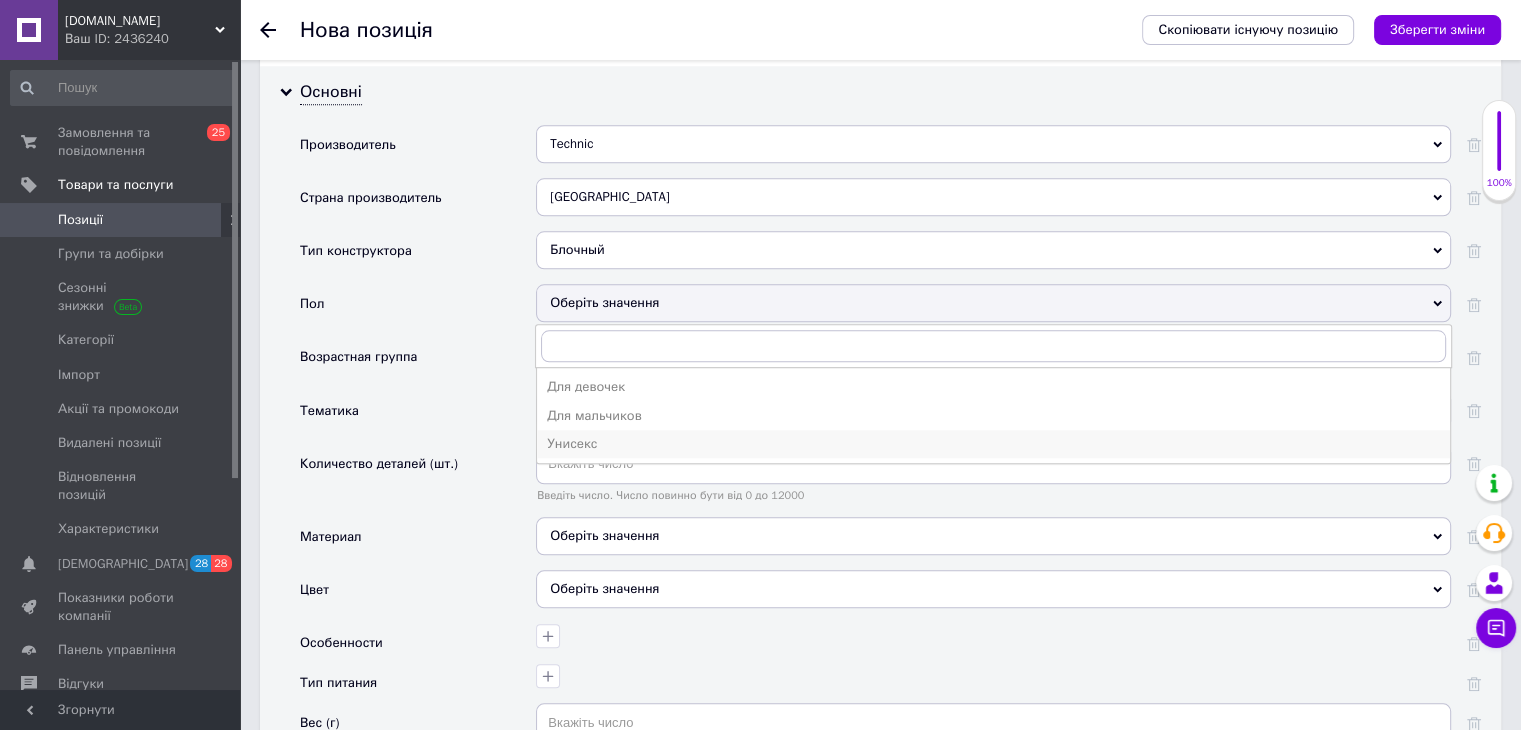 click on "Унисекс" at bounding box center [993, 444] 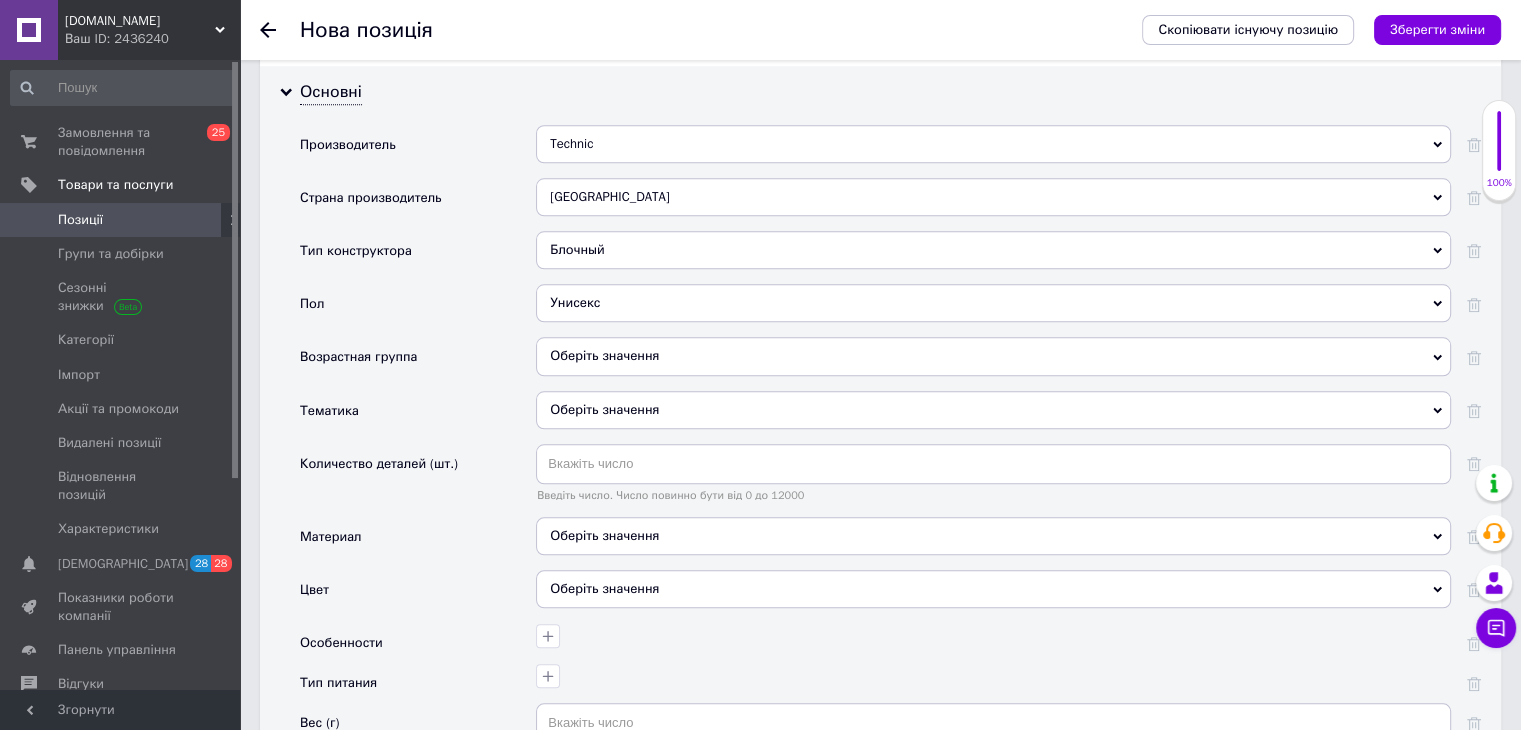 click on "Оберіть значення" at bounding box center (993, 356) 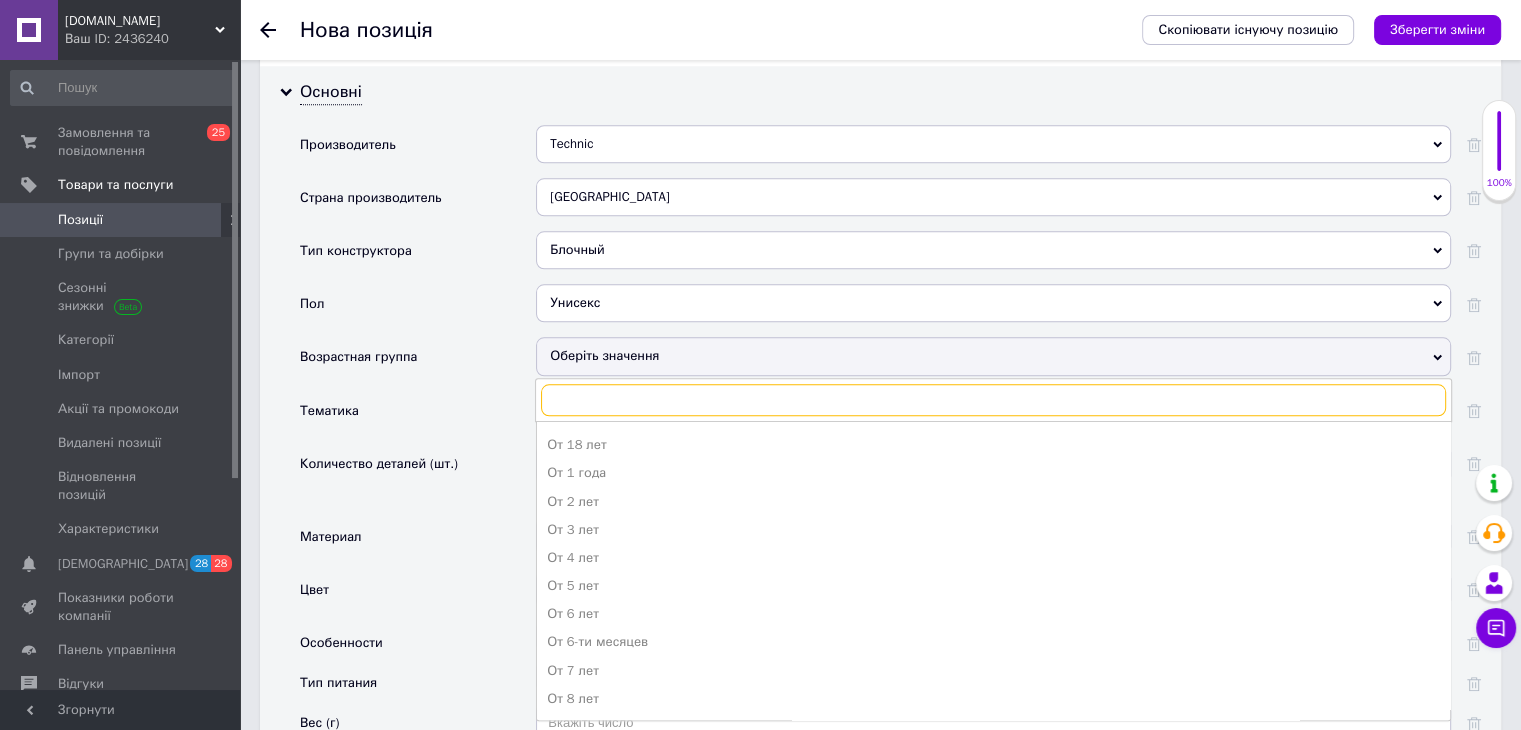scroll, scrollTop: 260, scrollLeft: 0, axis: vertical 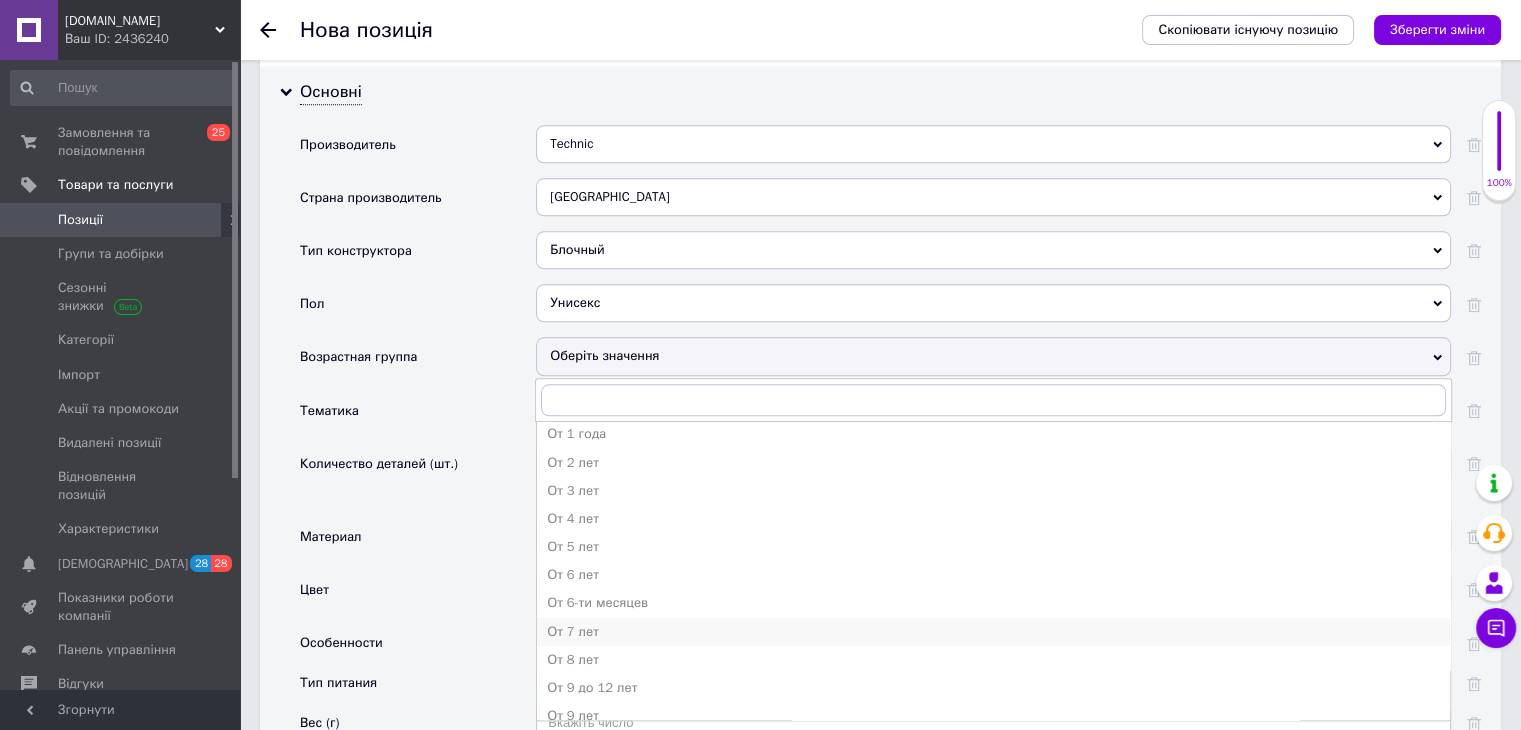 click on "От 7 лет" at bounding box center (993, 632) 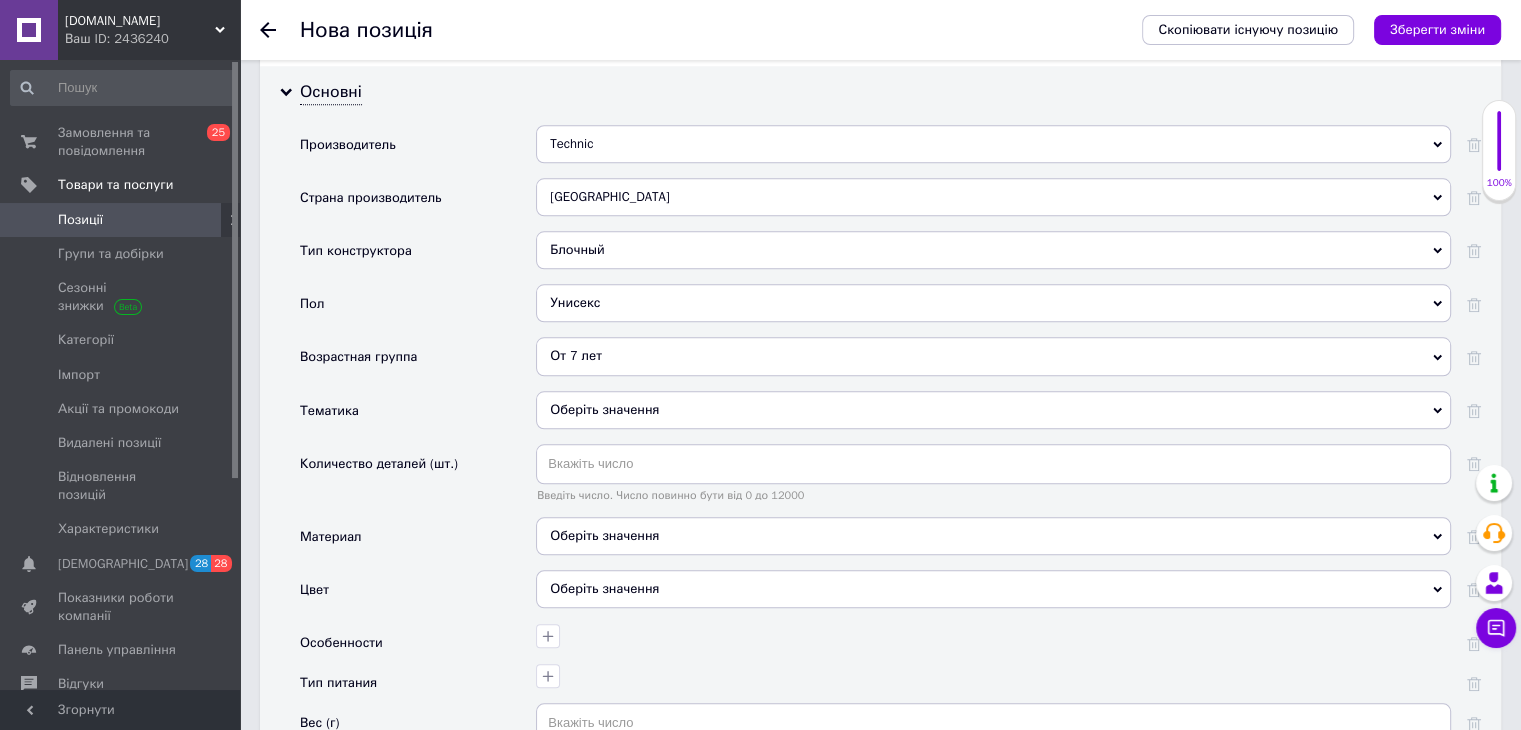 click on "Оберіть значення" at bounding box center [993, 410] 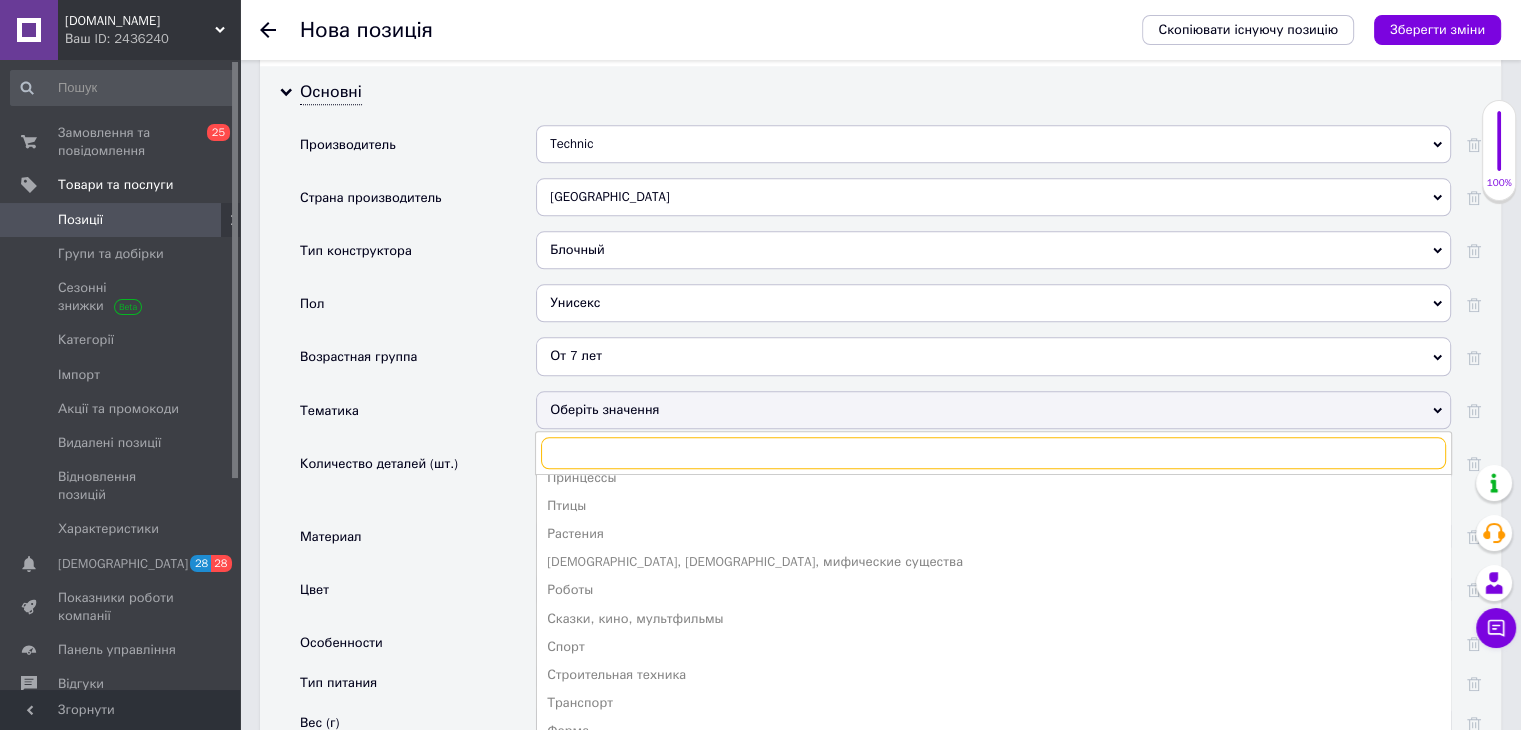 scroll, scrollTop: 585, scrollLeft: 0, axis: vertical 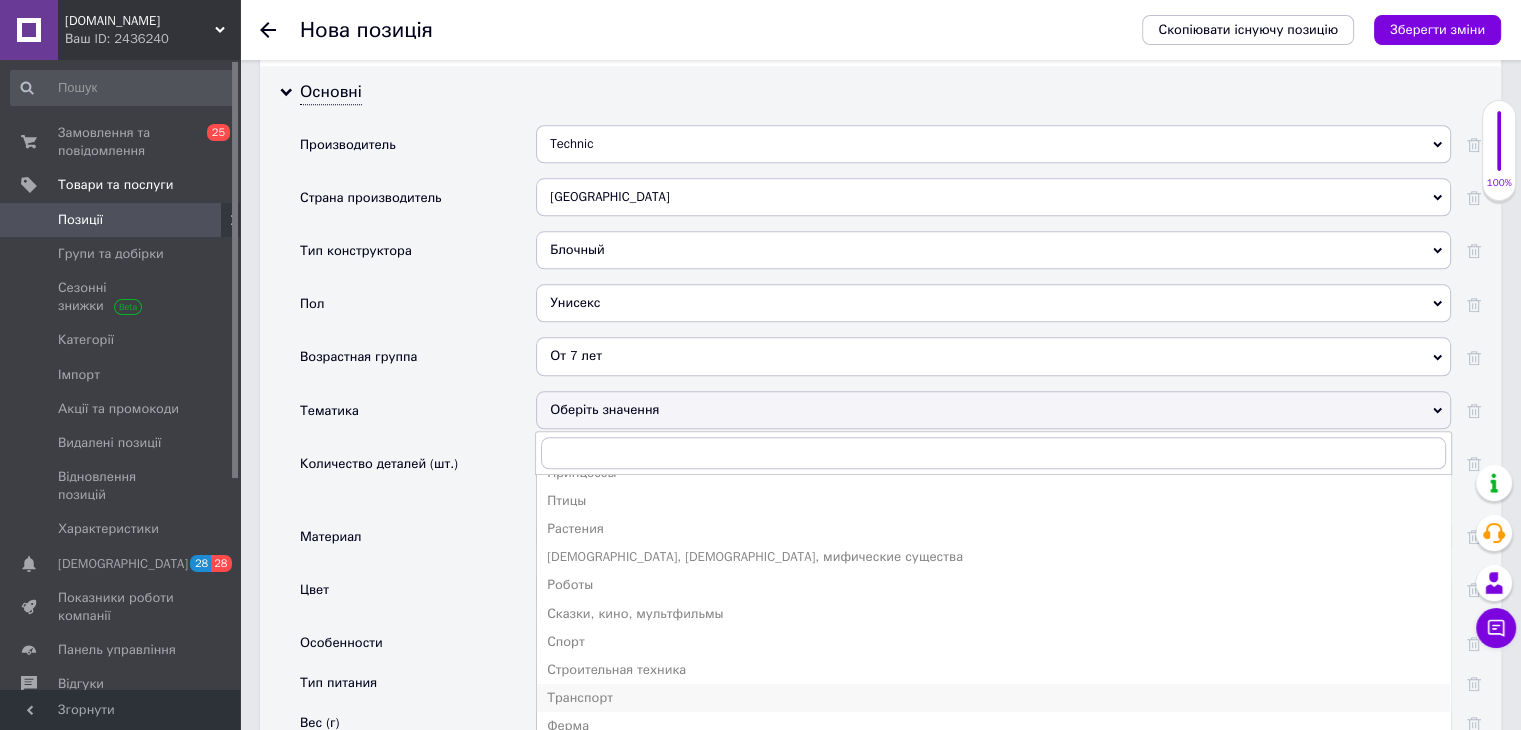 click on "Транспорт" at bounding box center [993, 698] 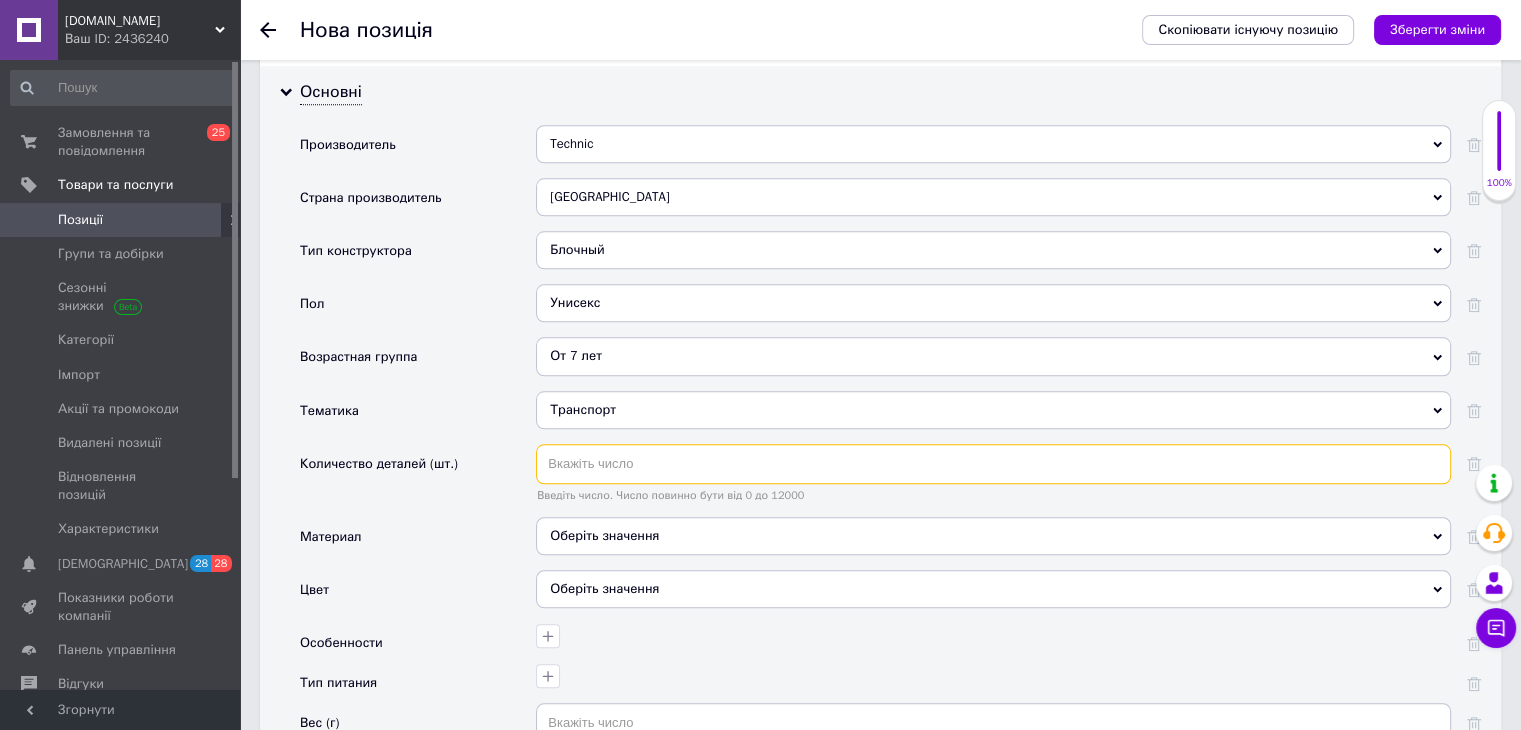 click at bounding box center (993, 464) 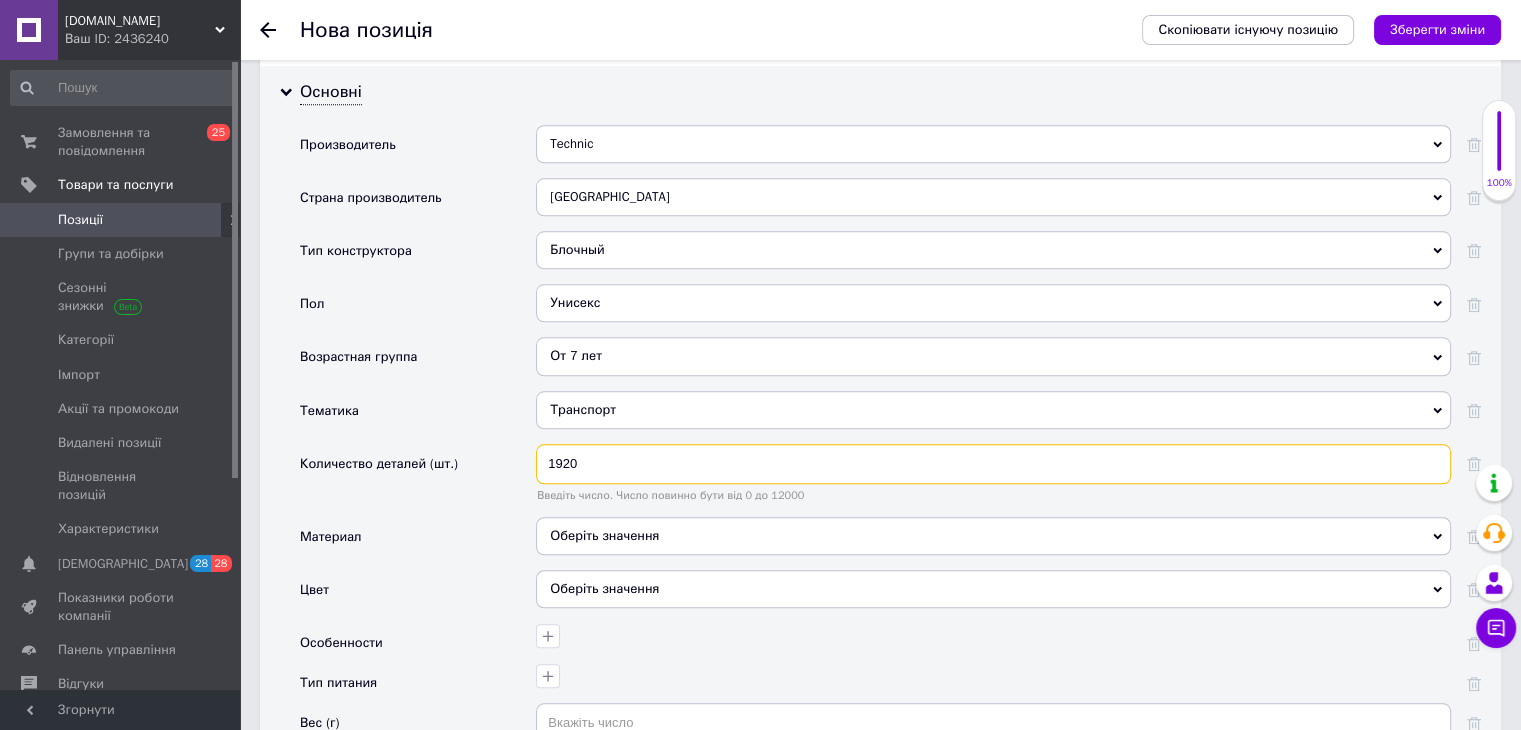 type on "1920" 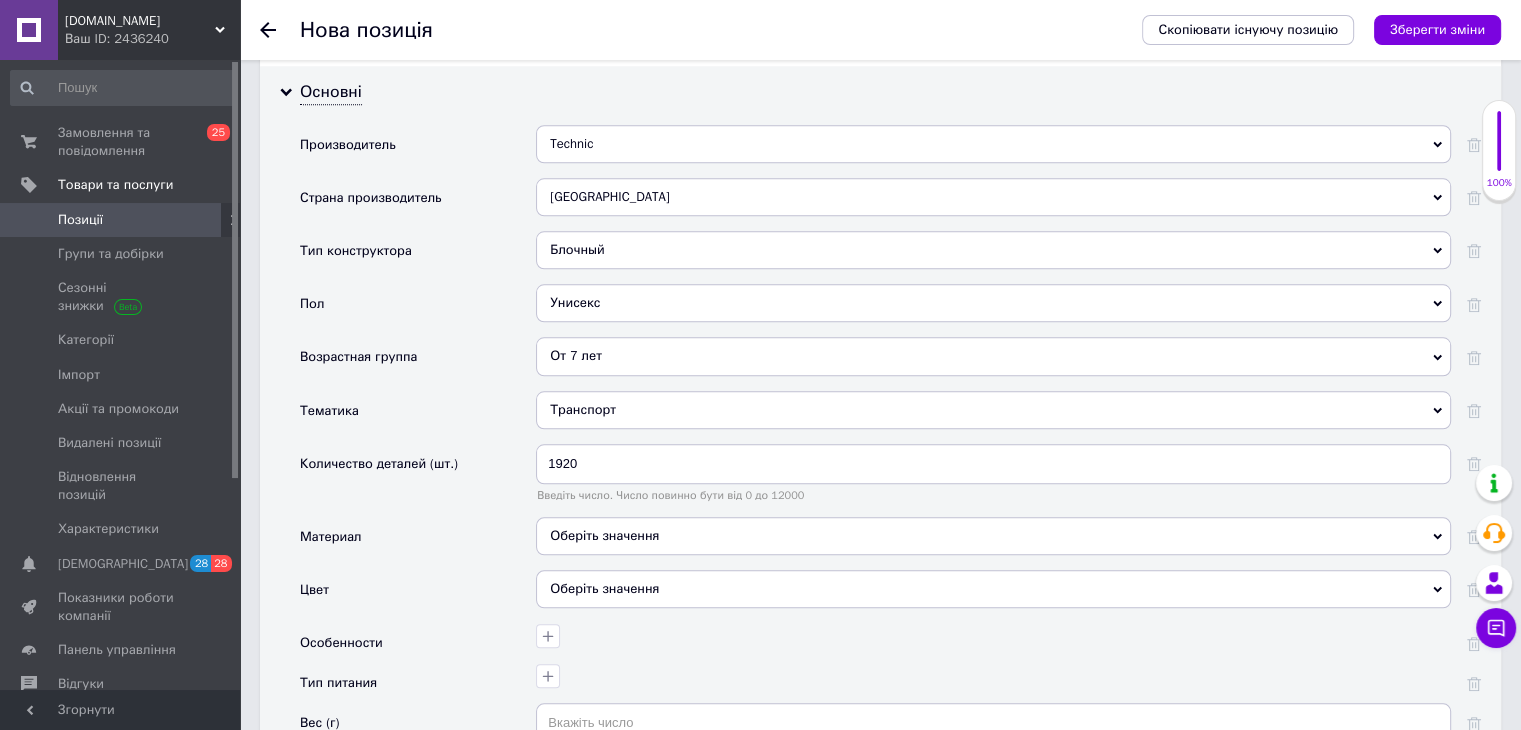 click on "Оберіть значення" at bounding box center (993, 536) 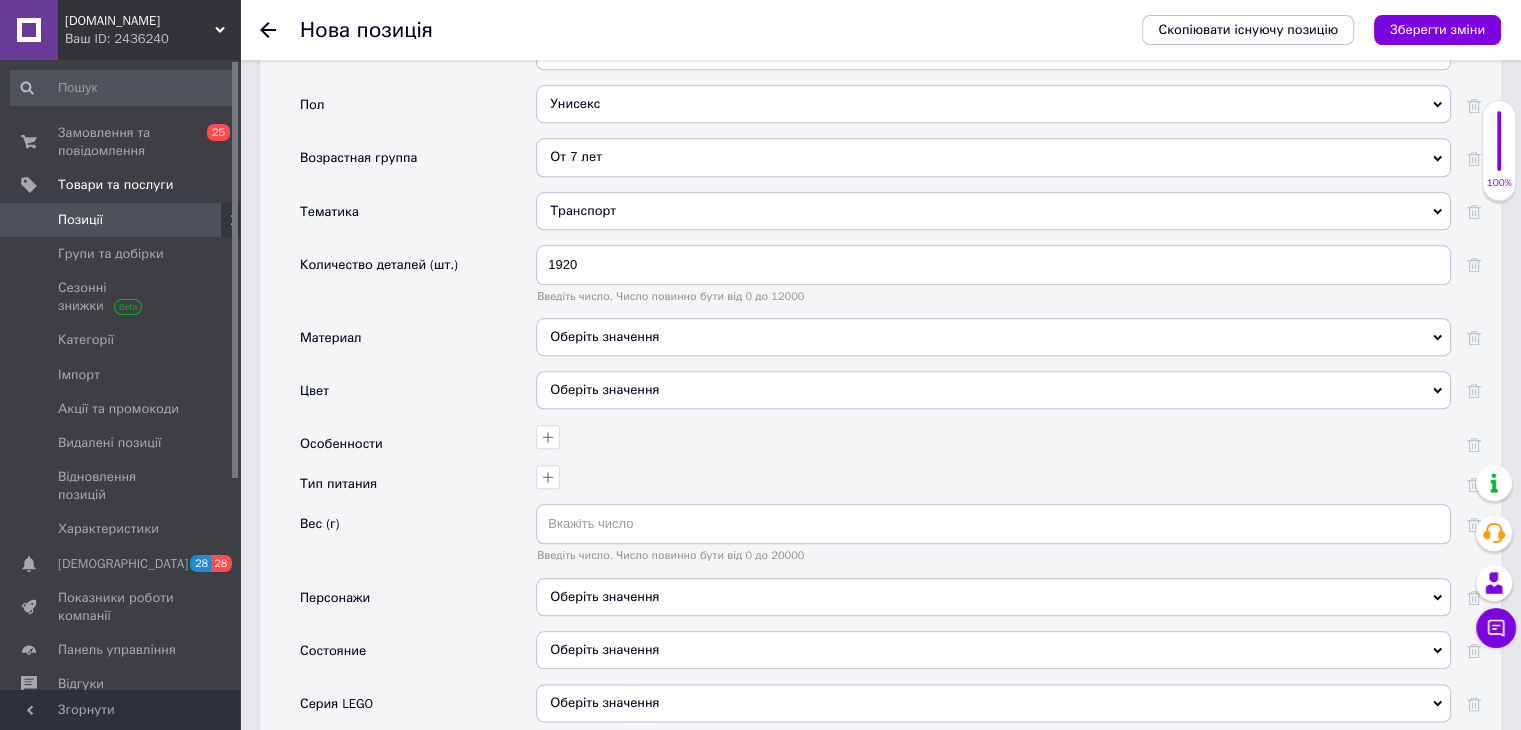scroll, scrollTop: 2326, scrollLeft: 0, axis: vertical 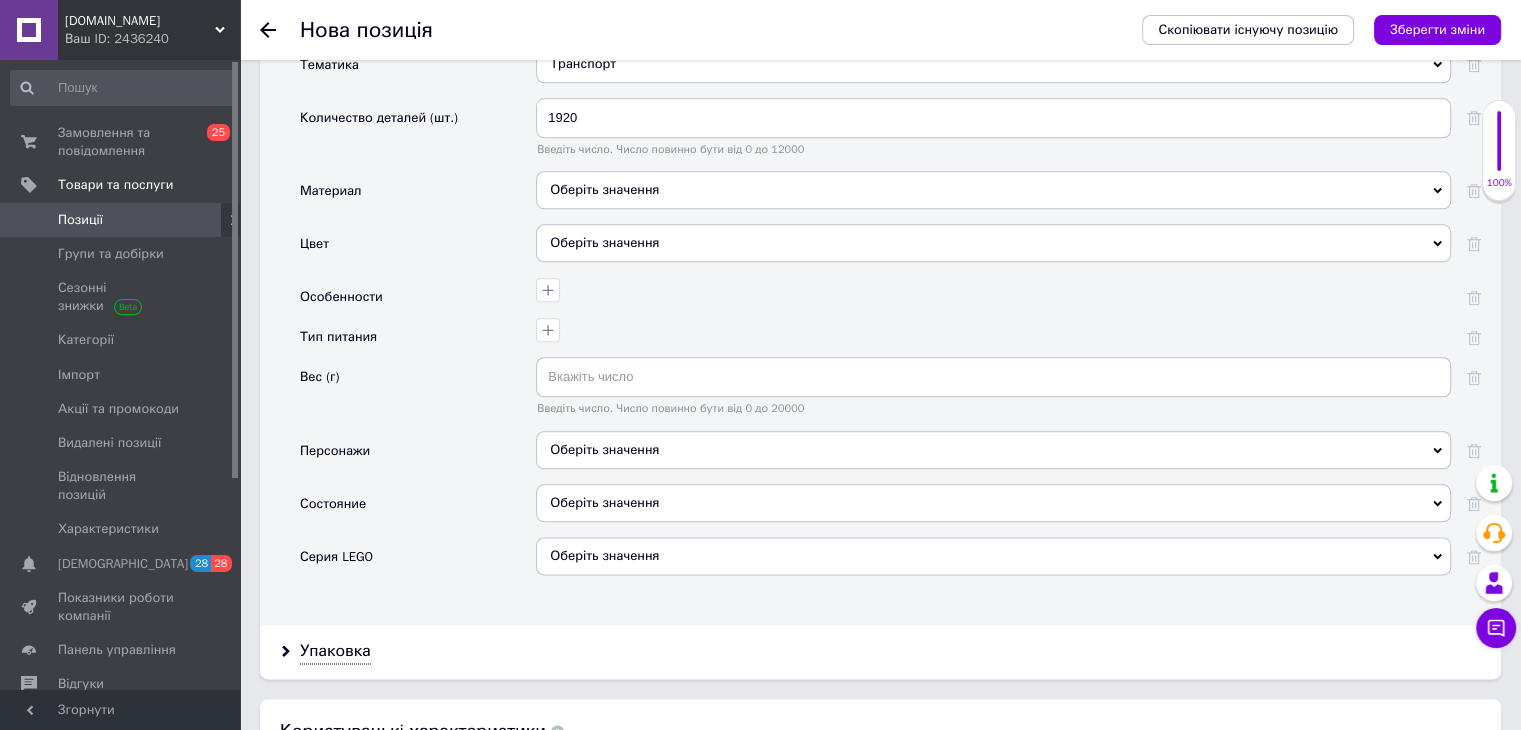 click on "Оберіть значення" at bounding box center [993, 190] 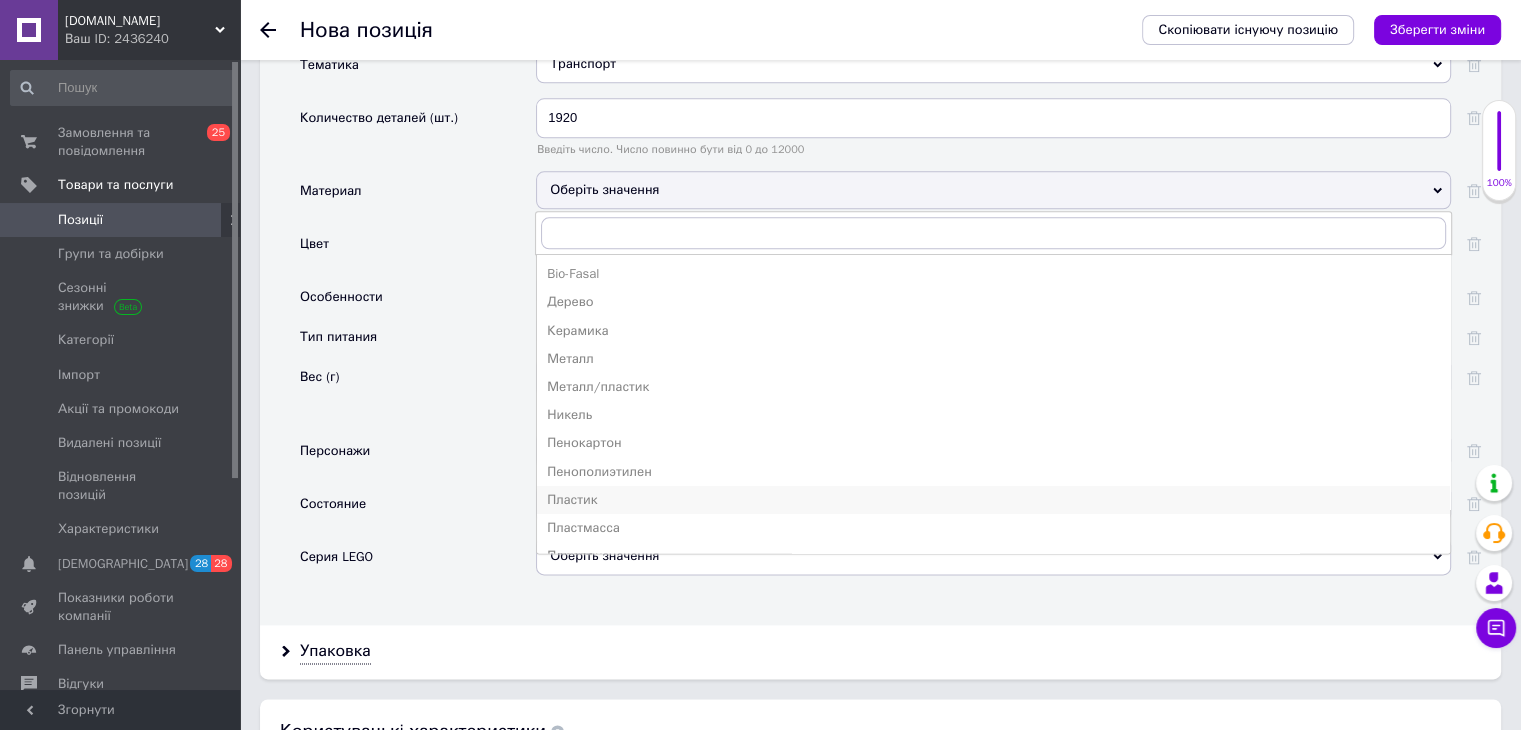 click on "Пластик" at bounding box center [993, 500] 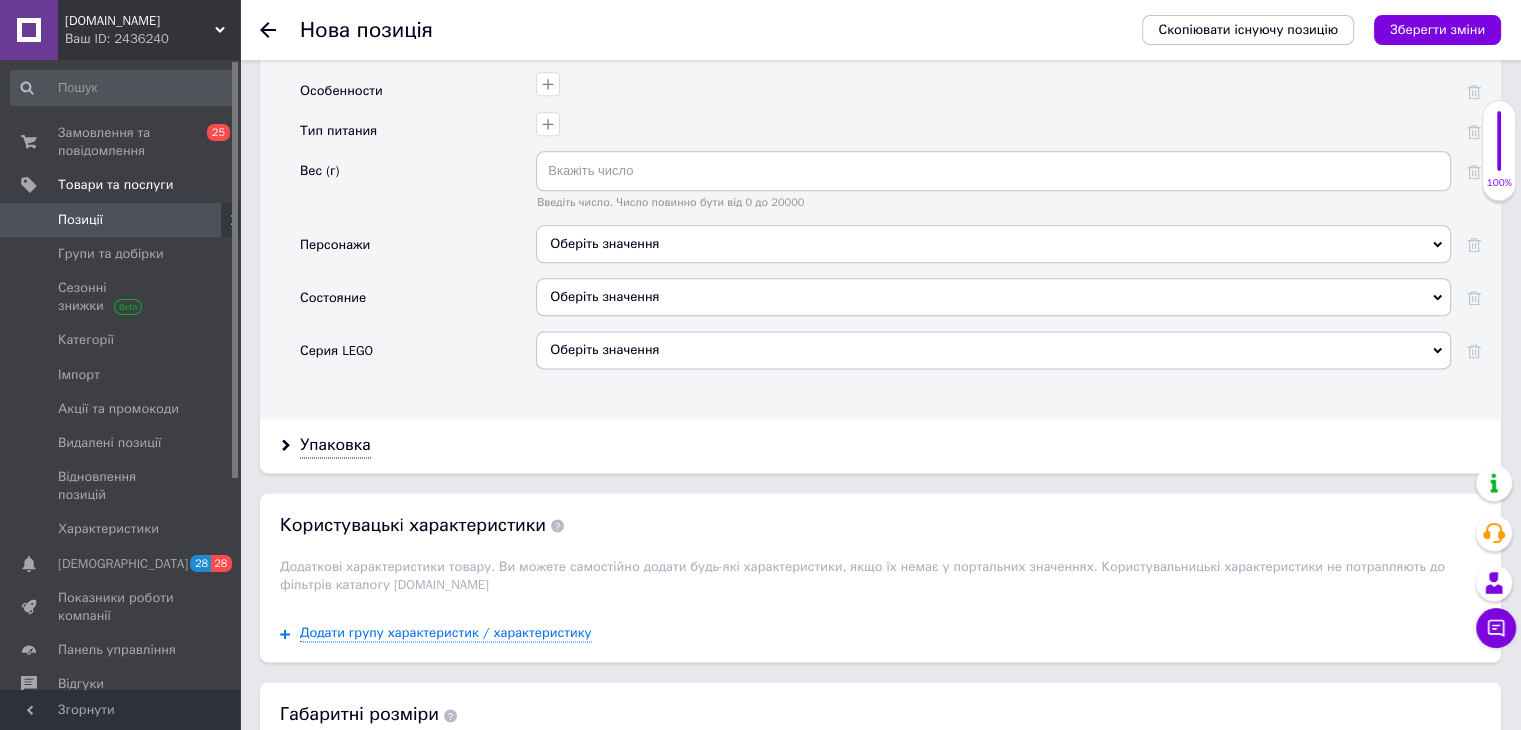 scroll, scrollTop: 2606, scrollLeft: 0, axis: vertical 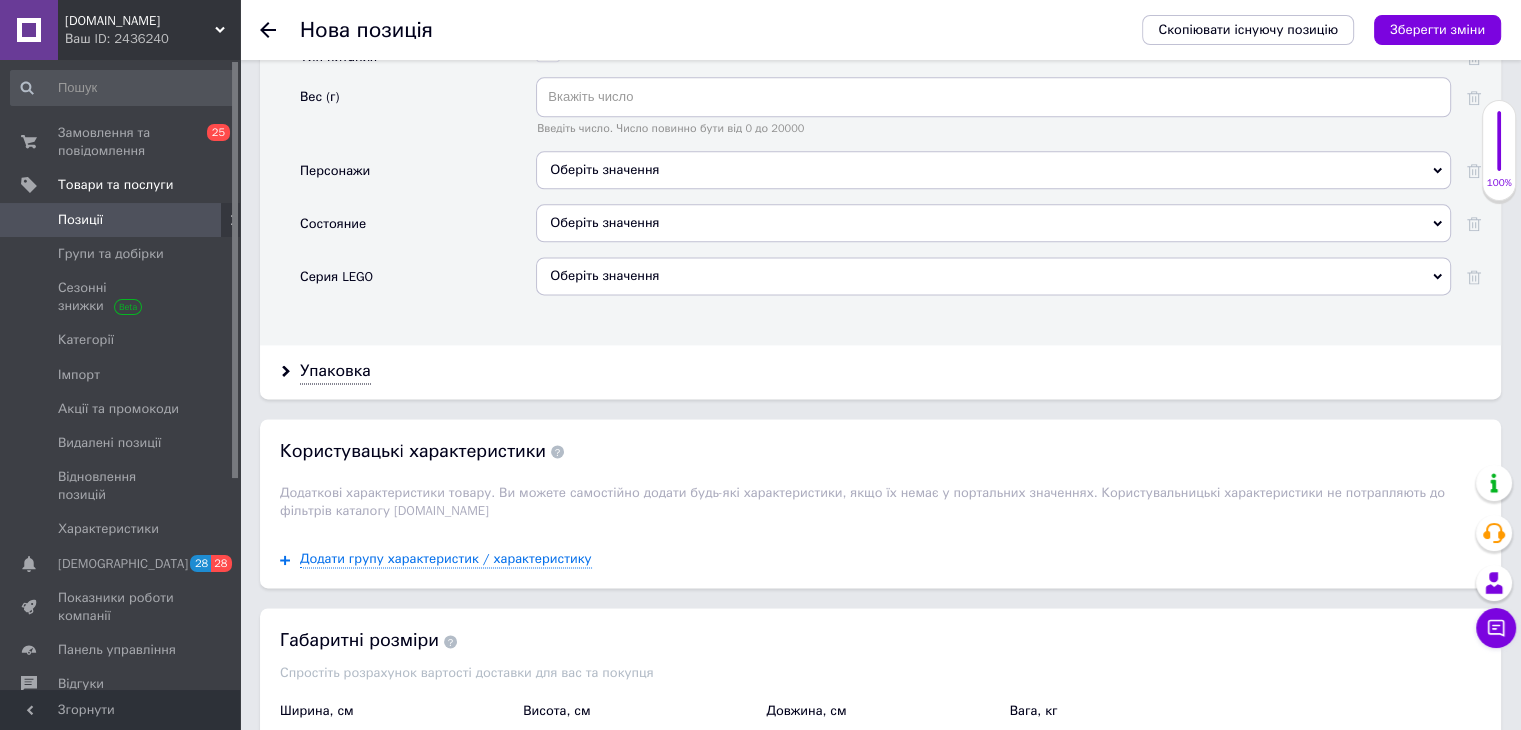 click on "Оберіть значення" at bounding box center [993, 223] 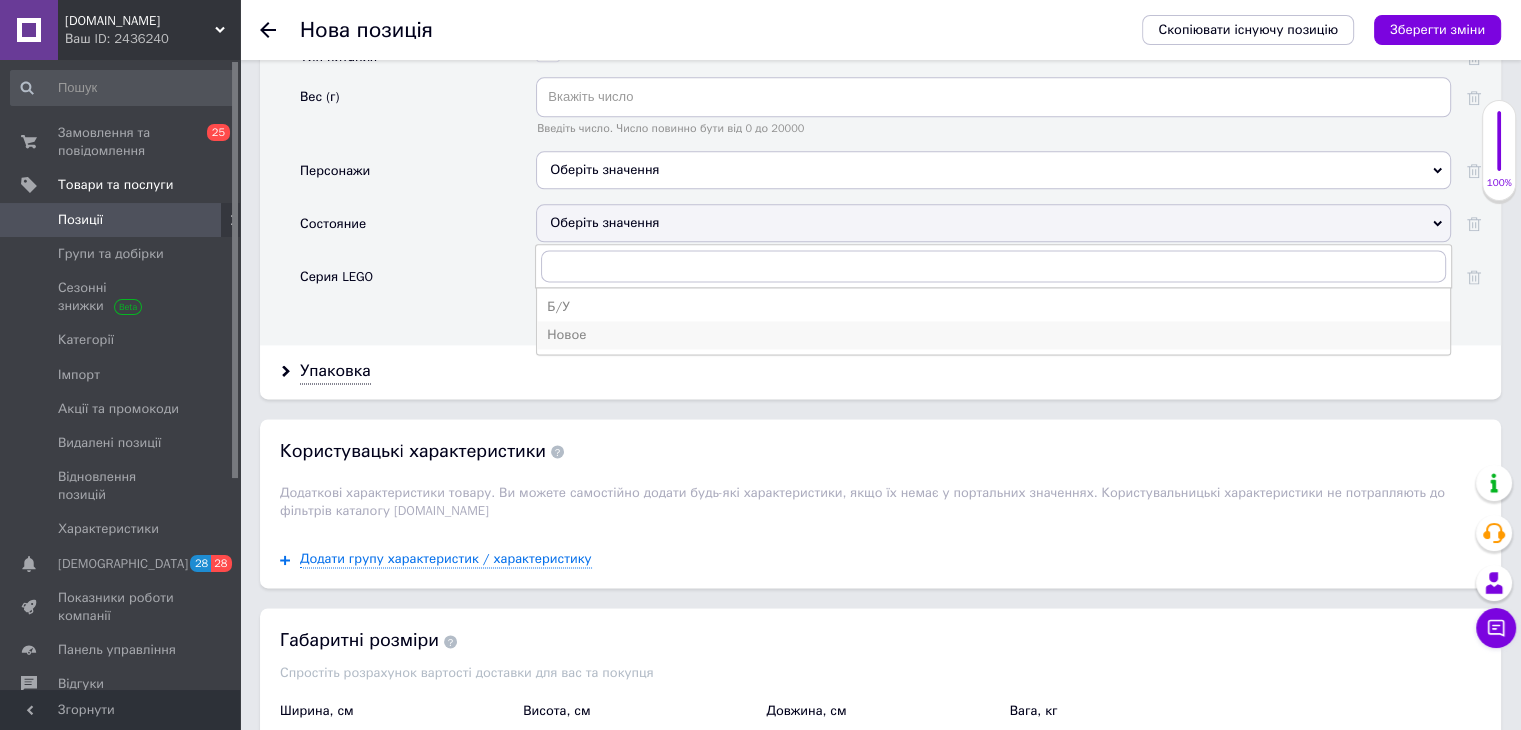click on "Новое" at bounding box center [993, 335] 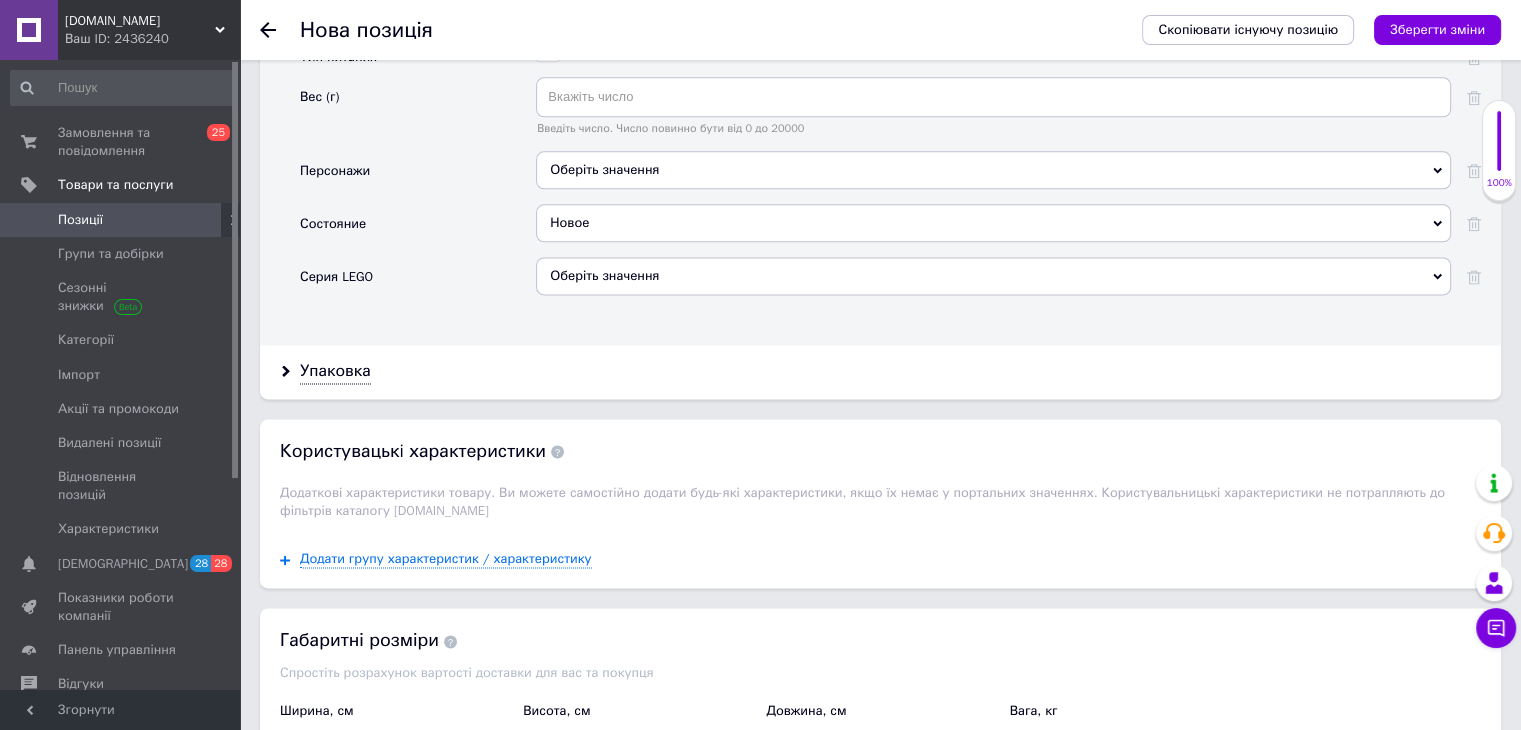 click on "Оберіть значення" at bounding box center (993, 276) 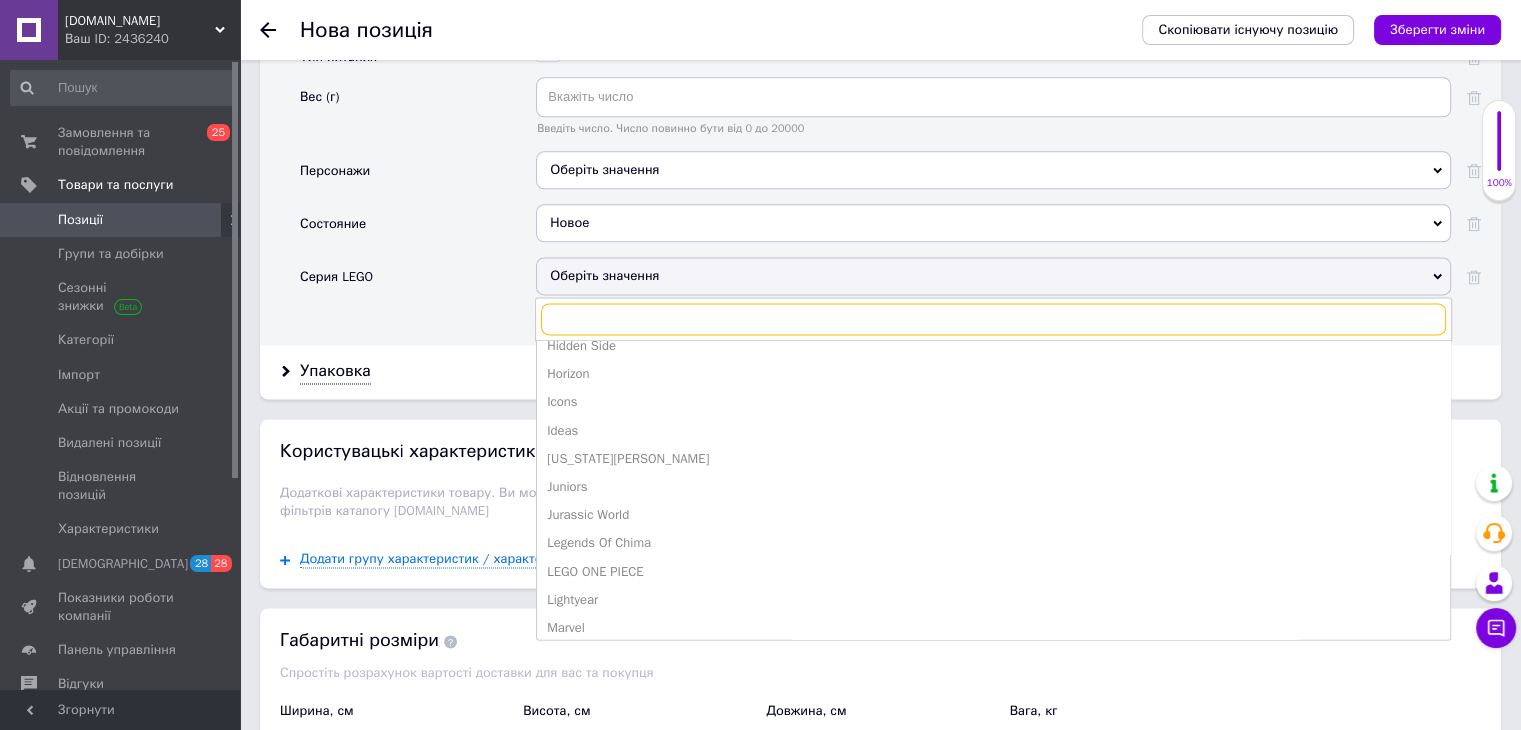 scroll, scrollTop: 1121, scrollLeft: 0, axis: vertical 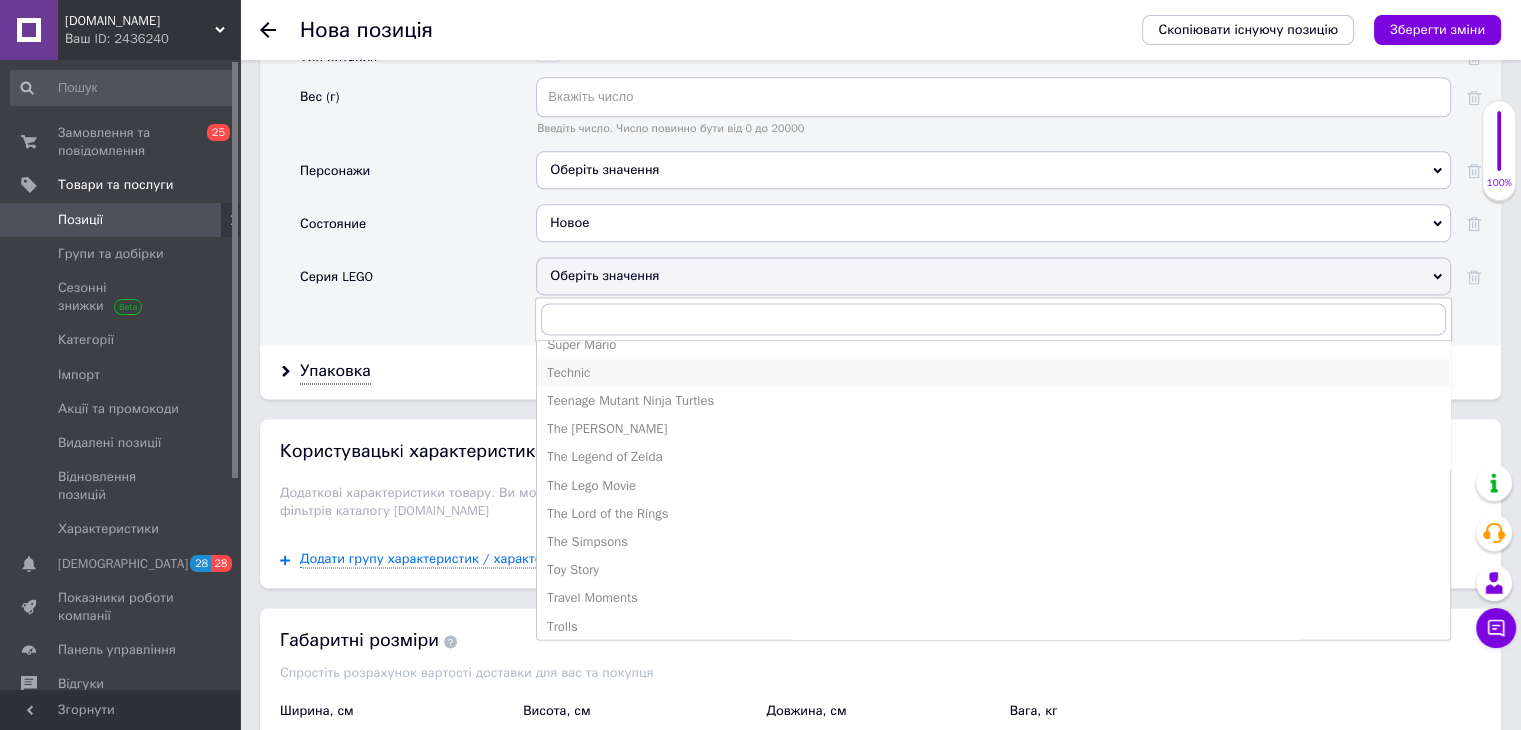 click on "Technic" at bounding box center (993, 373) 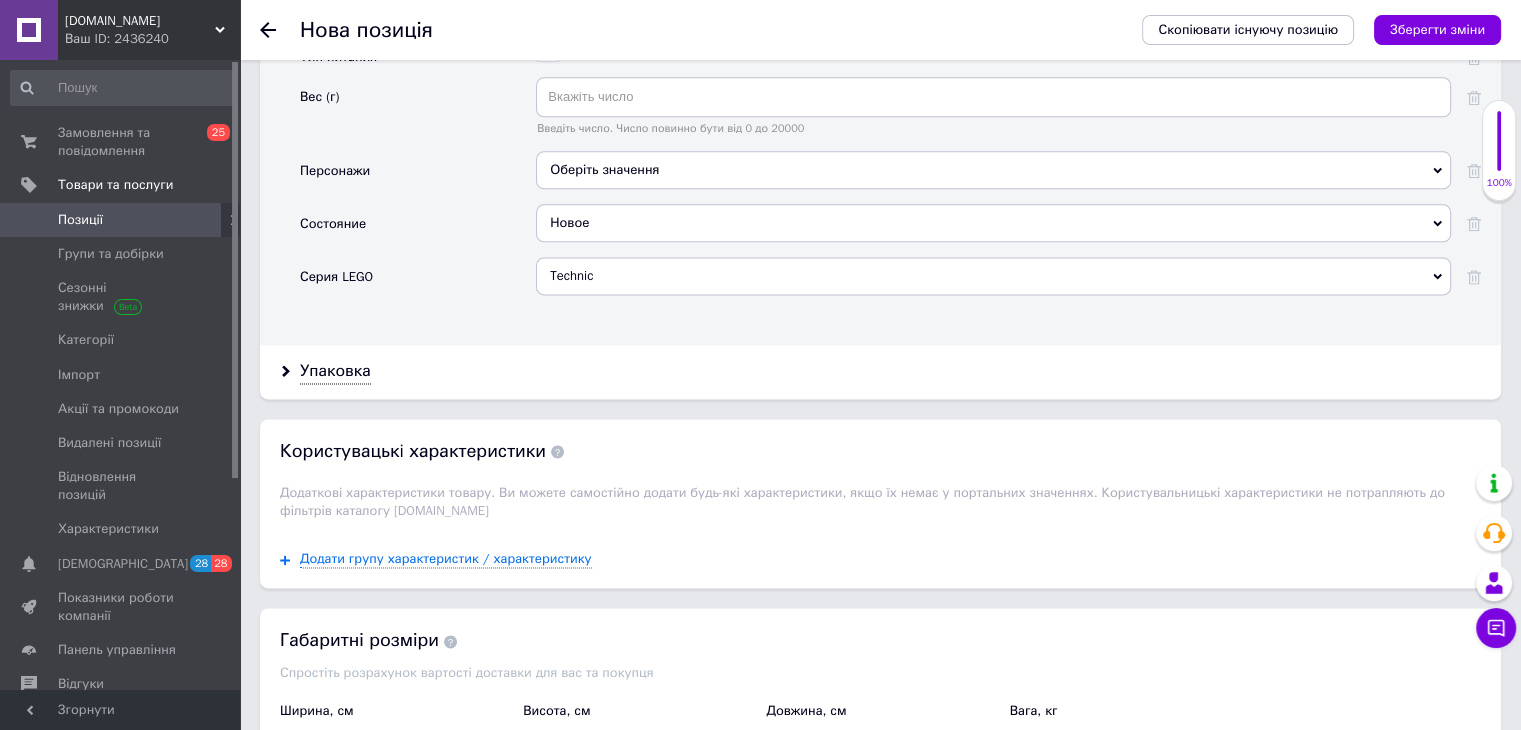 click on "Оберіть значення" at bounding box center (993, 170) 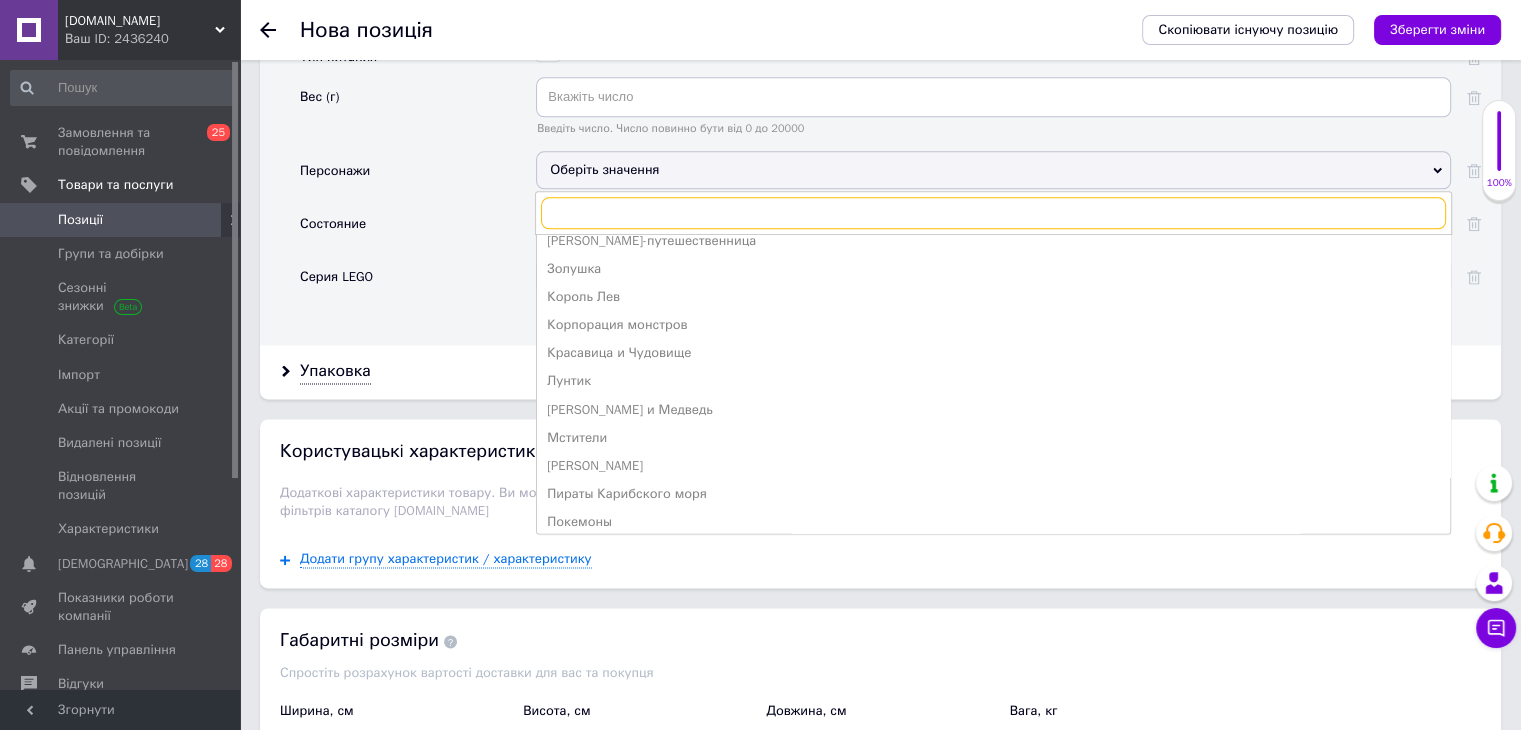 scroll, scrollTop: 1044, scrollLeft: 0, axis: vertical 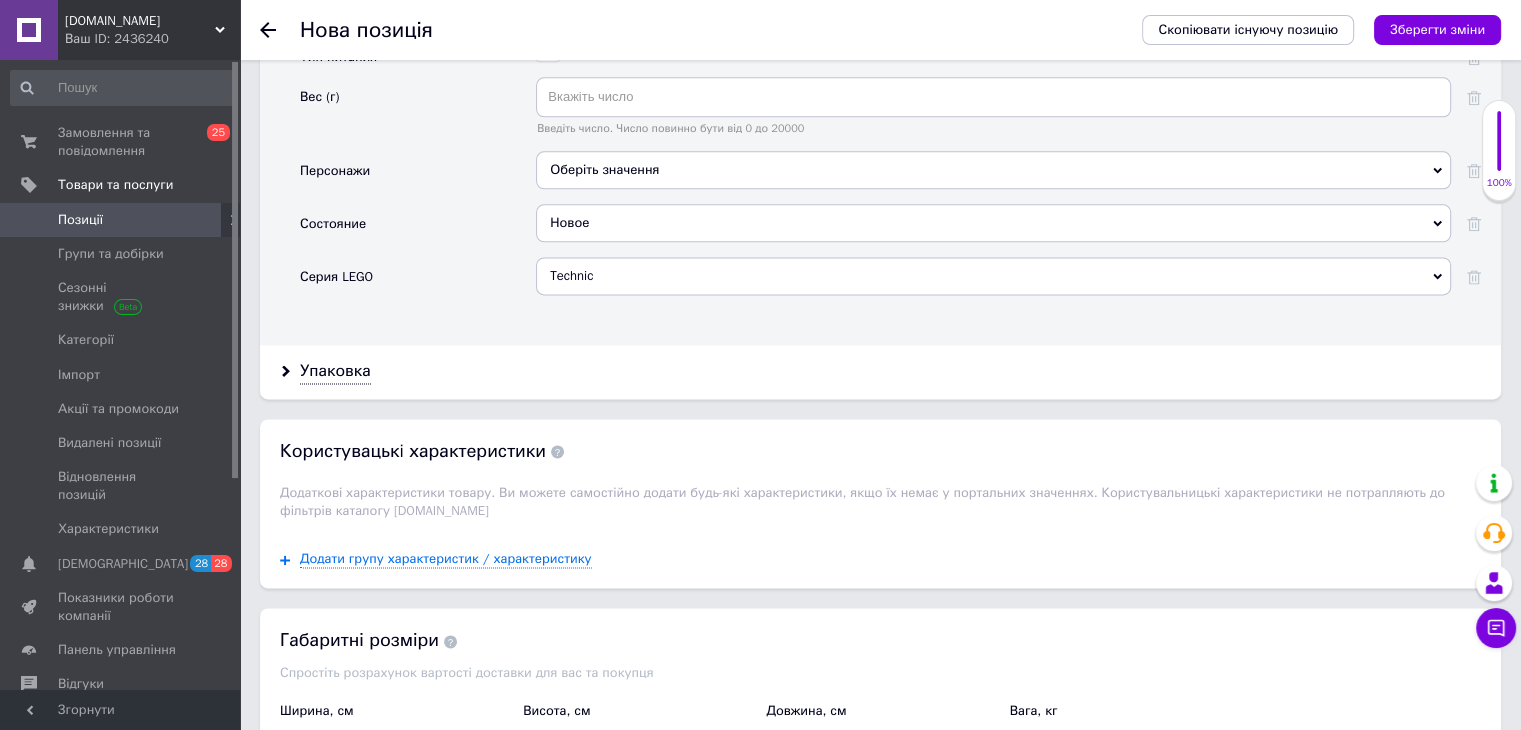click on "Основні Производитель Technic Tech T-Tech A-TECH B-Tech CS-TECH D-Tech E-Tech G-Tech I-Tech Ltech M-Tech N-TECH V-Tech X-Tech  X TECH A4Tech Abtech AI-Tech Av Tech Corporation Be-Tech BW-Tech DA Tech DJ-Tech Dr. Tech ER-Tech FY-TECH HI-TECH HQ-Tech KT Tech Mi-tech Mk Tech MS Tech Tech 21 Tech Team TOP TECH TTI Tech WK TECH ABC Tech Add Tech Airtech AMN Tech AND TECH Art Tech BioTech BTH Tech CNC Tech Dio Tech DVB-Tech E-Z Tech [DOMAIN_NAME]. Techna Techne Techno TECHNET Technic Technix Technol Technor Technox Technaxx Technics Technika Technine Ta Technix Technical Technicks TECHNIKIT Technipes Technique Technisat Technisub TechnoBox Technogel Technogym Technokit Технолед Technolux TECHNOMAG Technomax Technomex Technosat Technosol Технотек Technotex Технотон Tecnover AP Technic Hp Technik MDF-techno SGM Techno Techni-Cal Technicoll Technicqll Technocold Technoflex Technoflux Techno-Fly Technoglas Technohaut Technoheat Страна производитель Китай 3D" at bounding box center (880, -108) 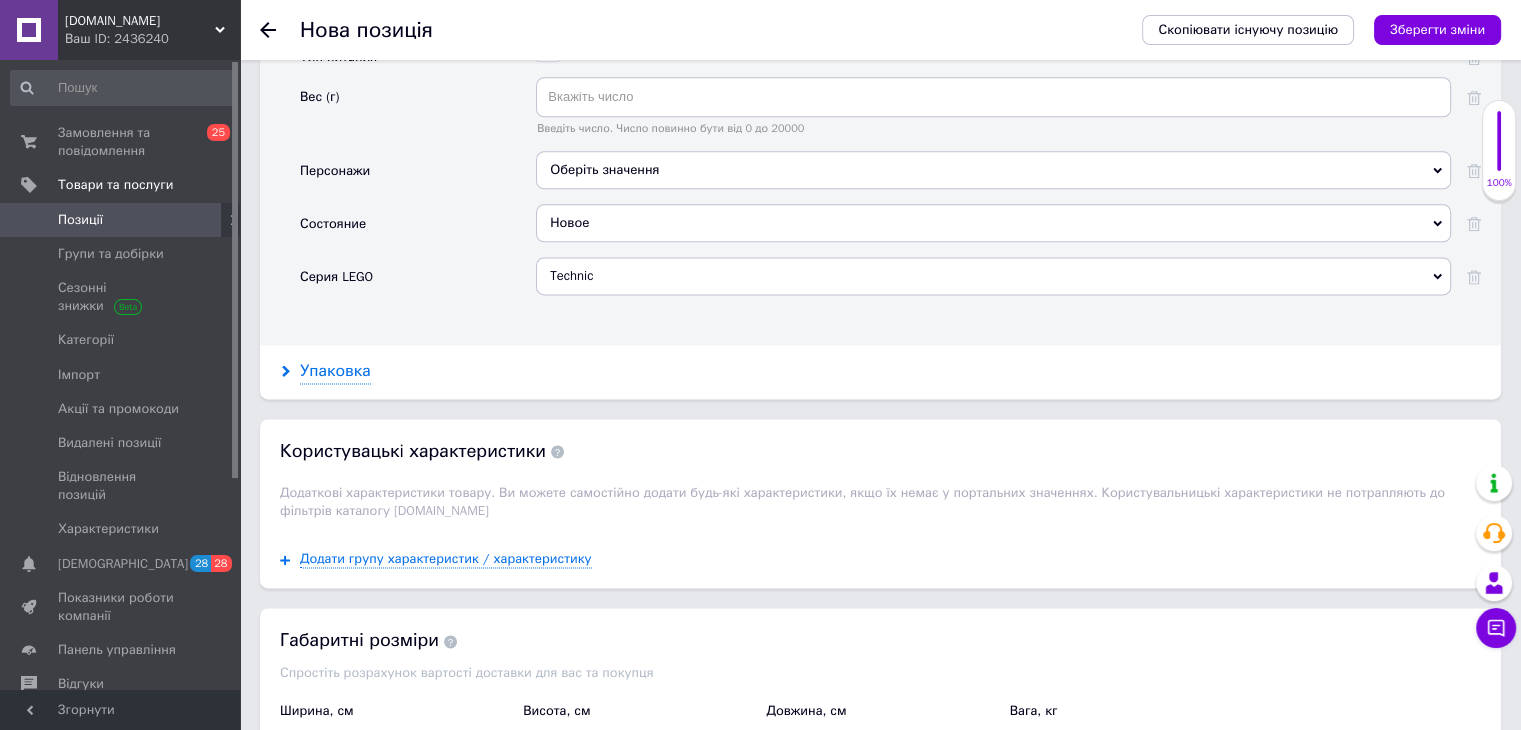click on "Упаковка" at bounding box center [335, 371] 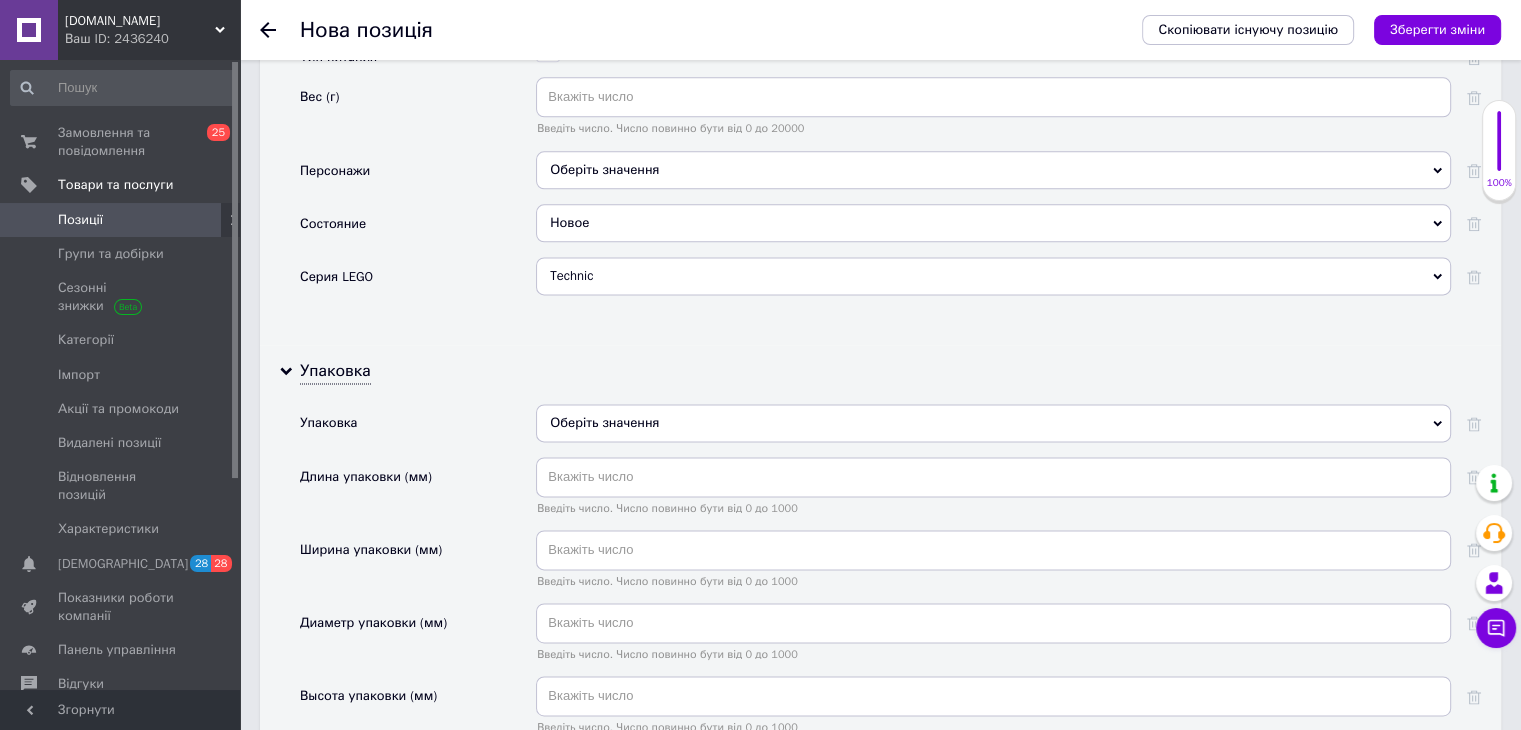 click on "Оберіть значення" at bounding box center [993, 423] 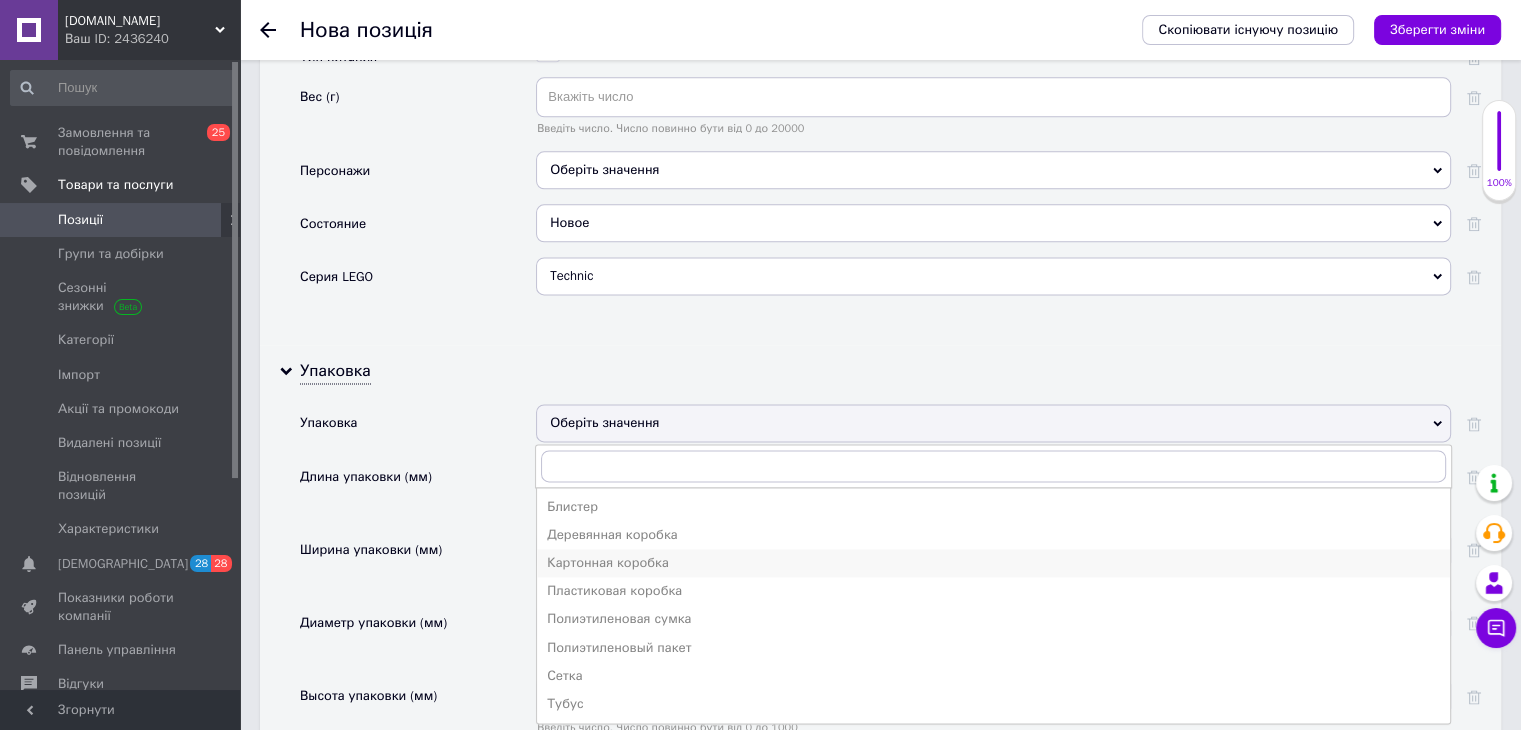 click on "Картонная коробка" at bounding box center [993, 563] 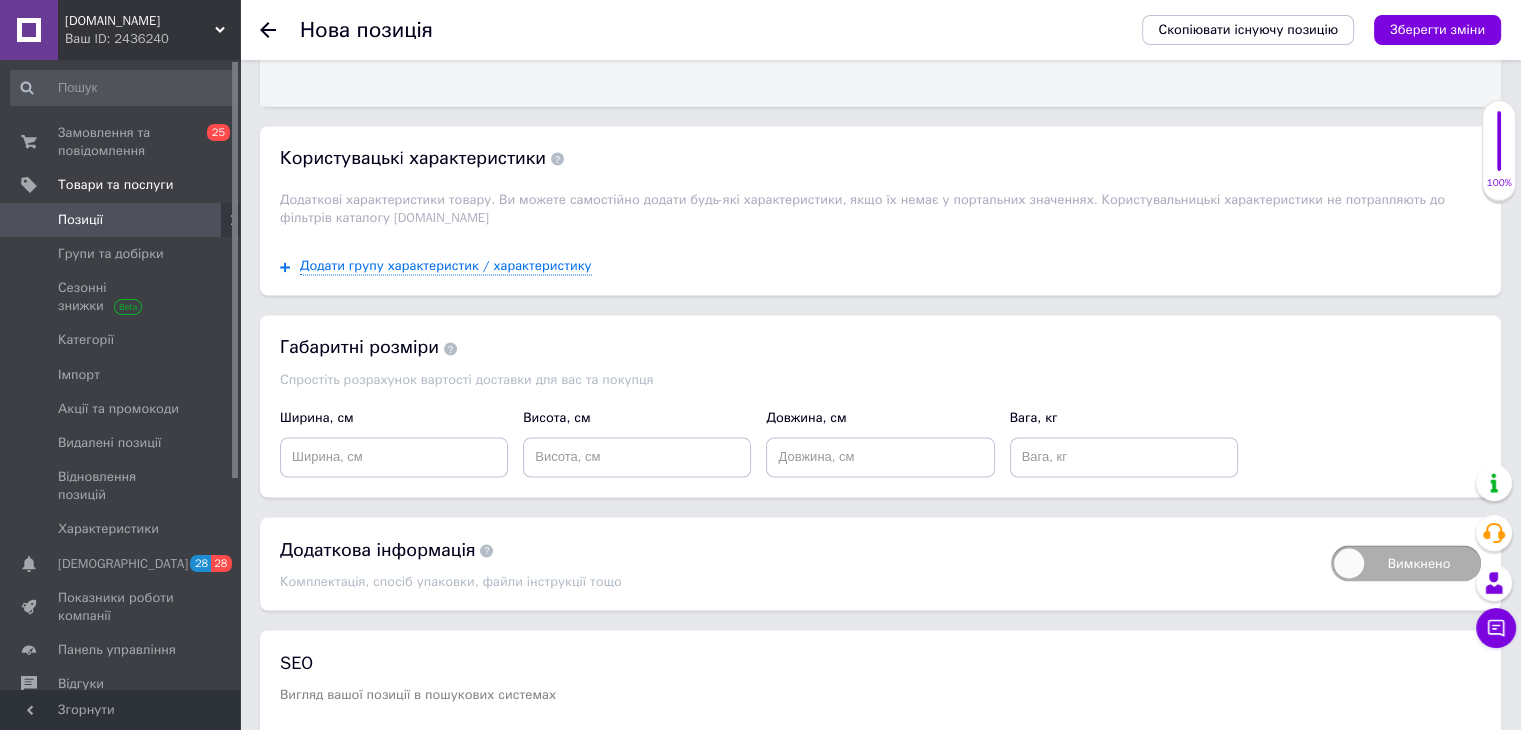 scroll, scrollTop: 3420, scrollLeft: 0, axis: vertical 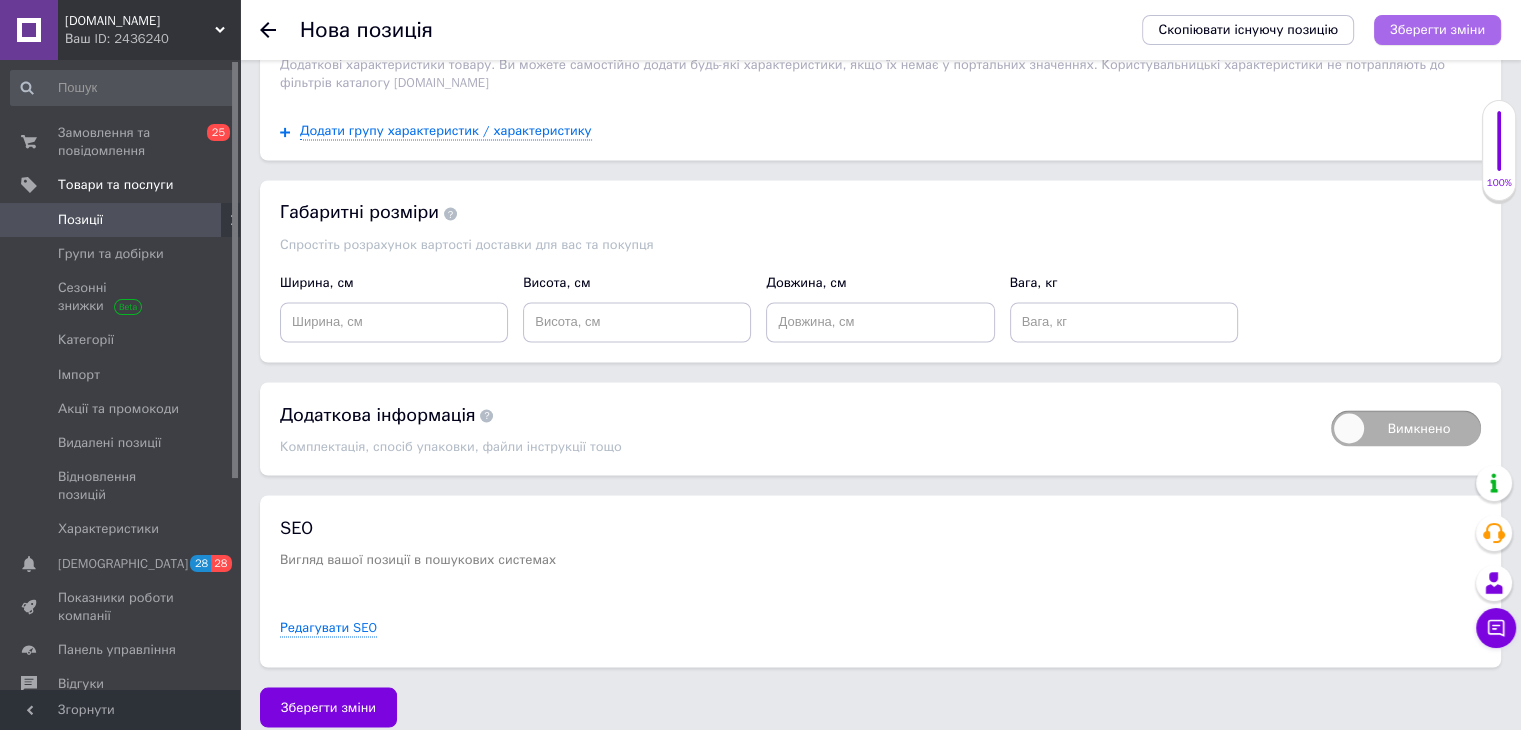 click on "Зберегти зміни" at bounding box center (1437, 29) 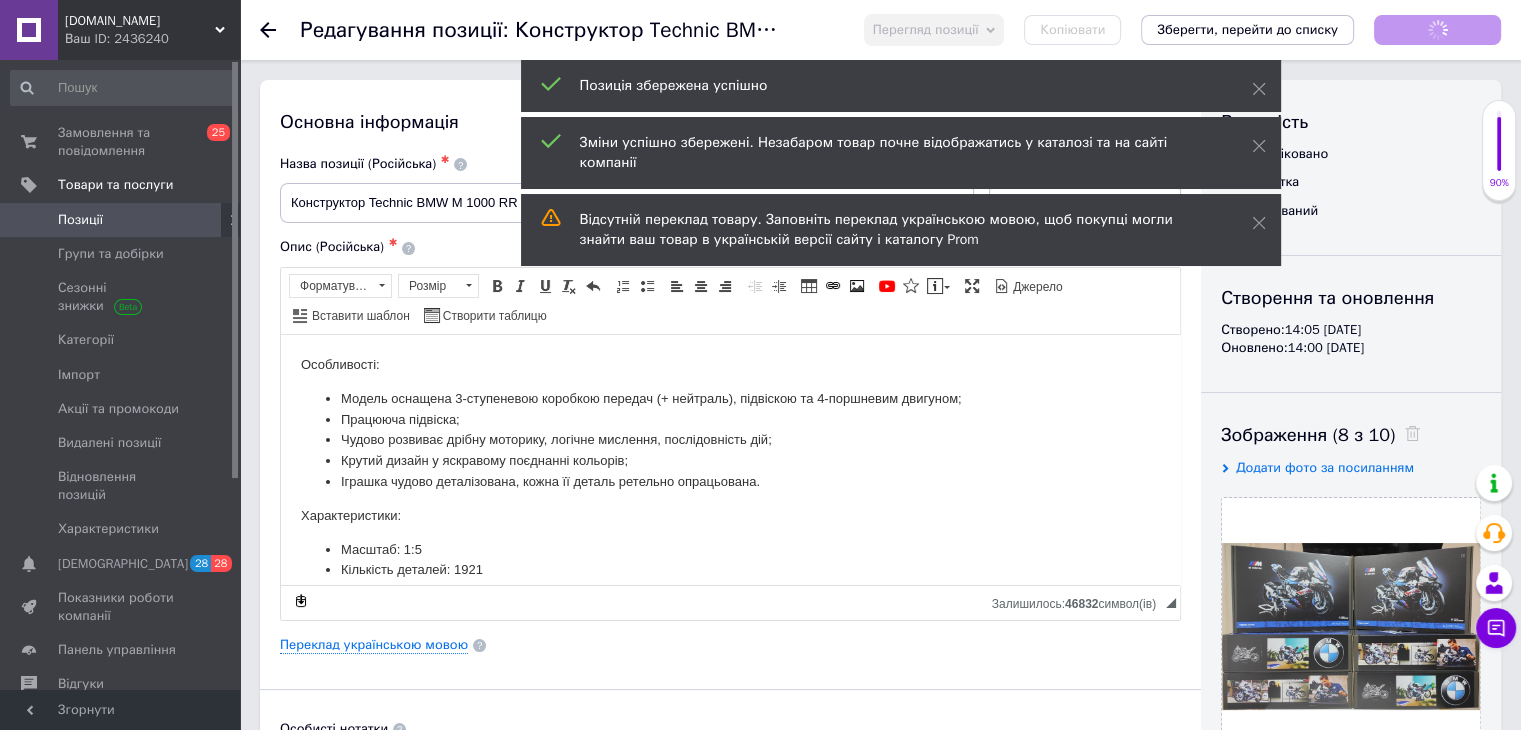 scroll, scrollTop: 0, scrollLeft: 0, axis: both 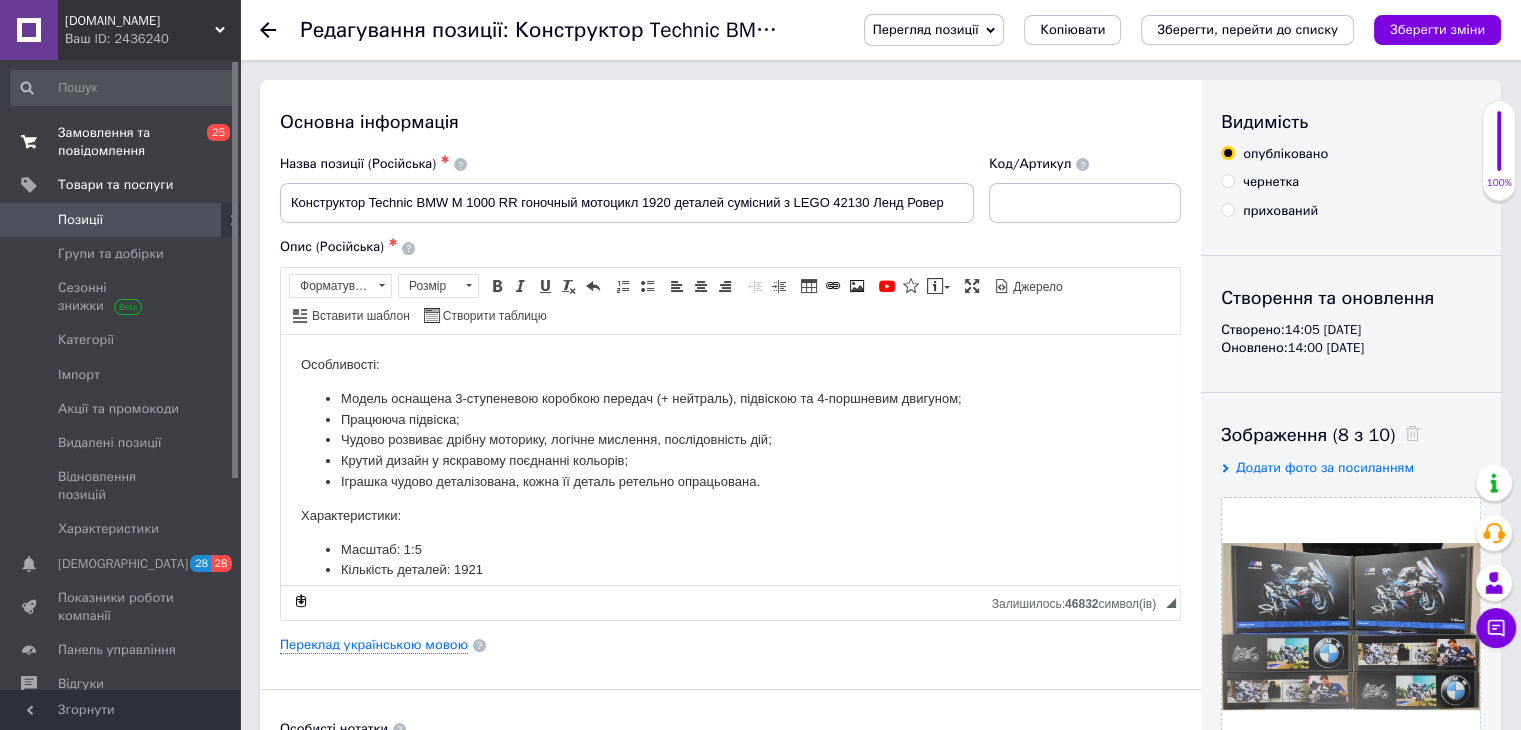 click on "Замовлення та повідомлення" at bounding box center (121, 142) 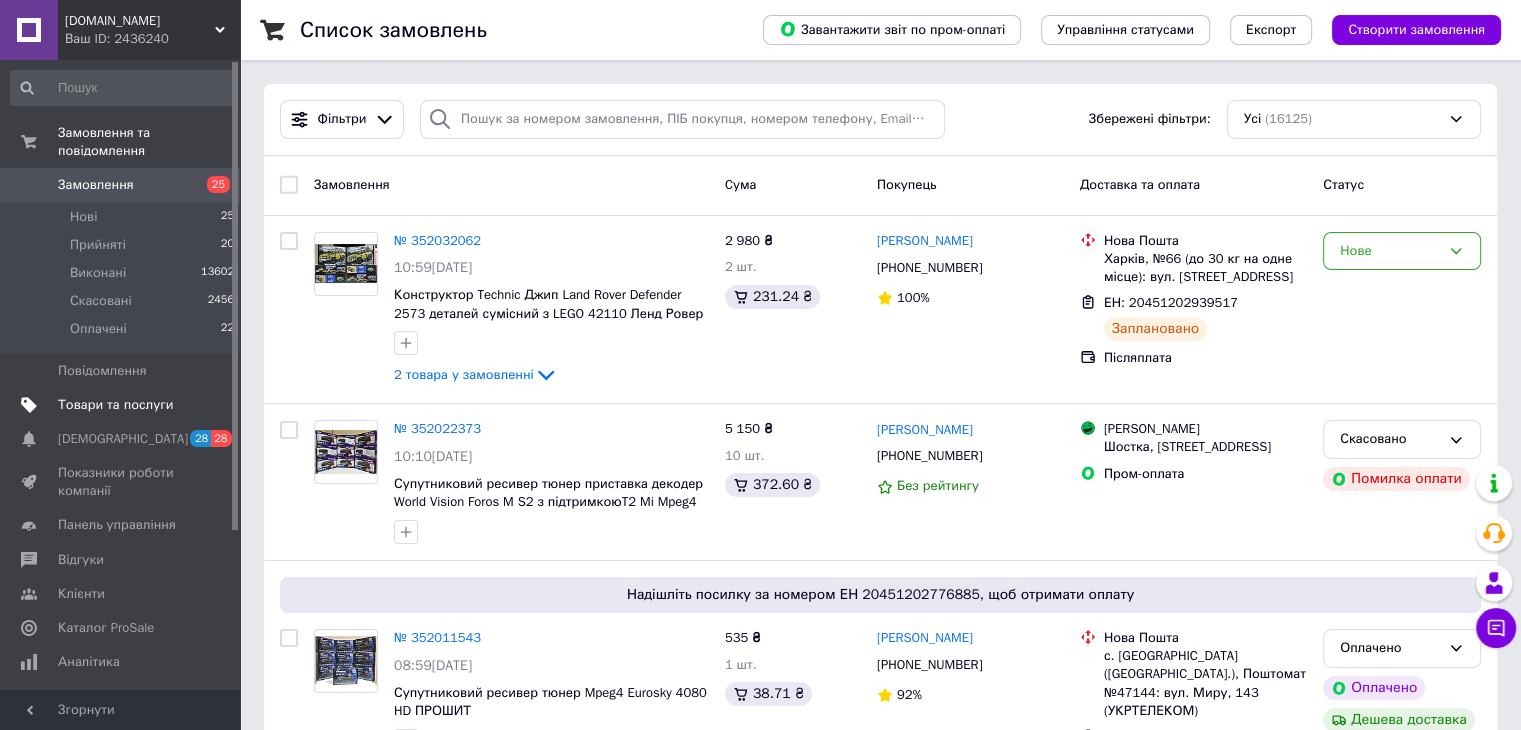 click on "Товари та послуги" at bounding box center (115, 405) 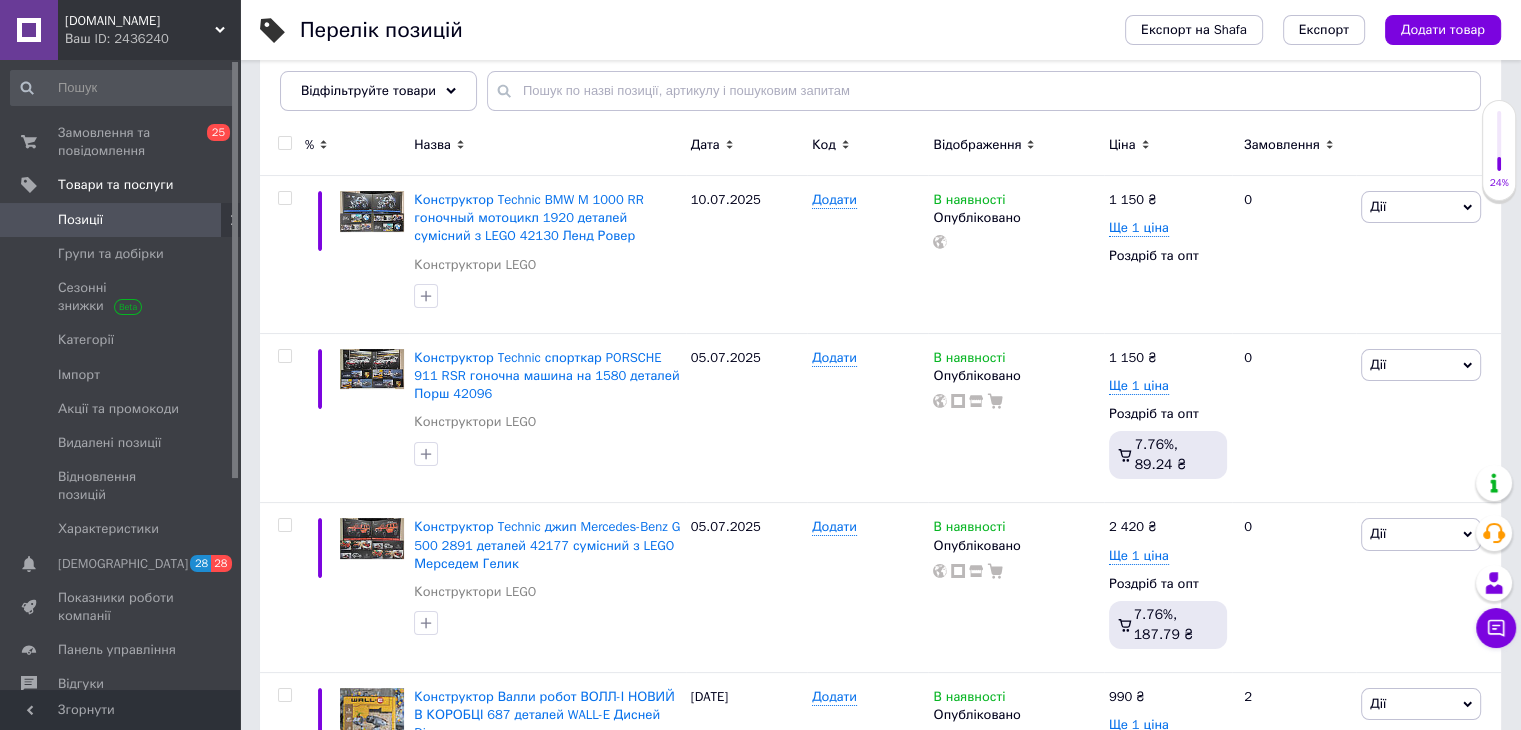 scroll, scrollTop: 306, scrollLeft: 0, axis: vertical 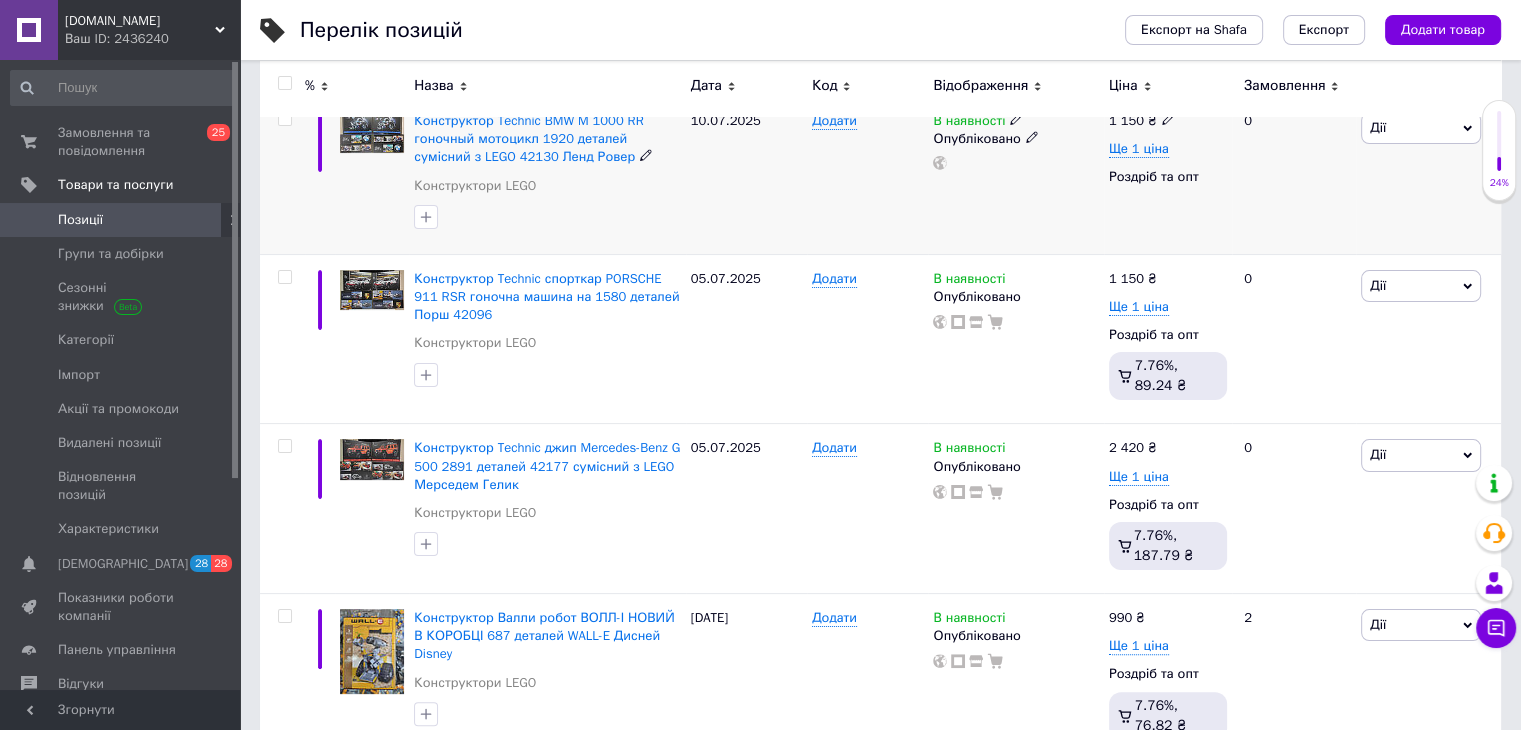 click on "Дії" at bounding box center [1421, 128] 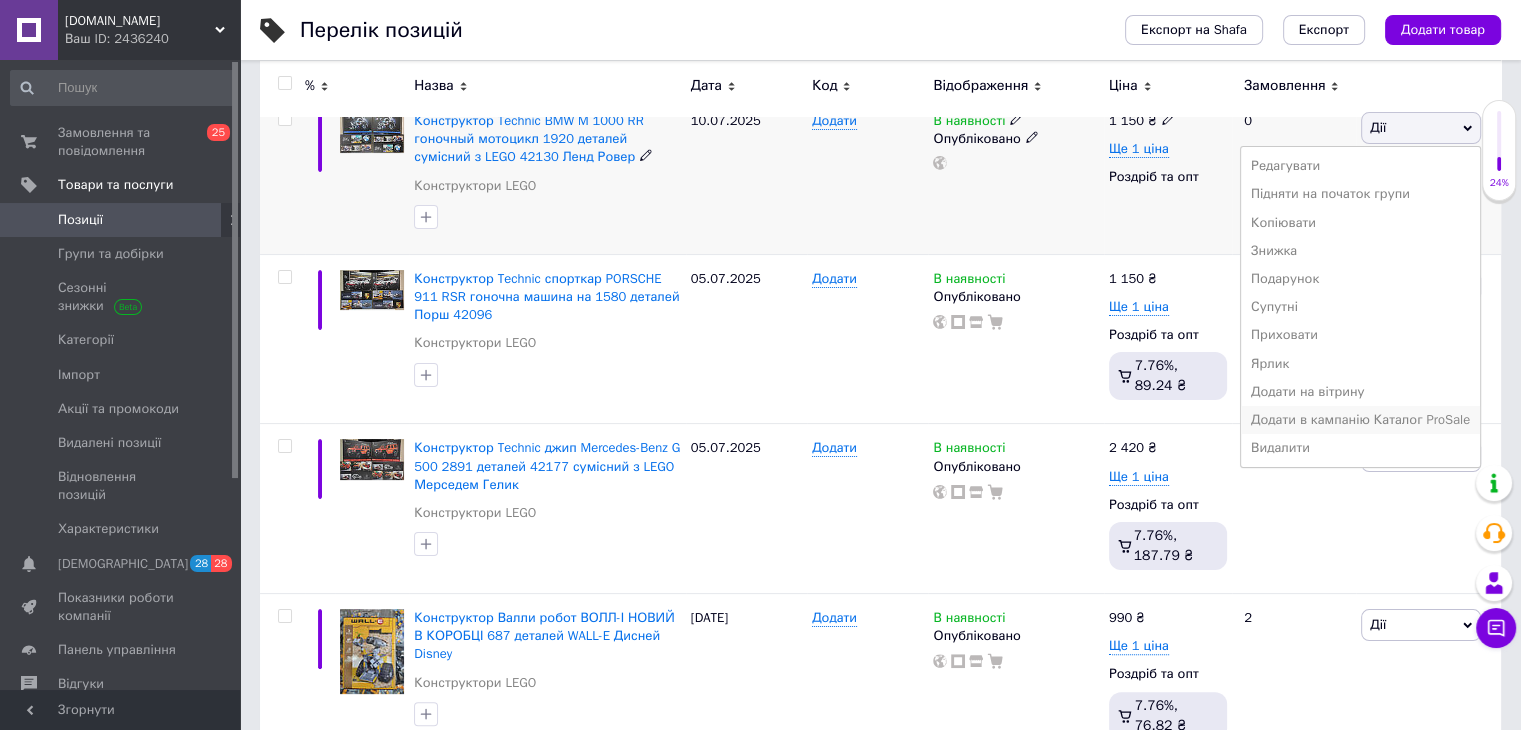 click on "Додати в кампанію Каталог ProSale" at bounding box center [1360, 420] 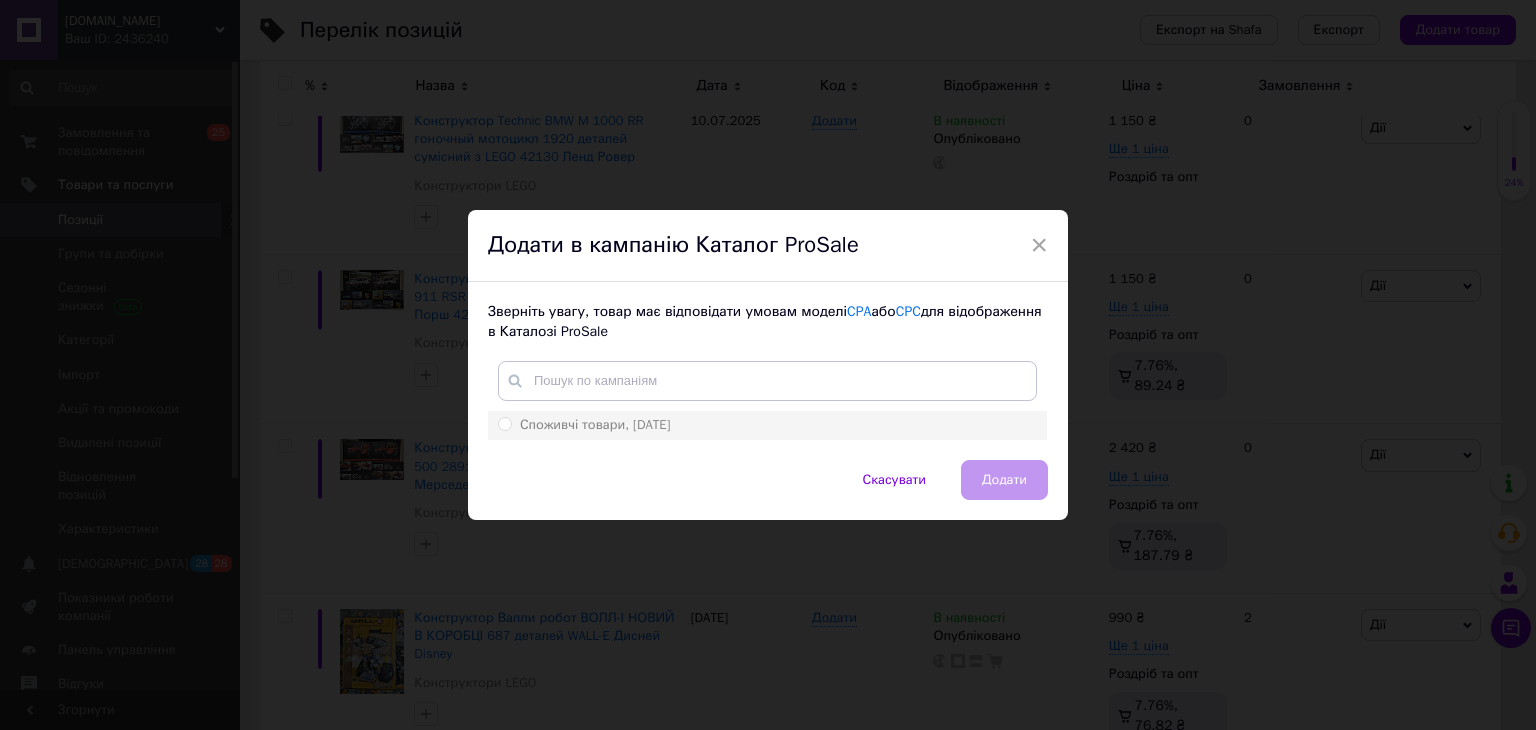 click on "Споживчі товари, [DATE]" at bounding box center [595, 424] 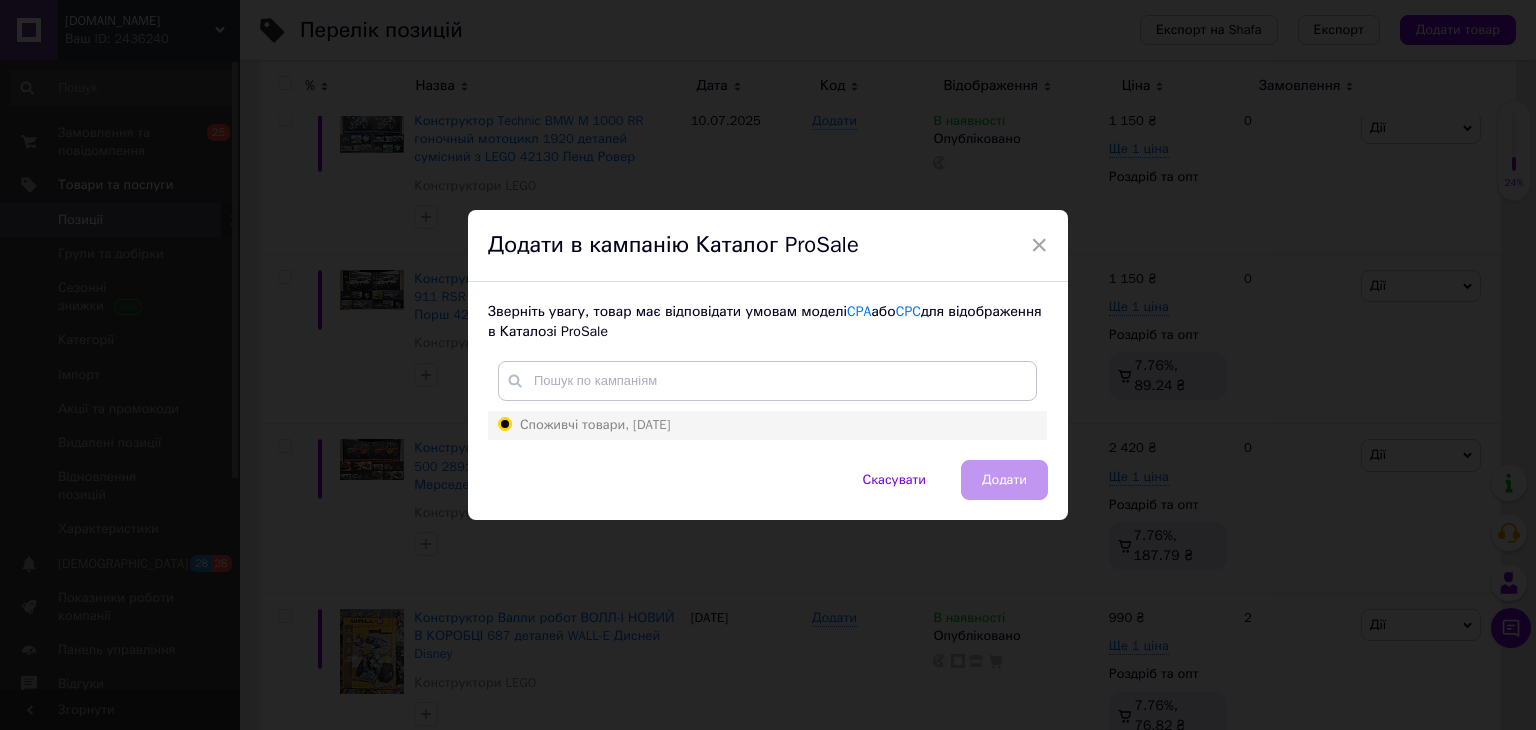 click on "Споживчі товари, [DATE]" at bounding box center [504, 423] 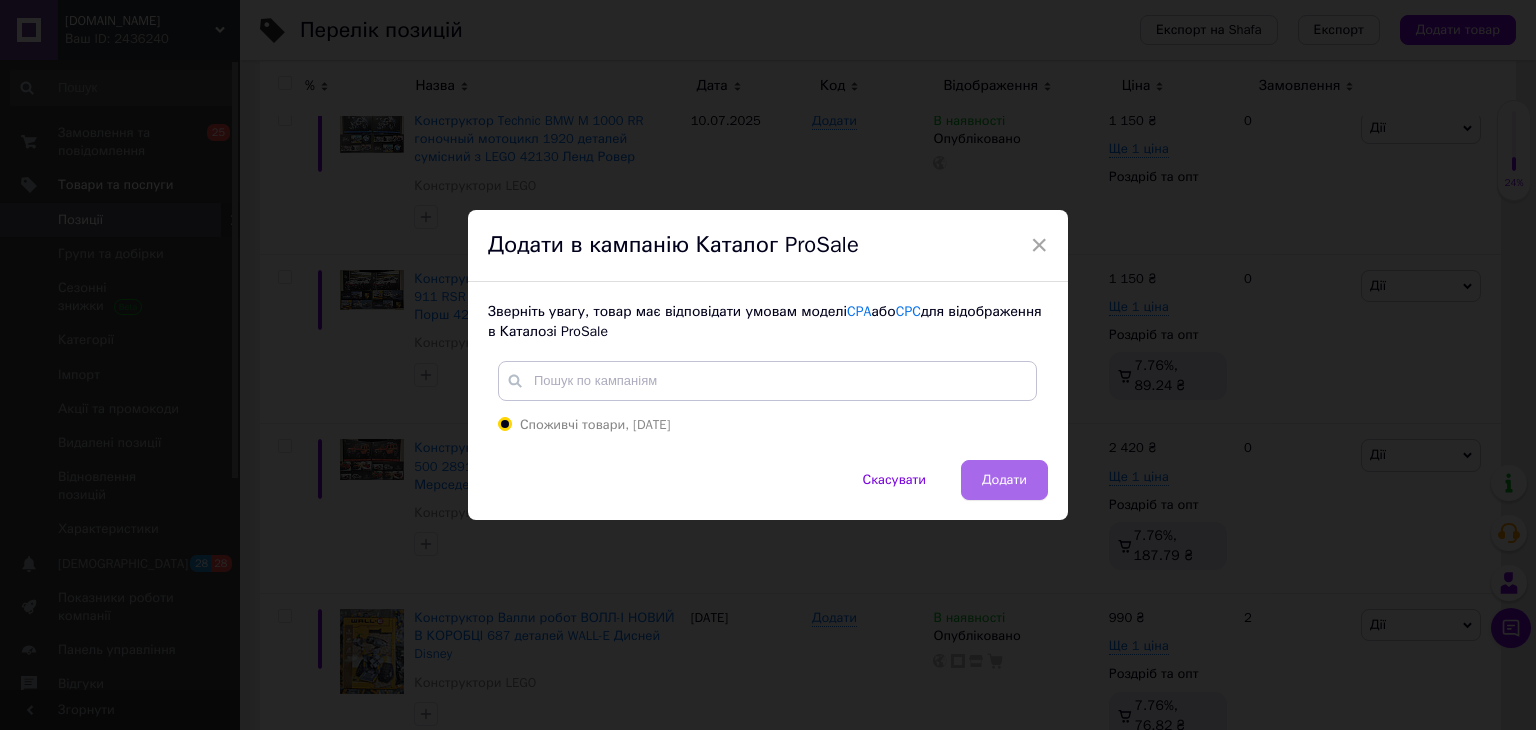 click on "Додати" at bounding box center (1004, 480) 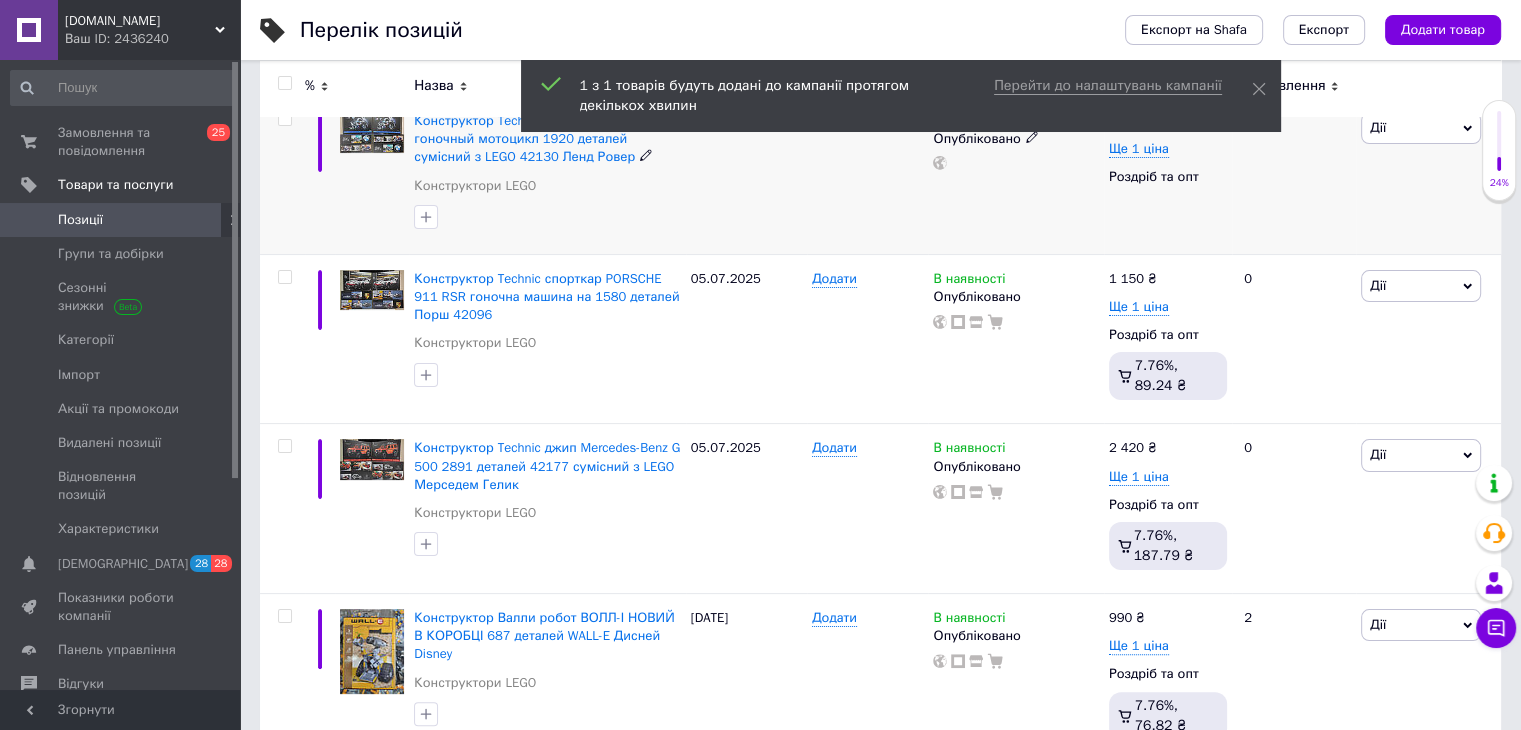 click on "Дії" at bounding box center [1421, 128] 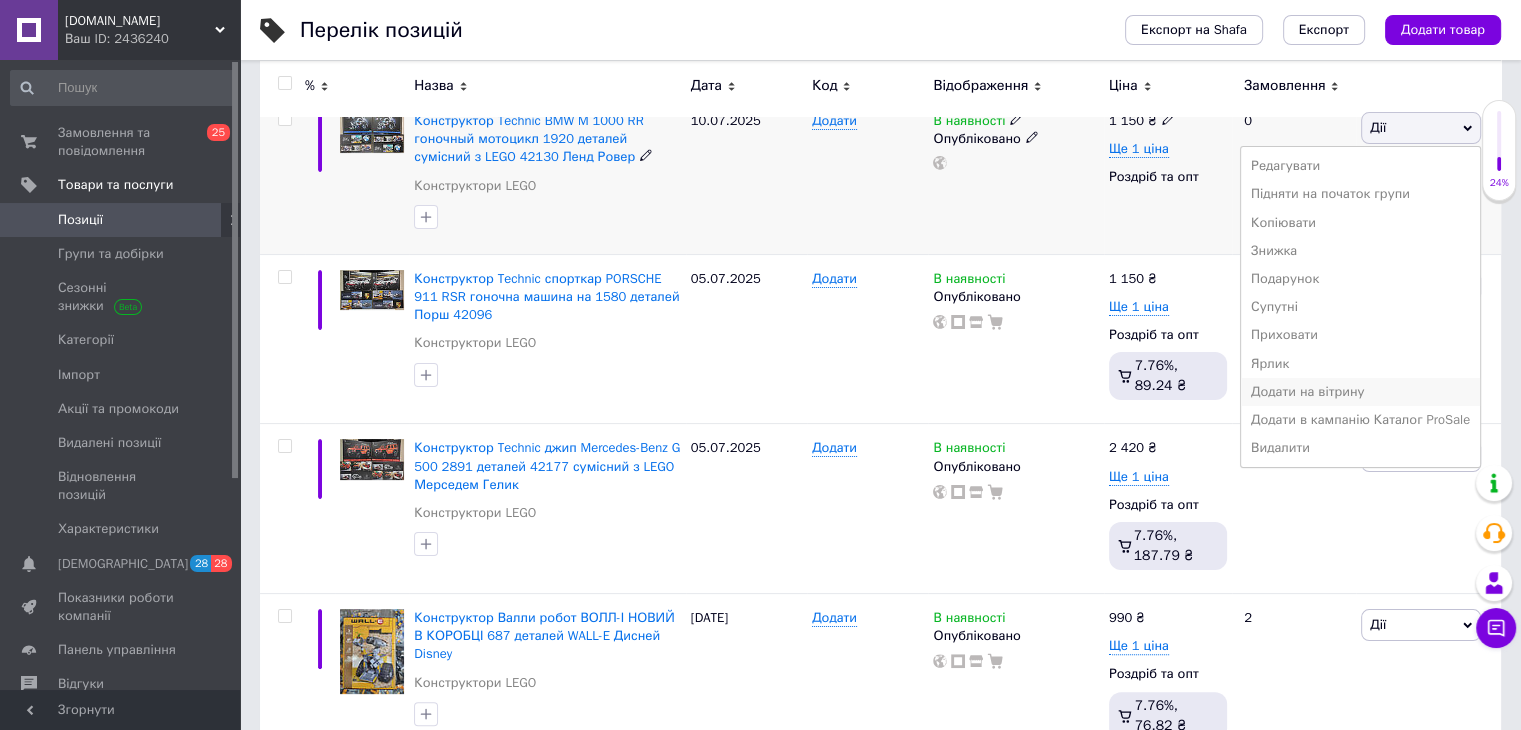 click on "Додати на вітрину" at bounding box center (1360, 392) 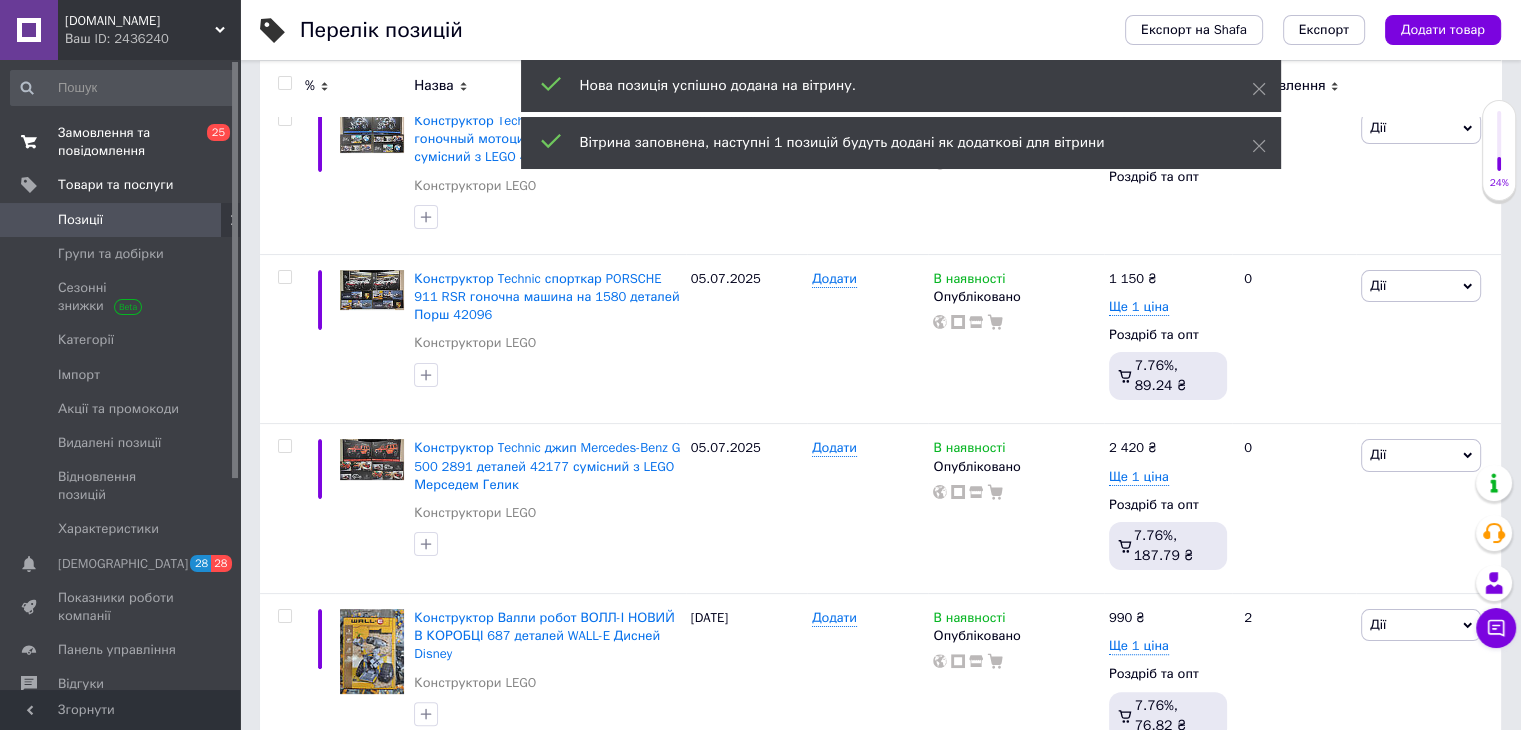 click on "Замовлення та повідомлення" at bounding box center [121, 142] 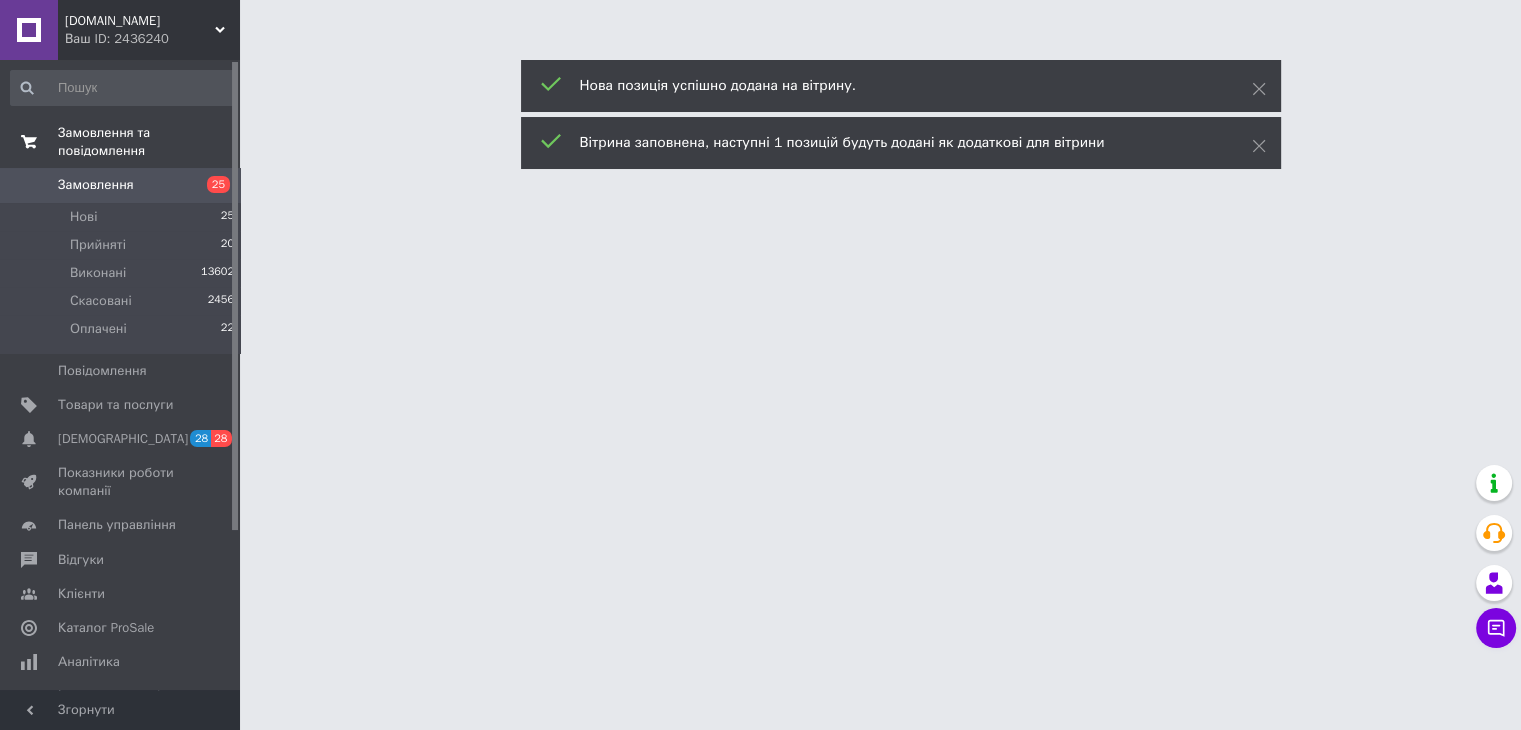 scroll, scrollTop: 0, scrollLeft: 0, axis: both 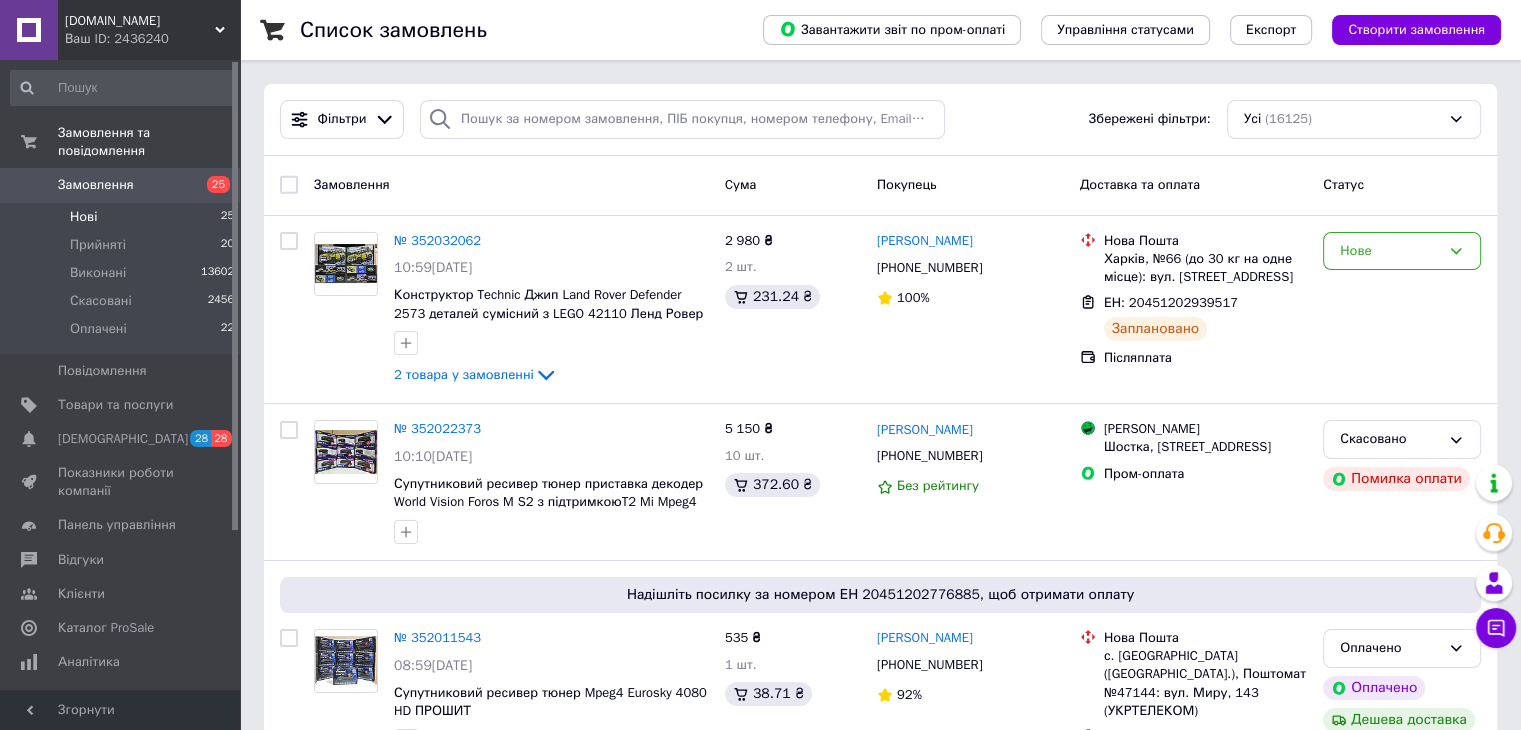 click on "Нові" at bounding box center (83, 217) 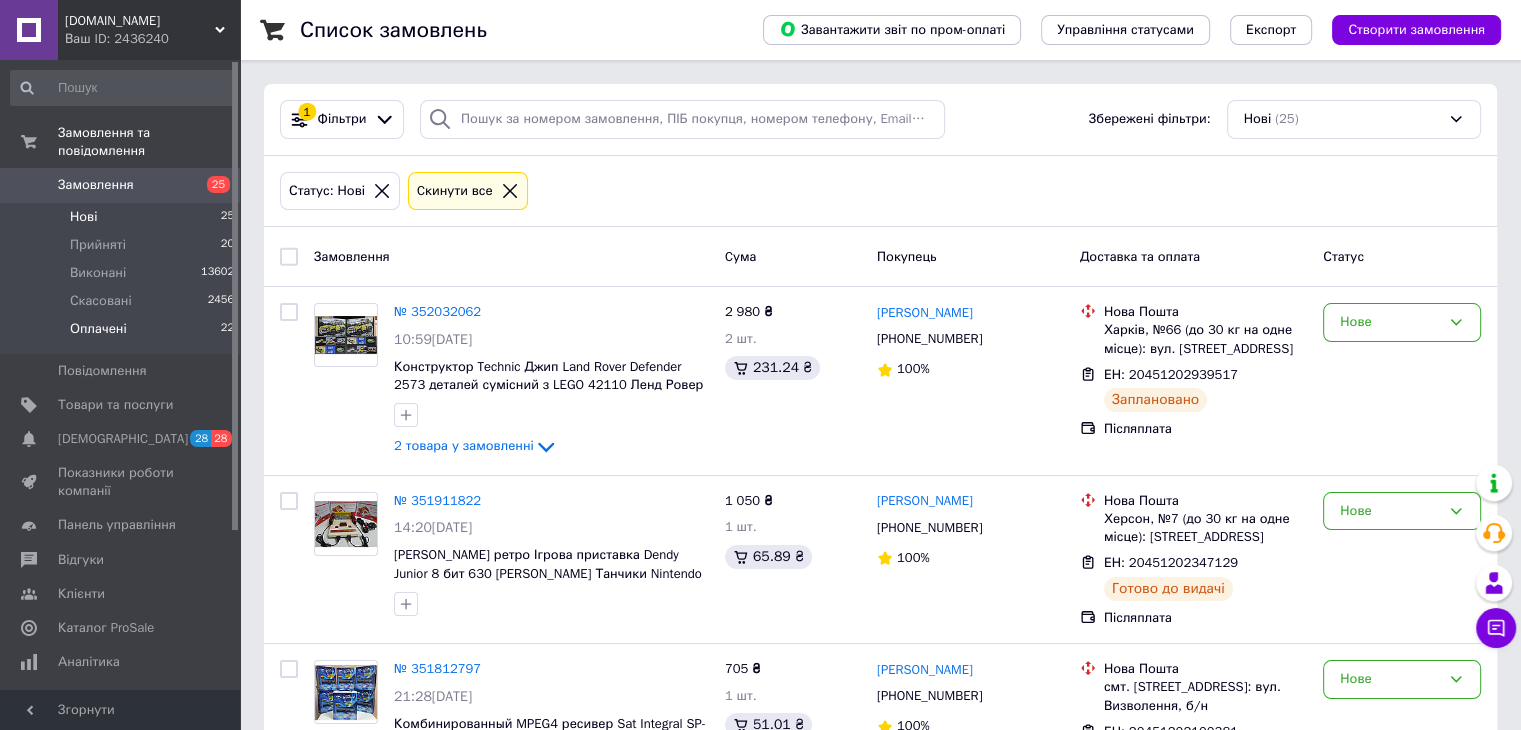 click on "Оплачені" at bounding box center (98, 329) 